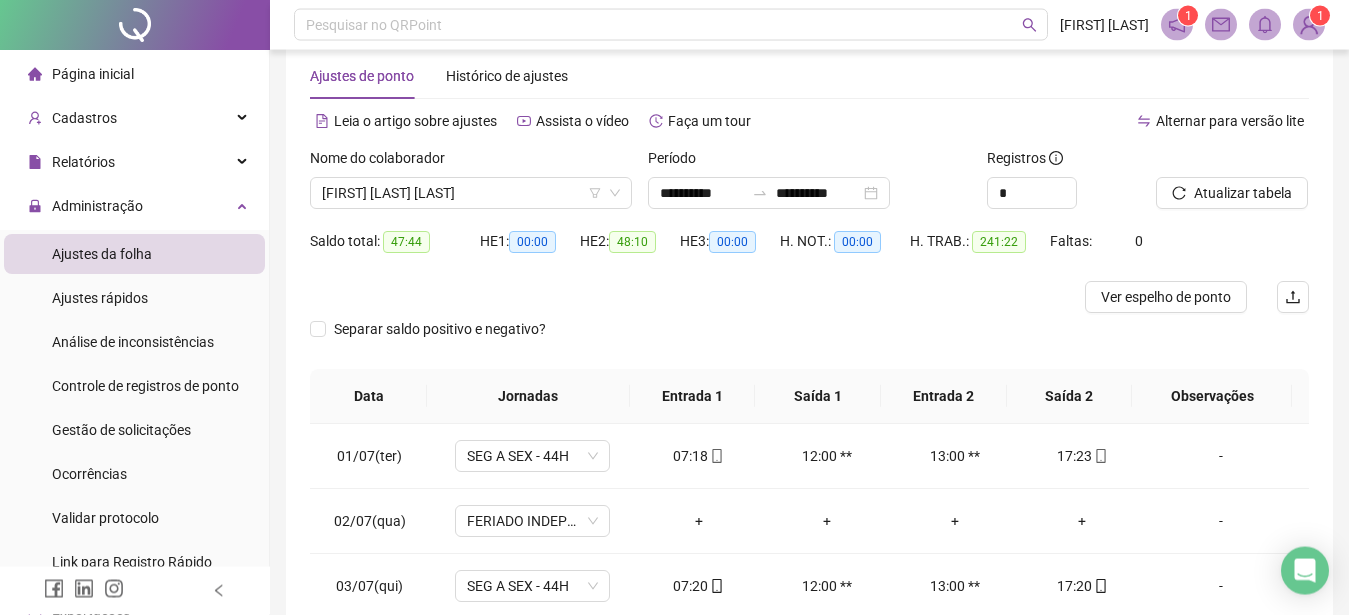 scroll, scrollTop: 34, scrollLeft: 0, axis: vertical 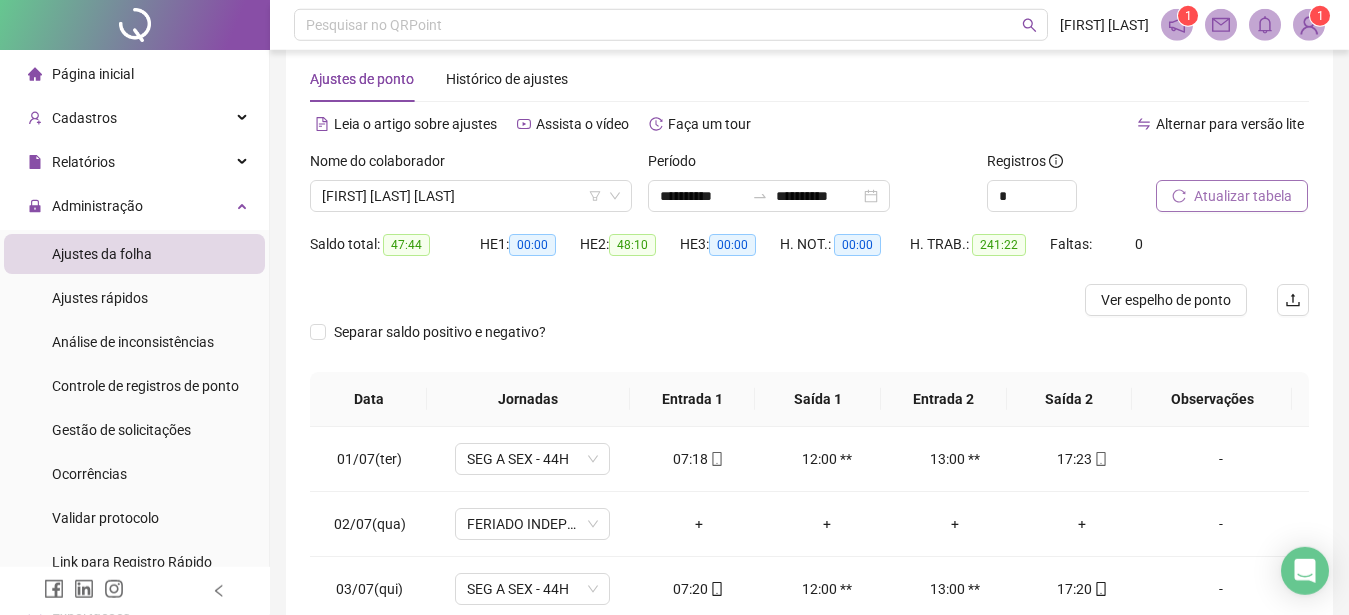 click on "Atualizar tabela" at bounding box center (1243, 196) 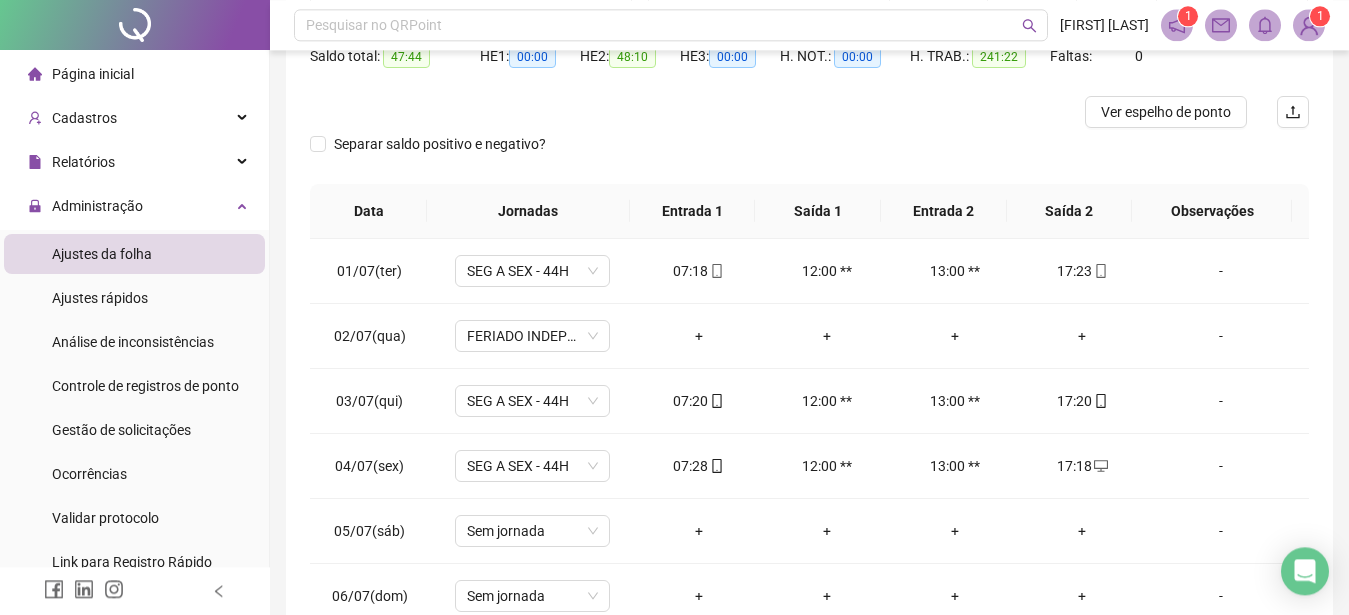 scroll, scrollTop: 305, scrollLeft: 0, axis: vertical 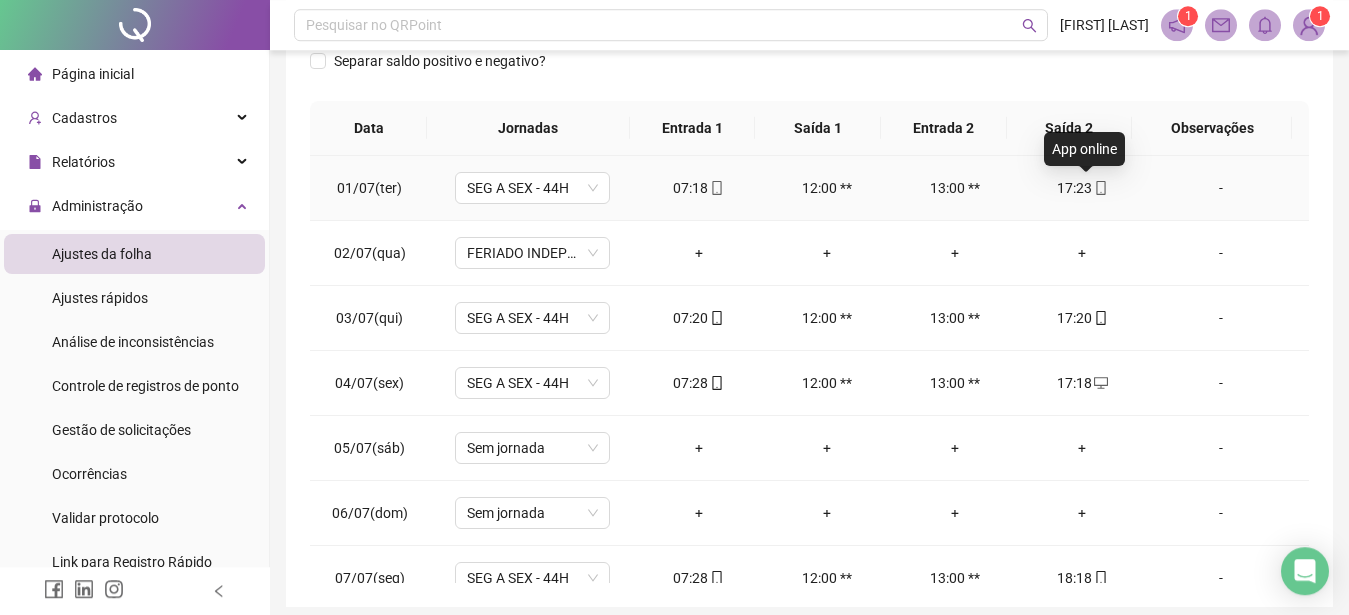 click 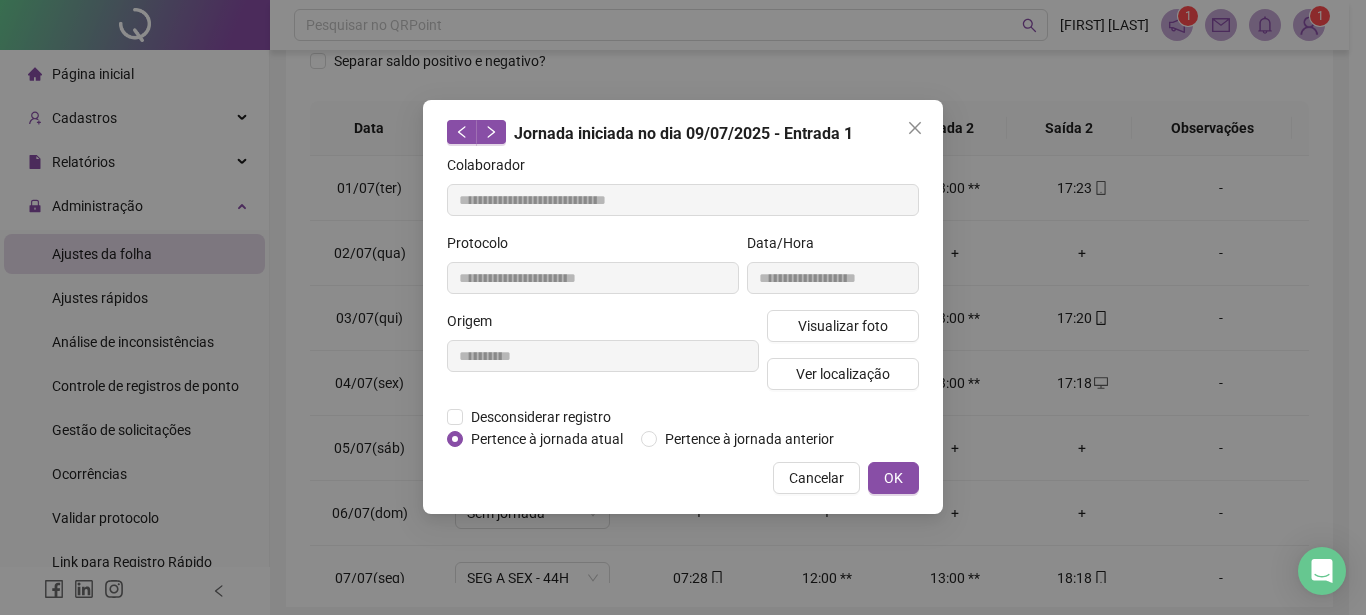 type on "**********" 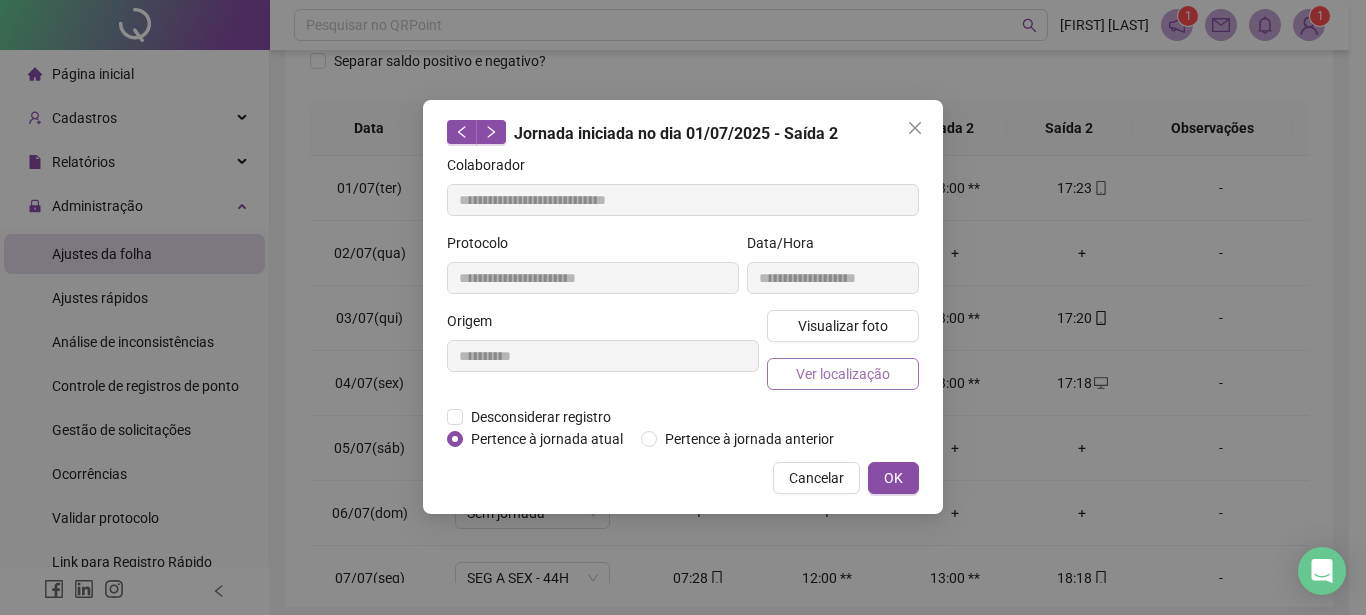 click on "Ver localização" at bounding box center (843, 374) 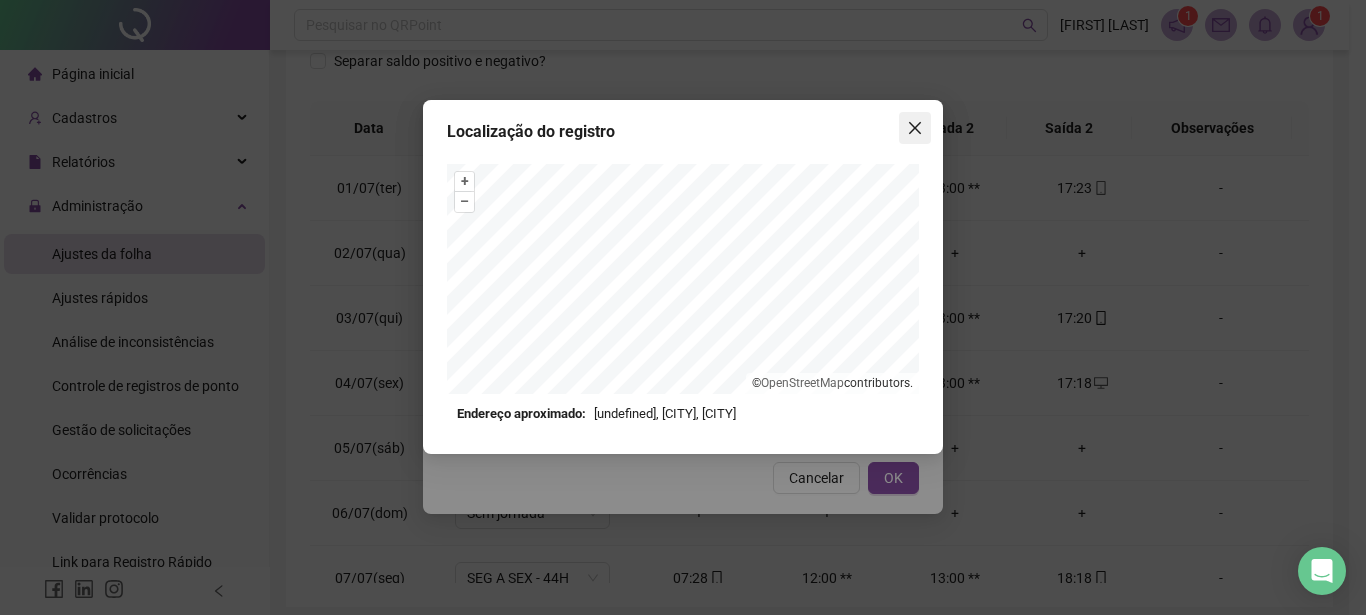 click at bounding box center (915, 128) 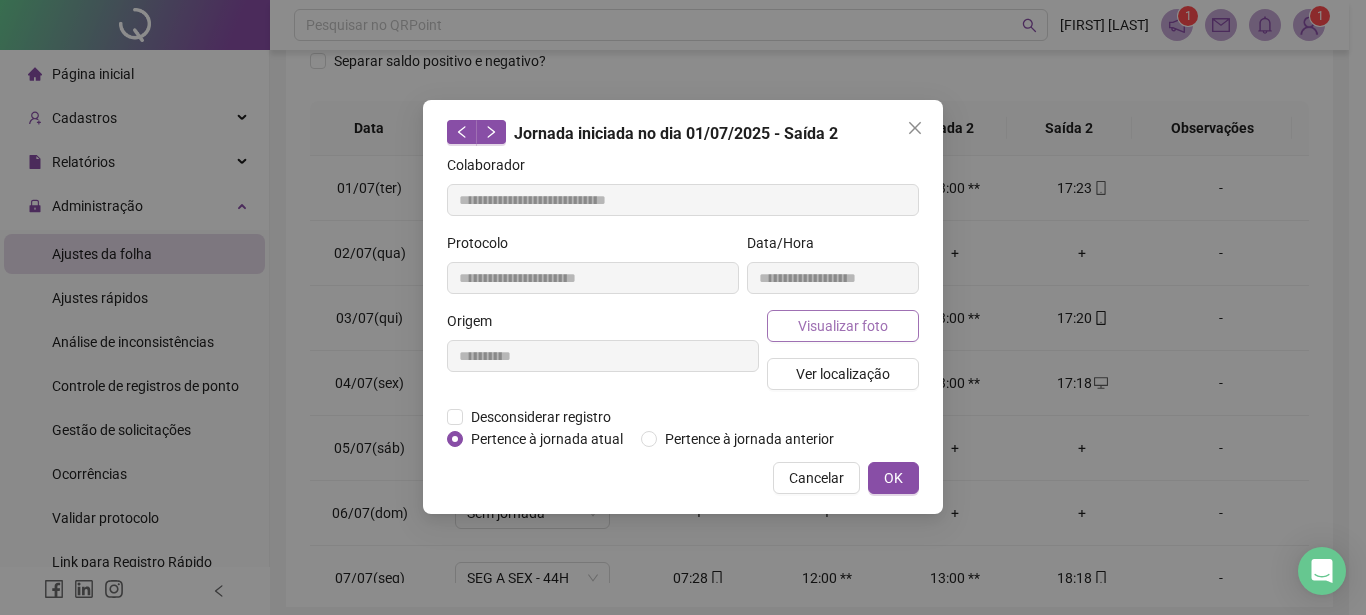 click on "Visualizar foto" at bounding box center [843, 326] 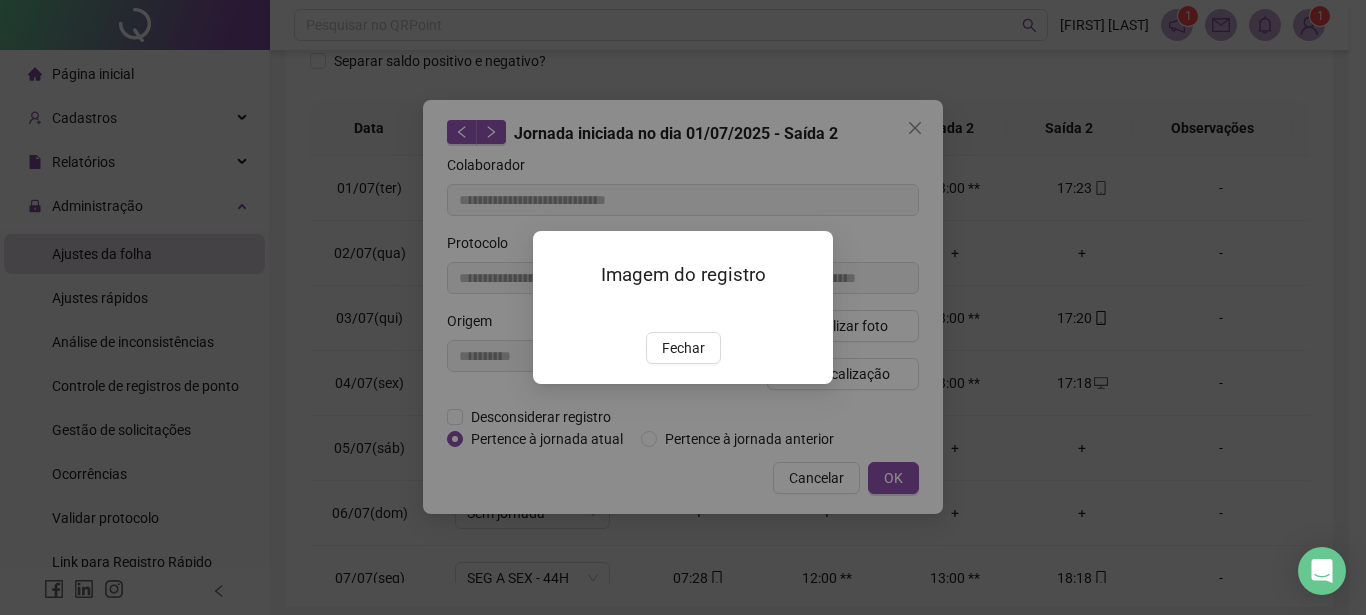 click at bounding box center (557, 311) 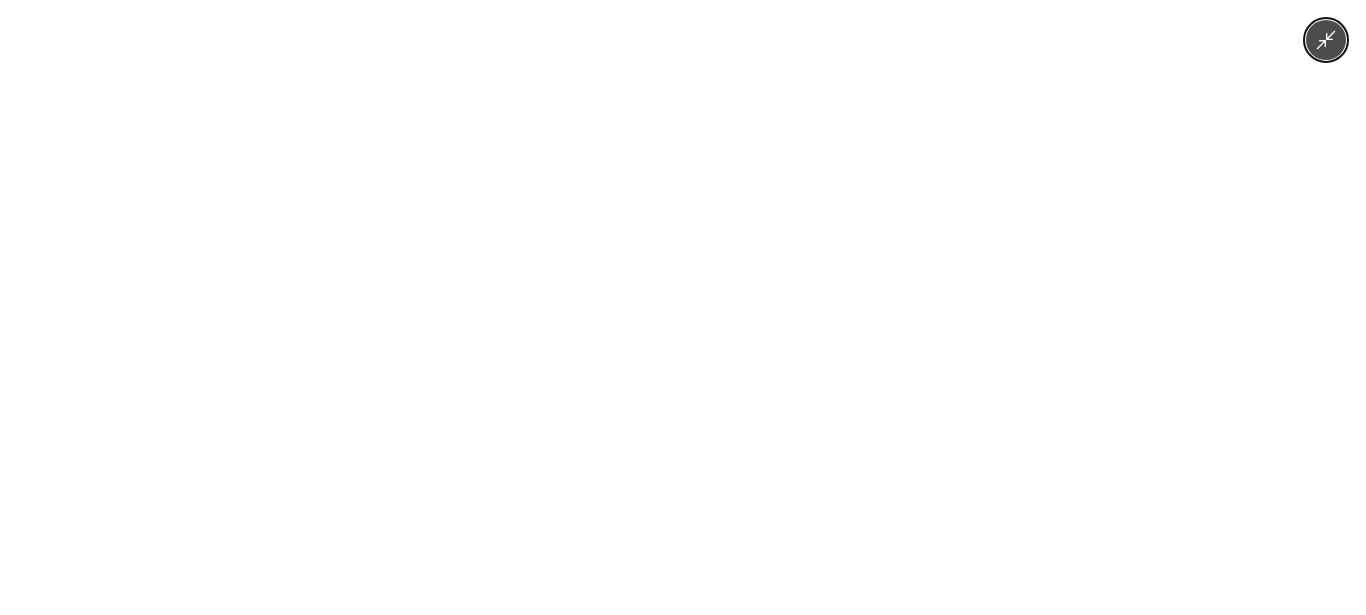 click at bounding box center (683, 307) 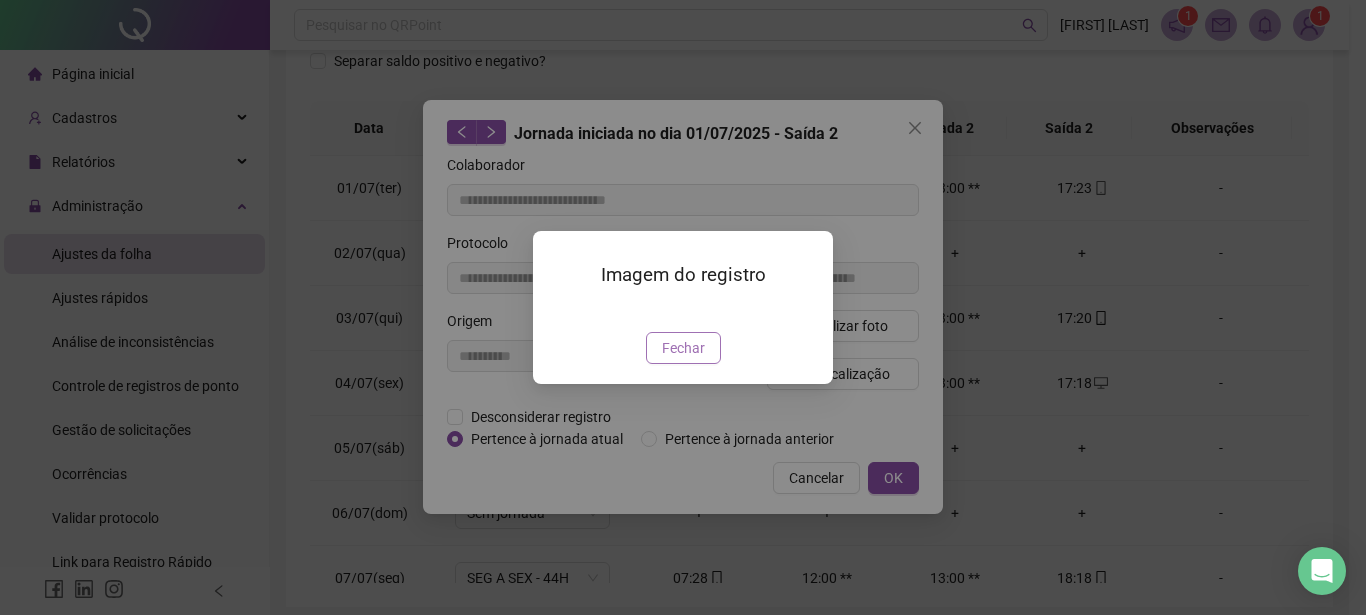 click on "Fechar" at bounding box center [683, 348] 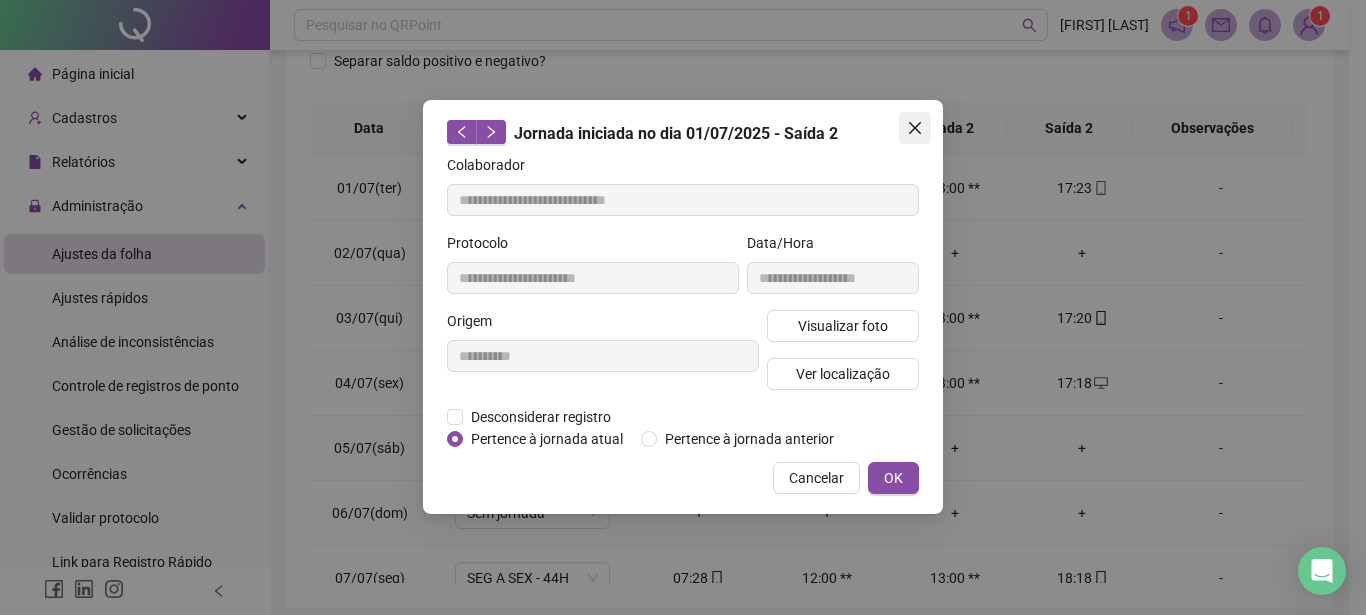 click 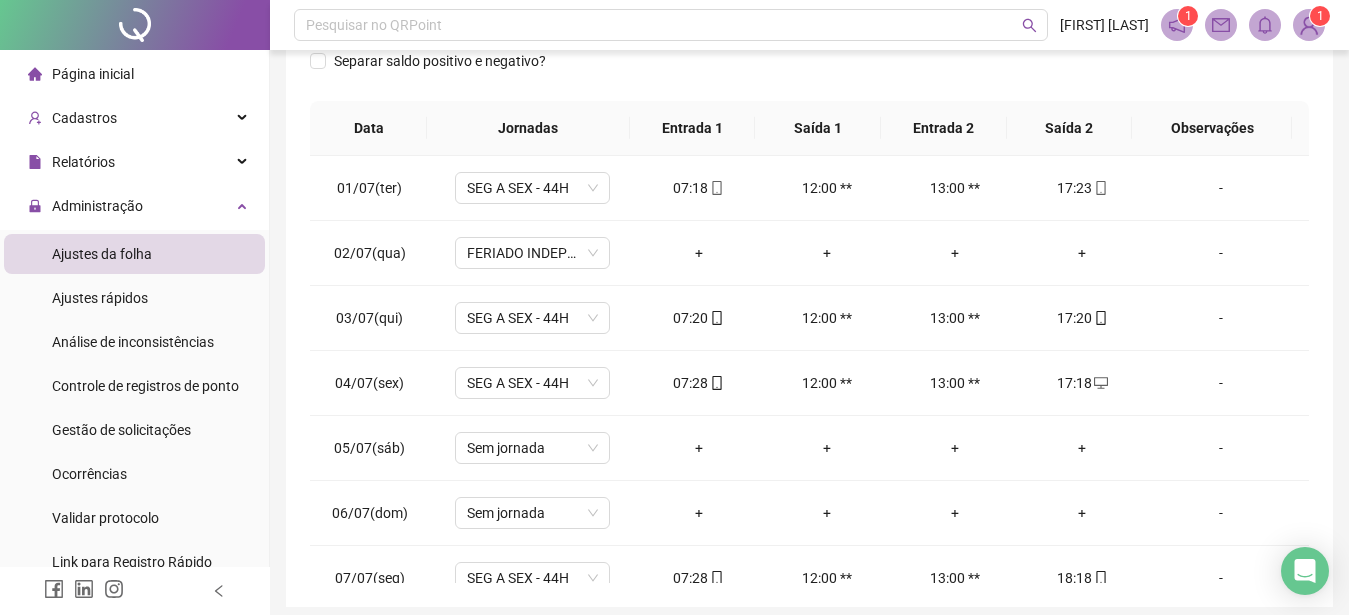scroll, scrollTop: 383, scrollLeft: 0, axis: vertical 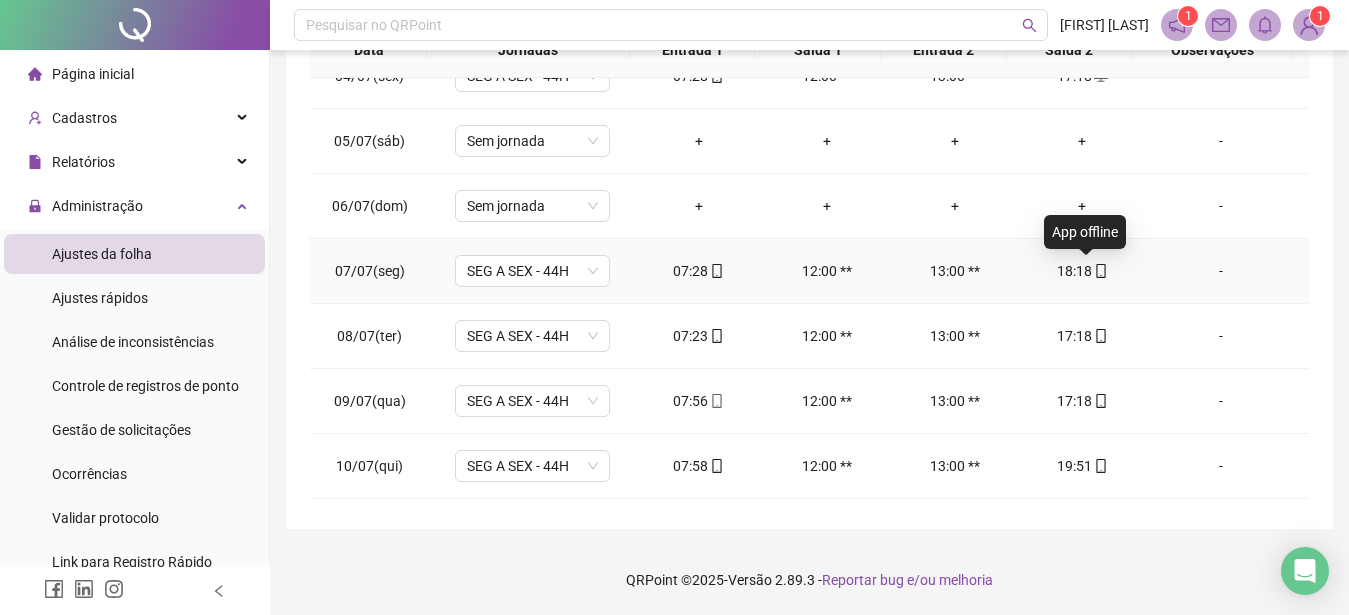 click 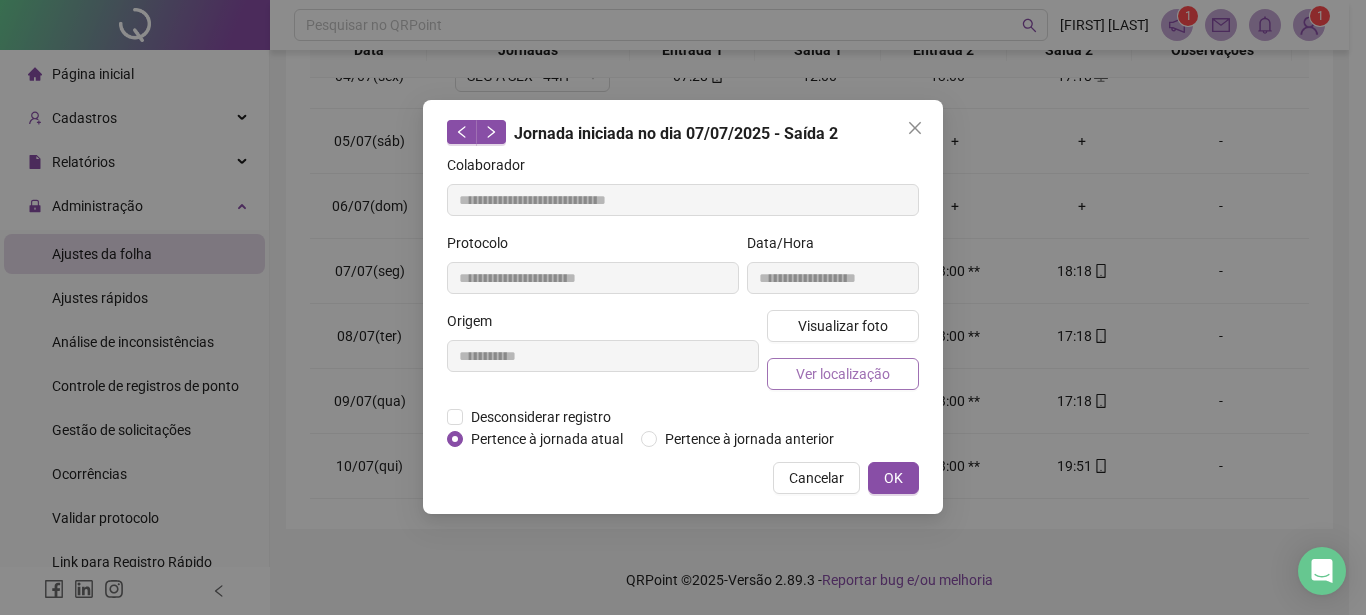 click on "Ver localização" at bounding box center (843, 374) 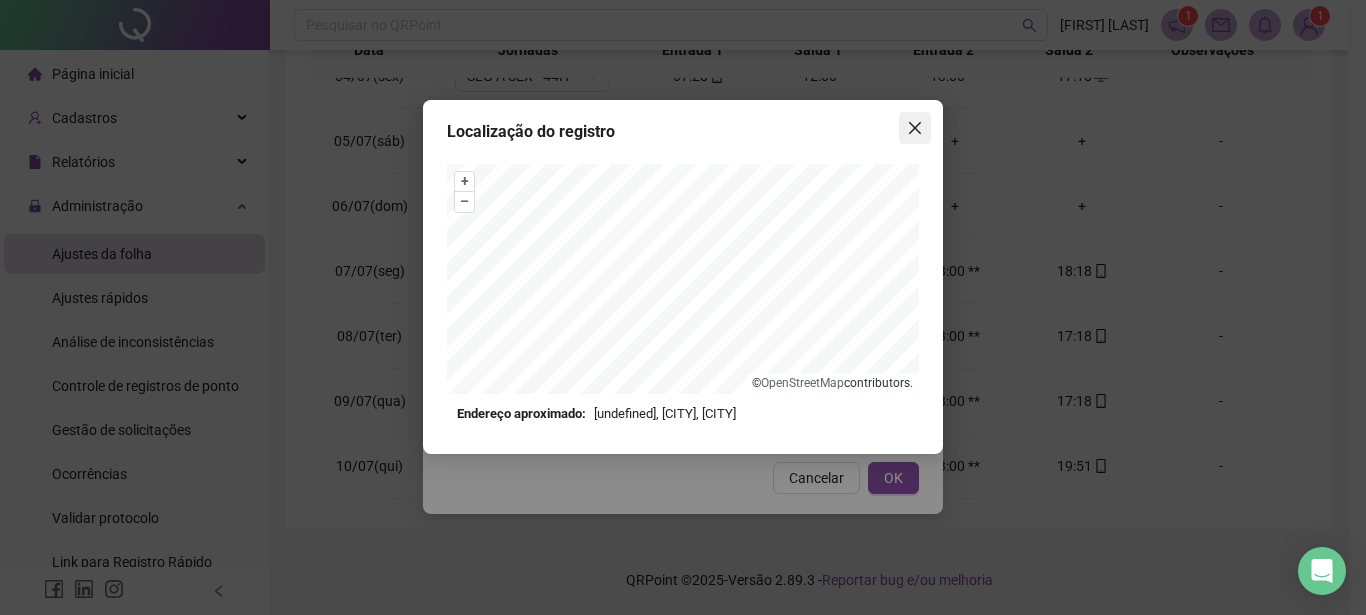 click 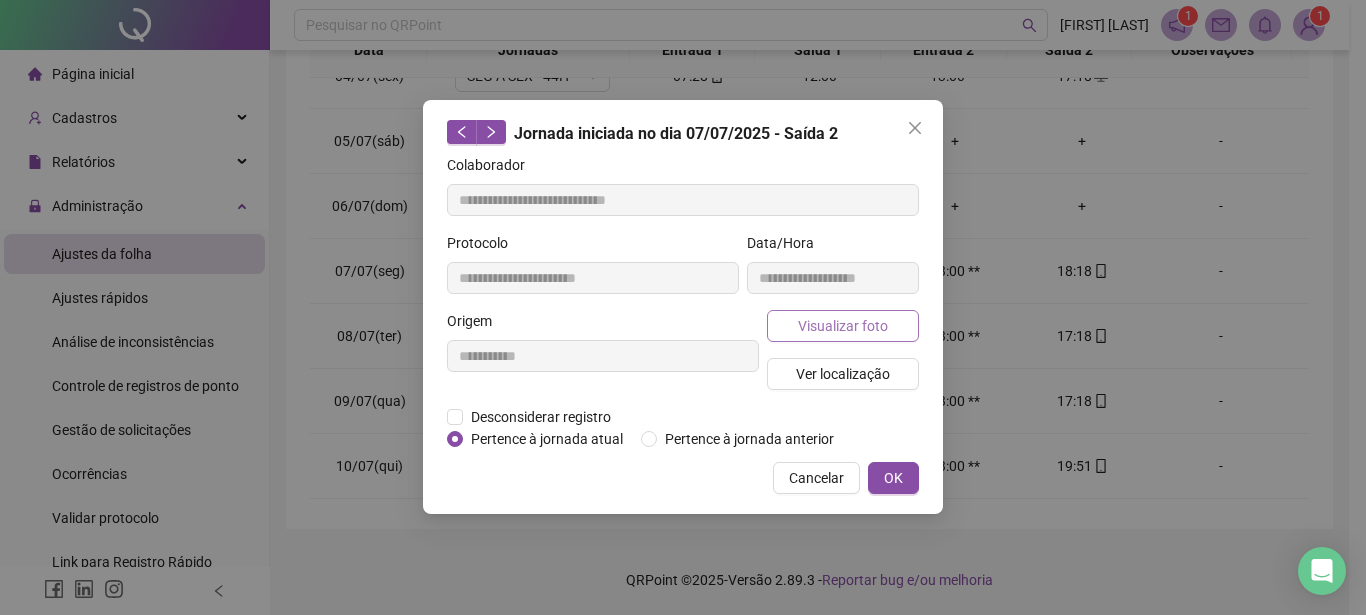 click on "Visualizar foto" at bounding box center [843, 326] 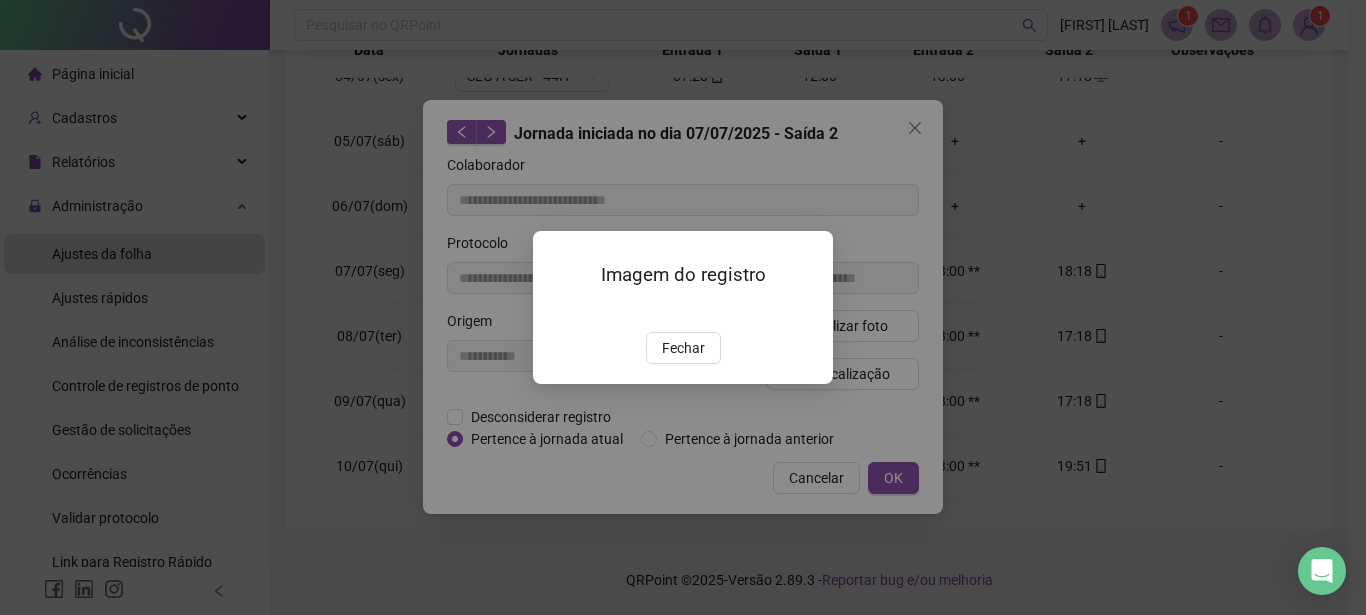 click at bounding box center [557, 311] 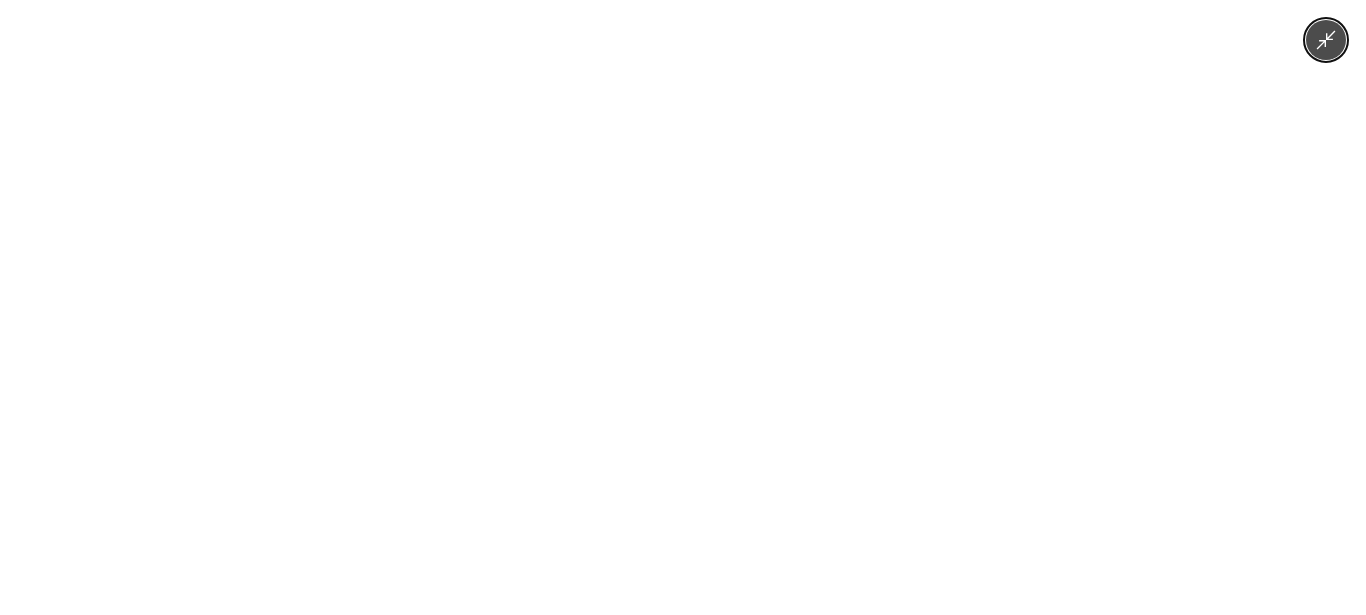 click at bounding box center (683, 307) 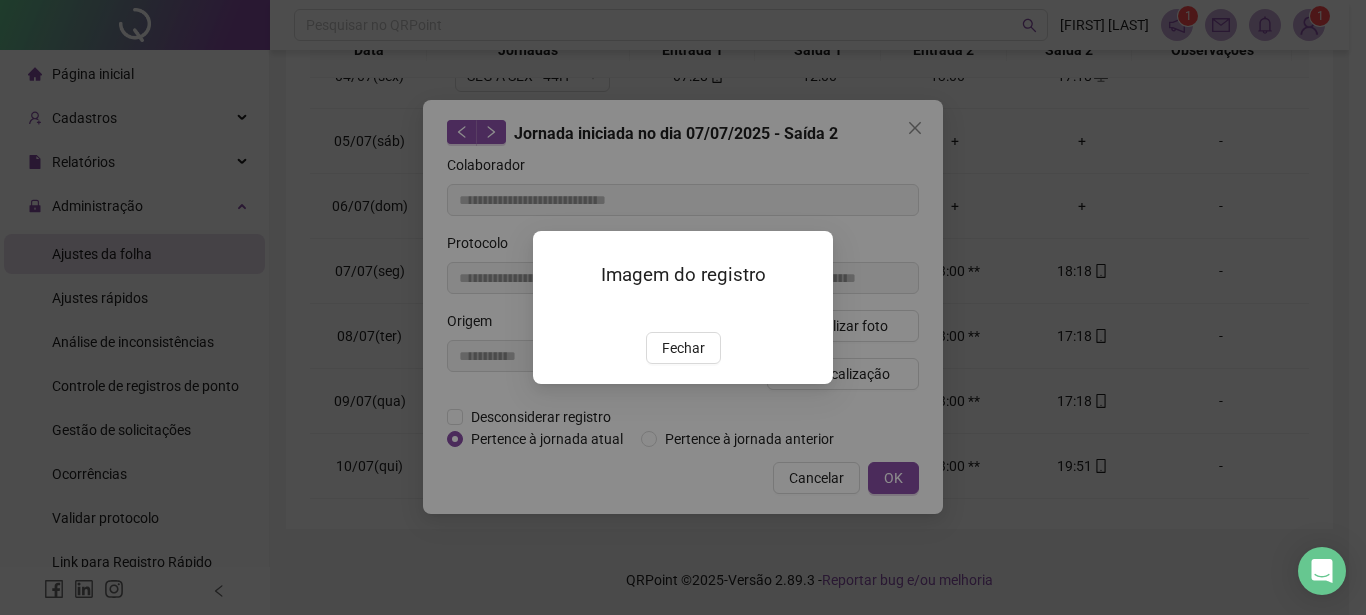 click on "Fechar" at bounding box center (683, 348) 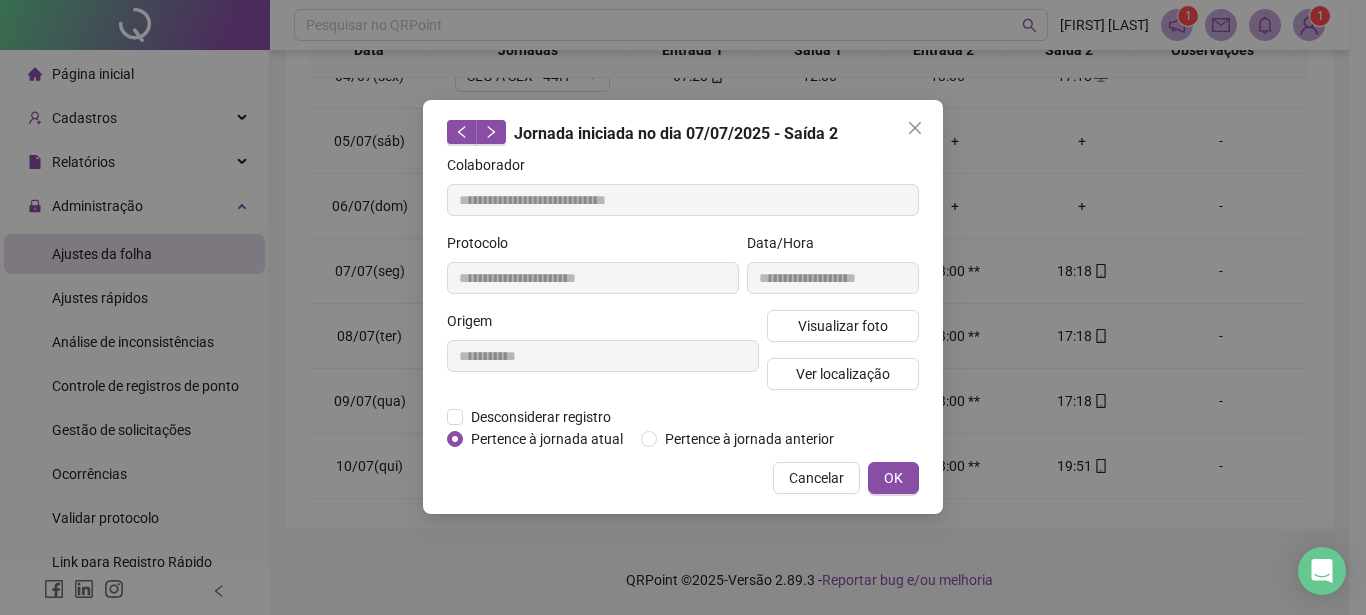 click 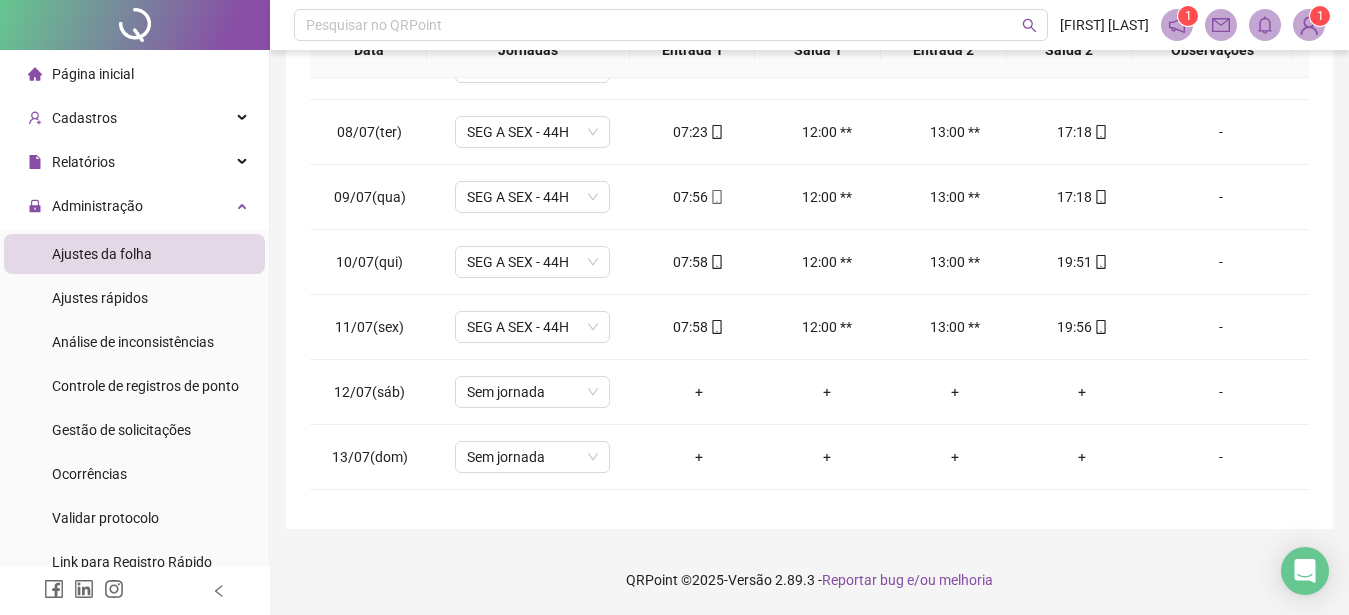 scroll, scrollTop: 458, scrollLeft: 0, axis: vertical 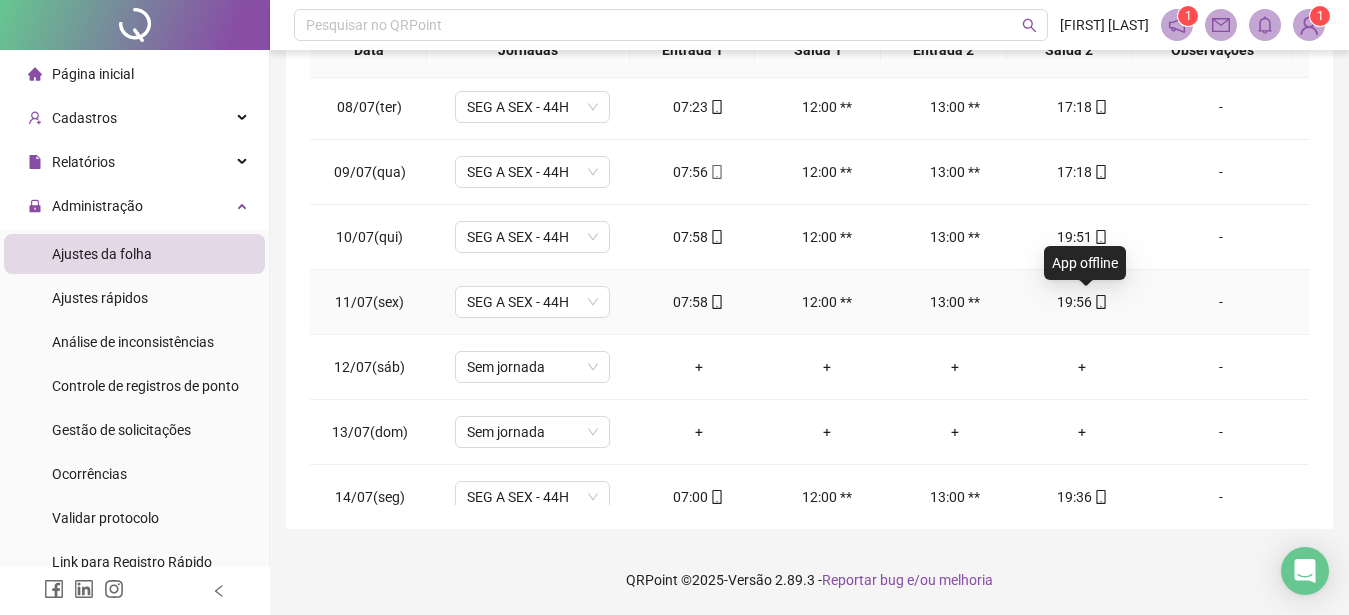click 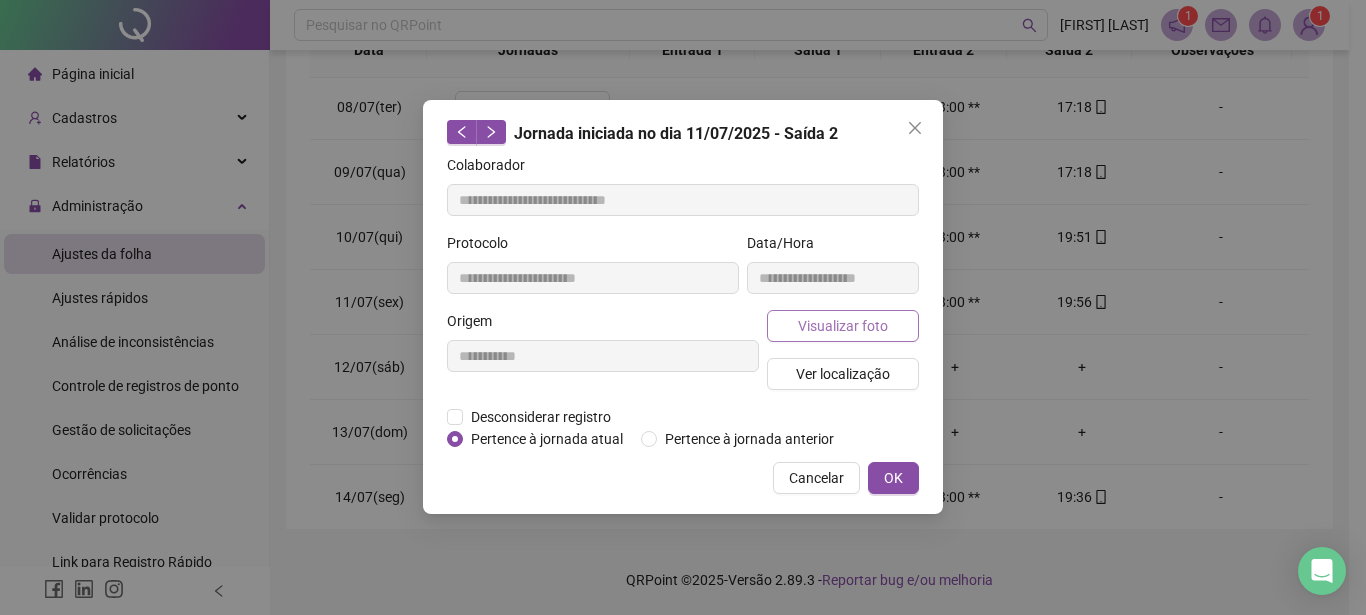 click on "Visualizar foto" at bounding box center (843, 326) 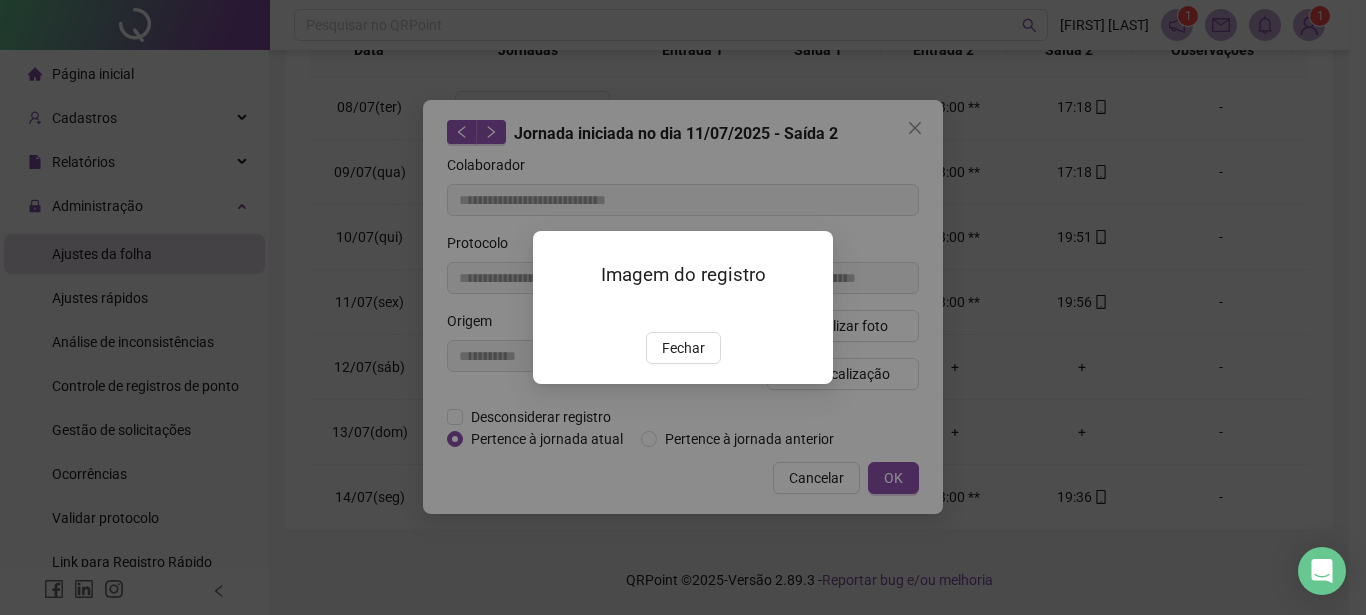 click at bounding box center (557, 311) 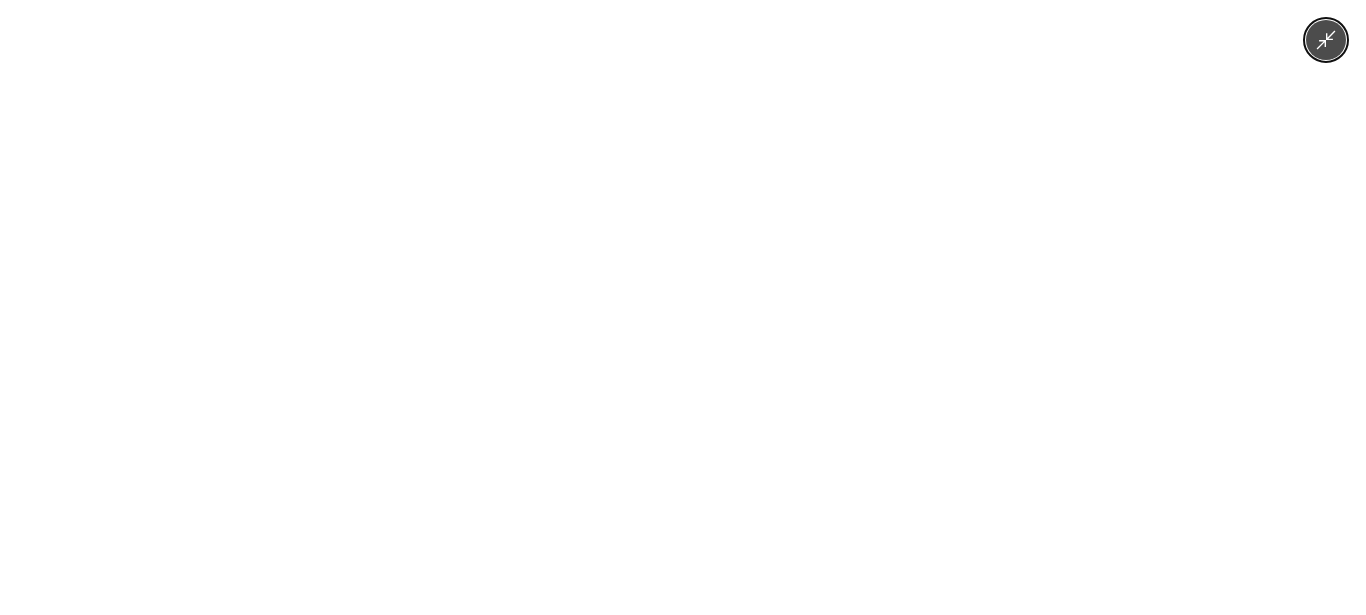 click at bounding box center [682, 307] 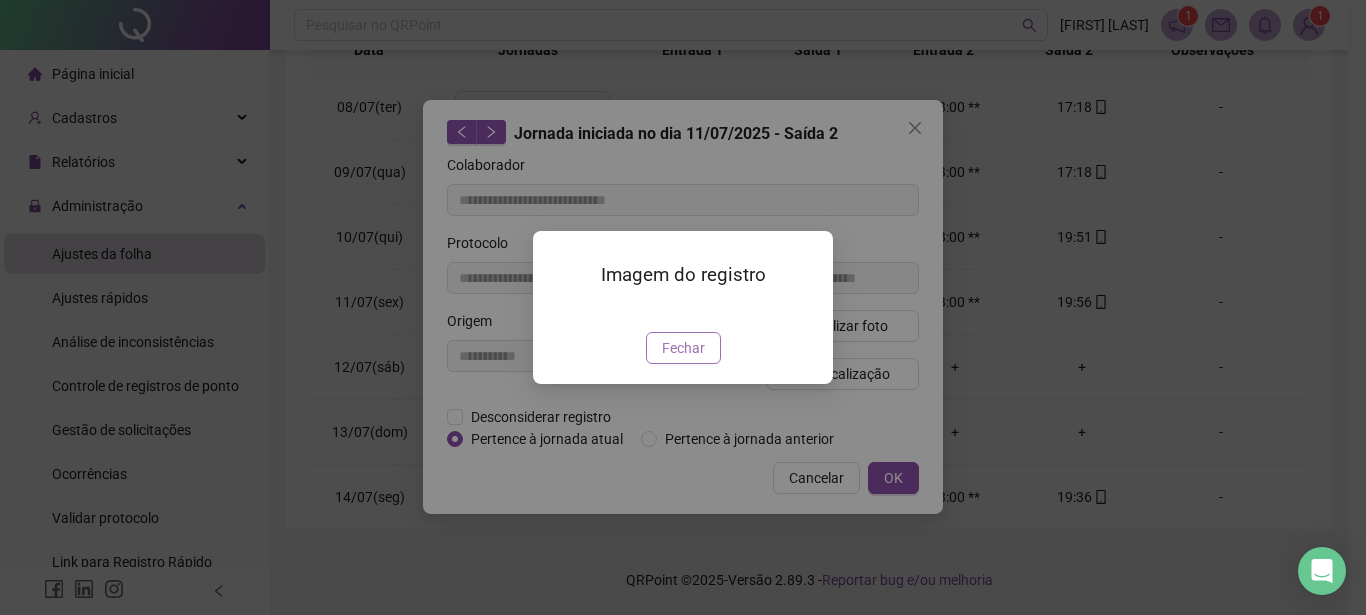 click on "Fechar" at bounding box center [683, 348] 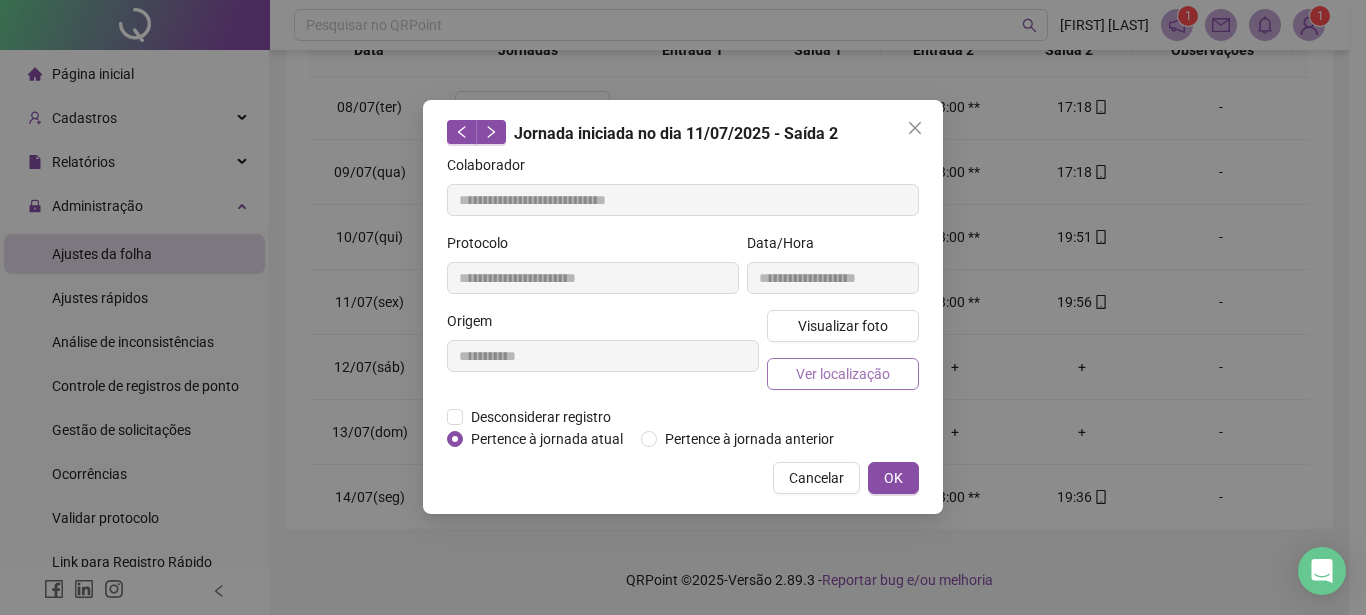 click on "Ver localização" at bounding box center (843, 374) 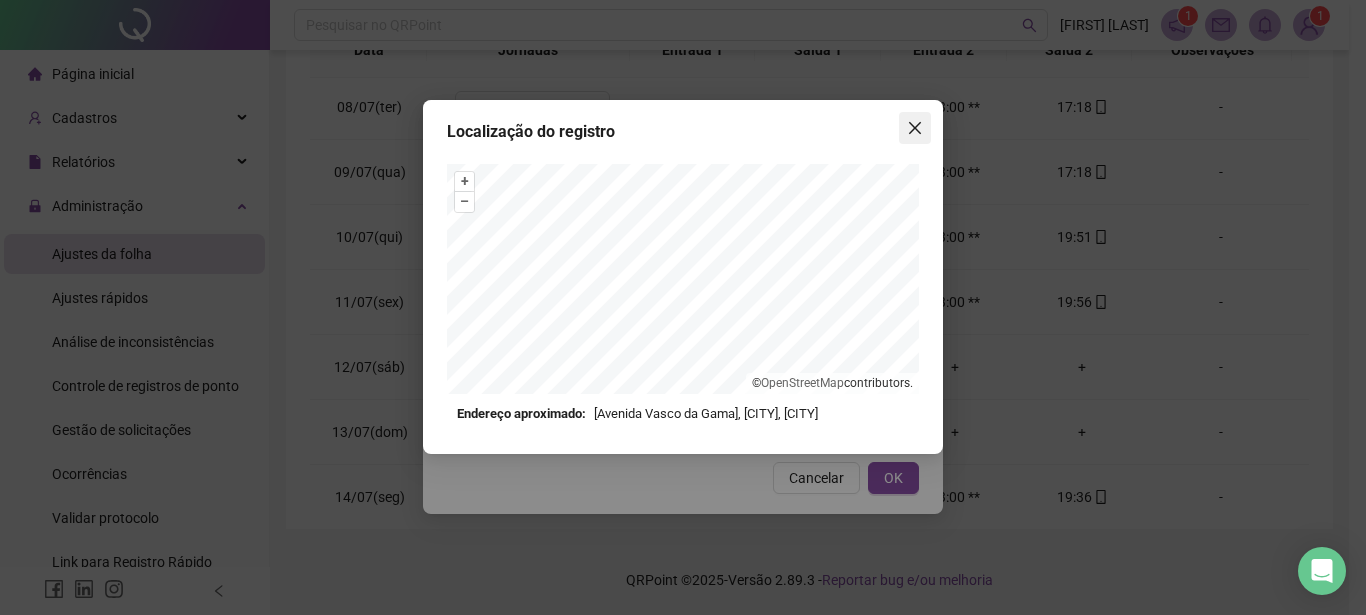 click 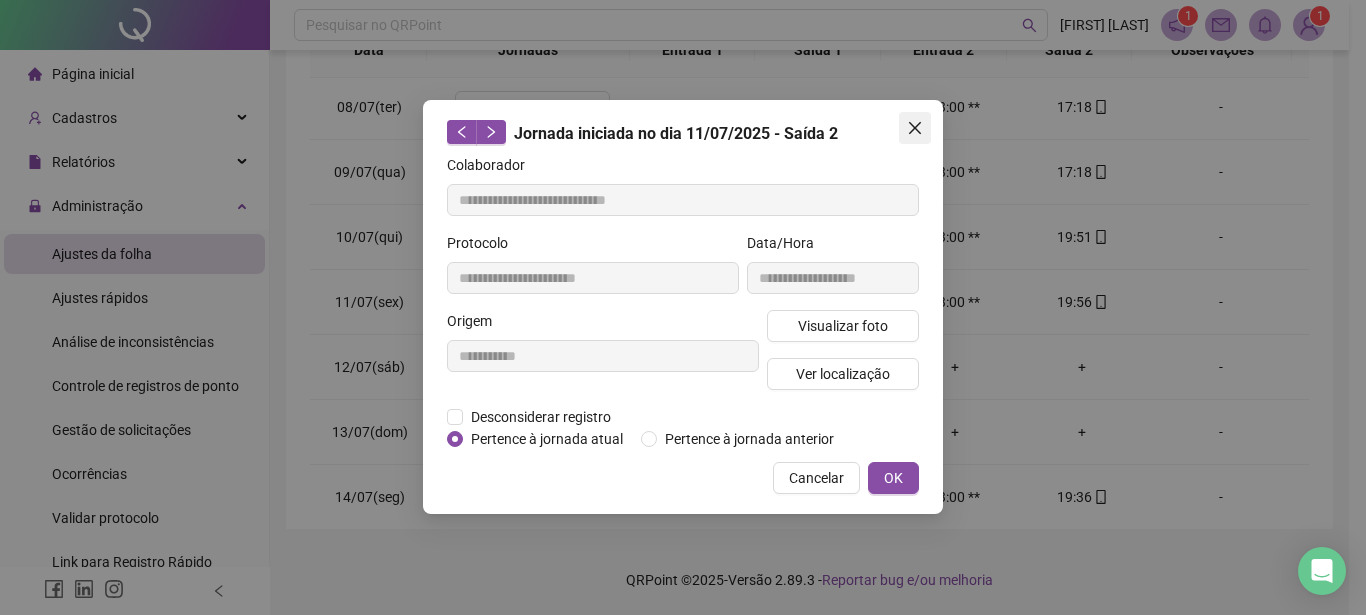 click 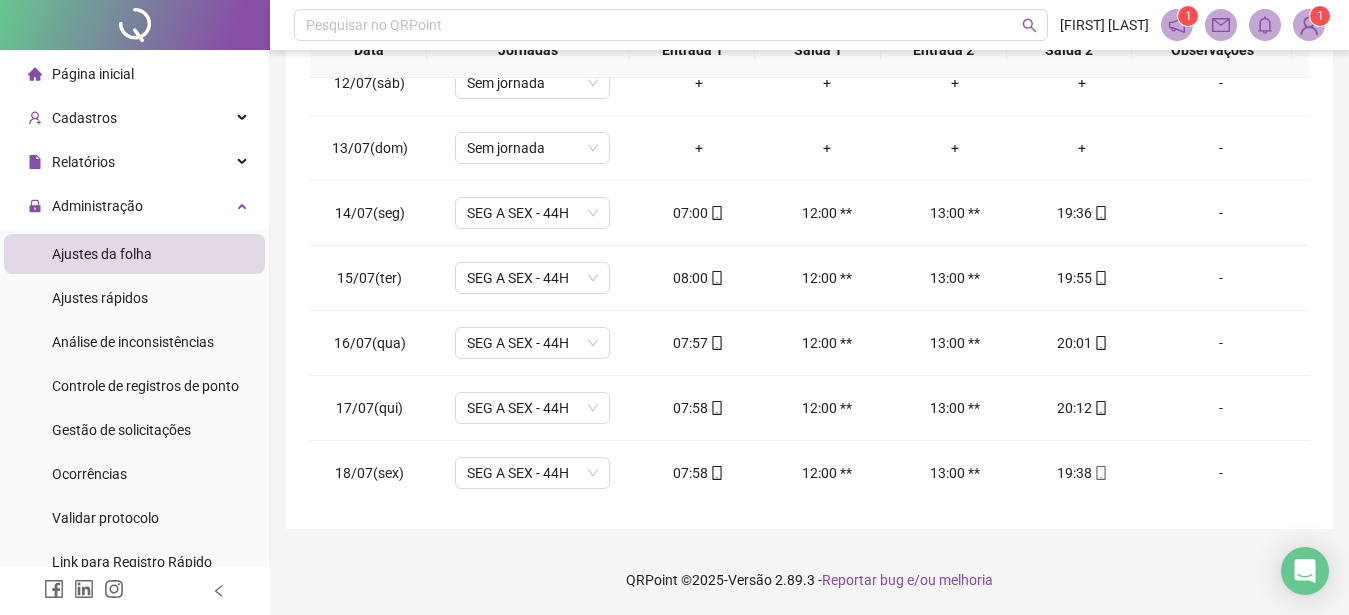 scroll, scrollTop: 747, scrollLeft: 0, axis: vertical 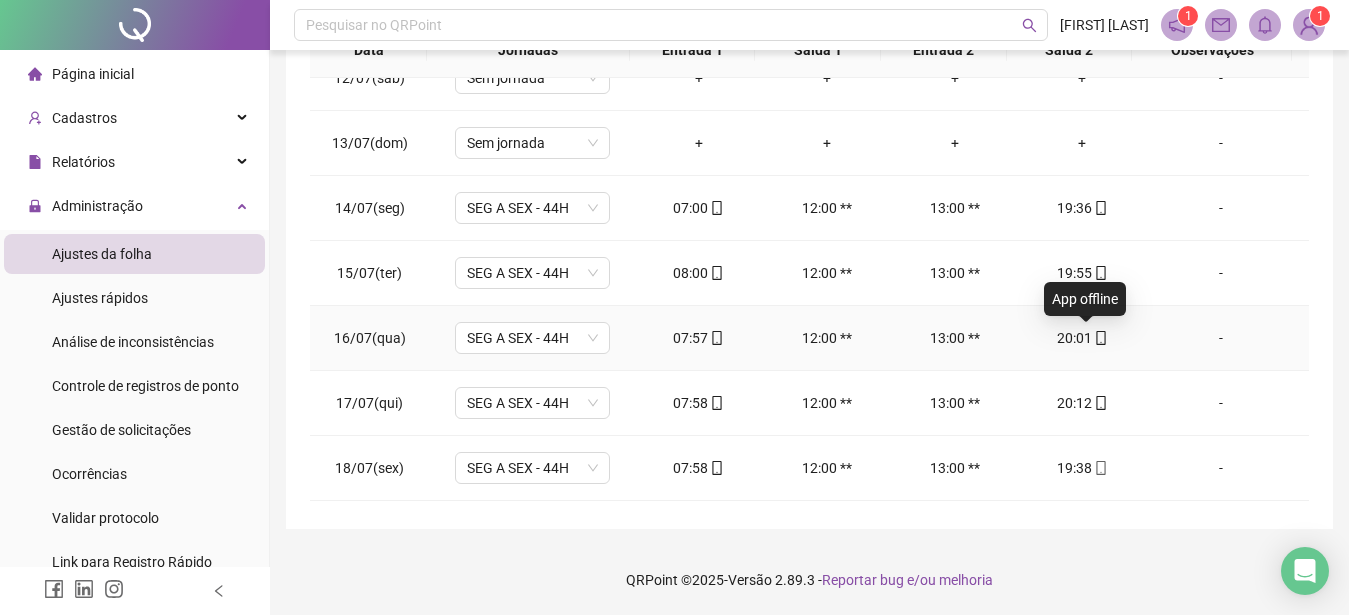 click 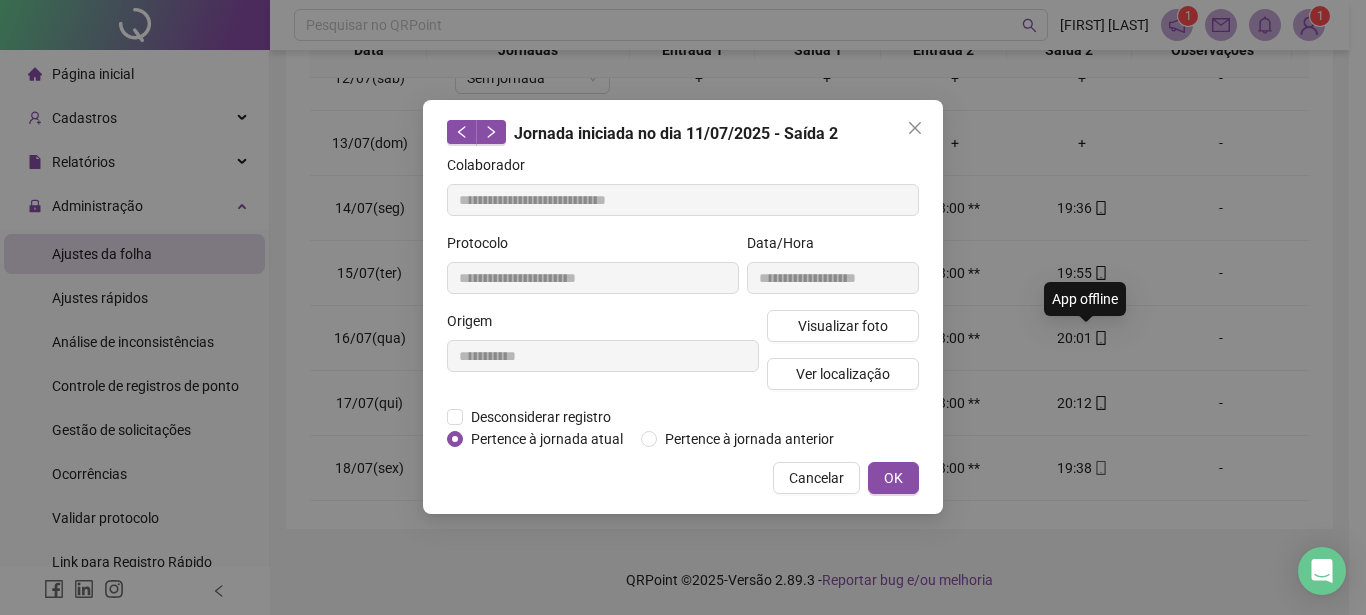 type on "**********" 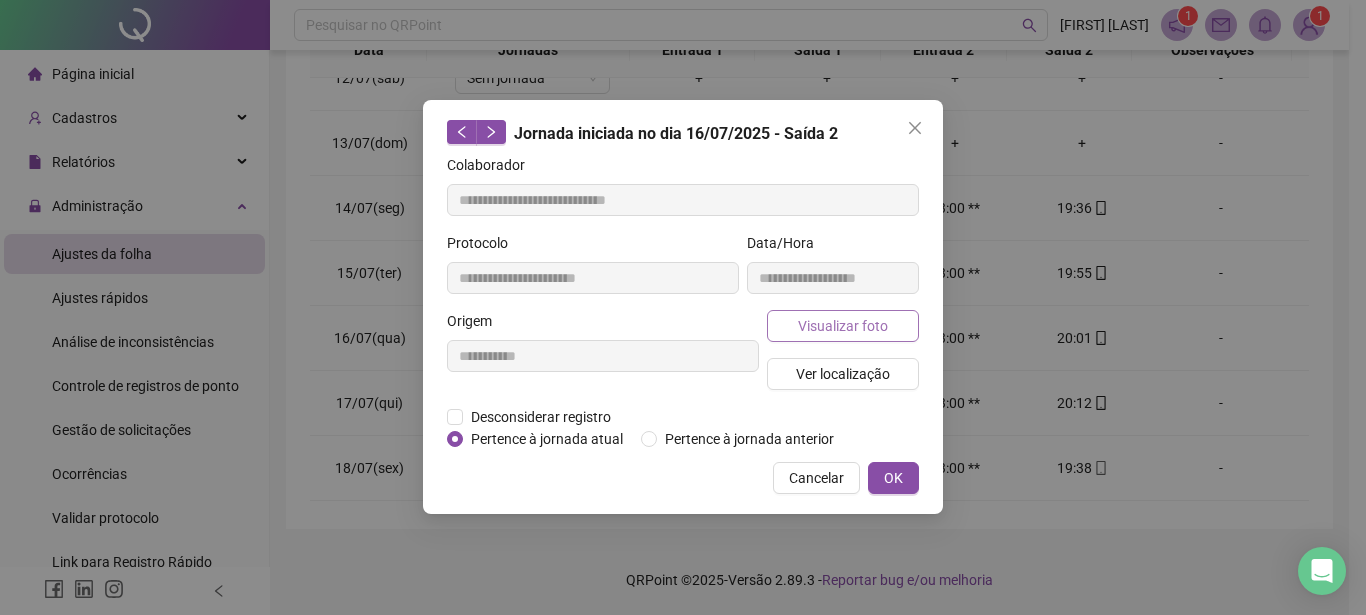 click on "Visualizar foto" at bounding box center (843, 326) 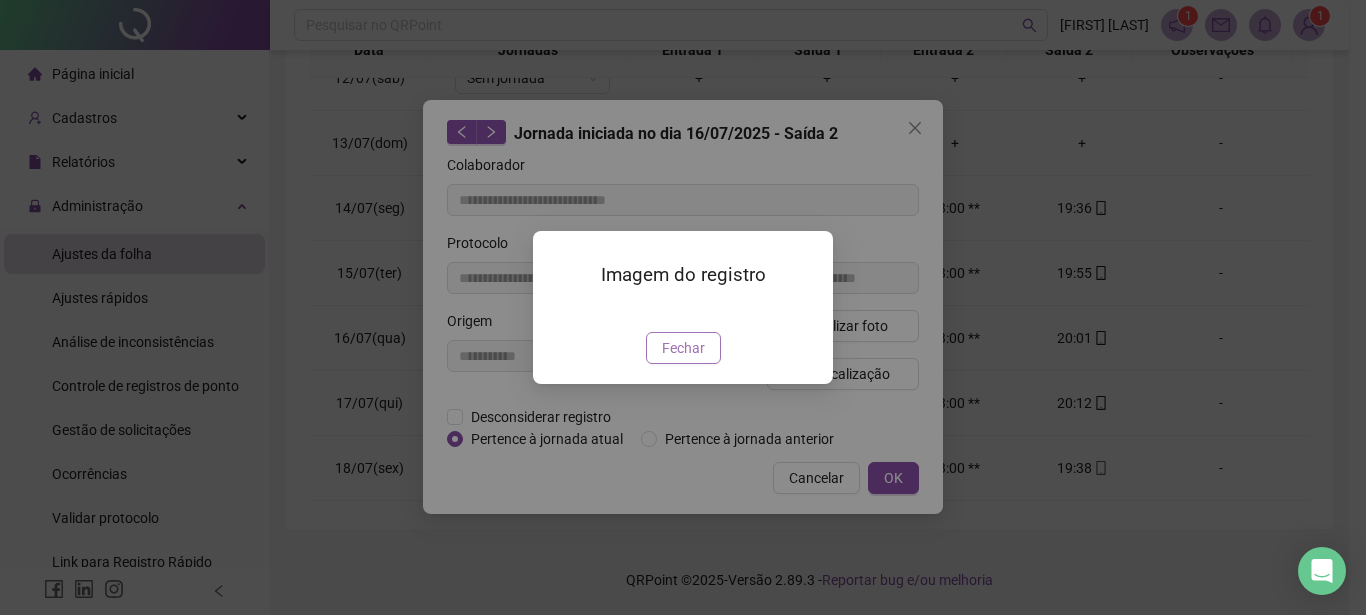 click on "Fechar" at bounding box center [683, 348] 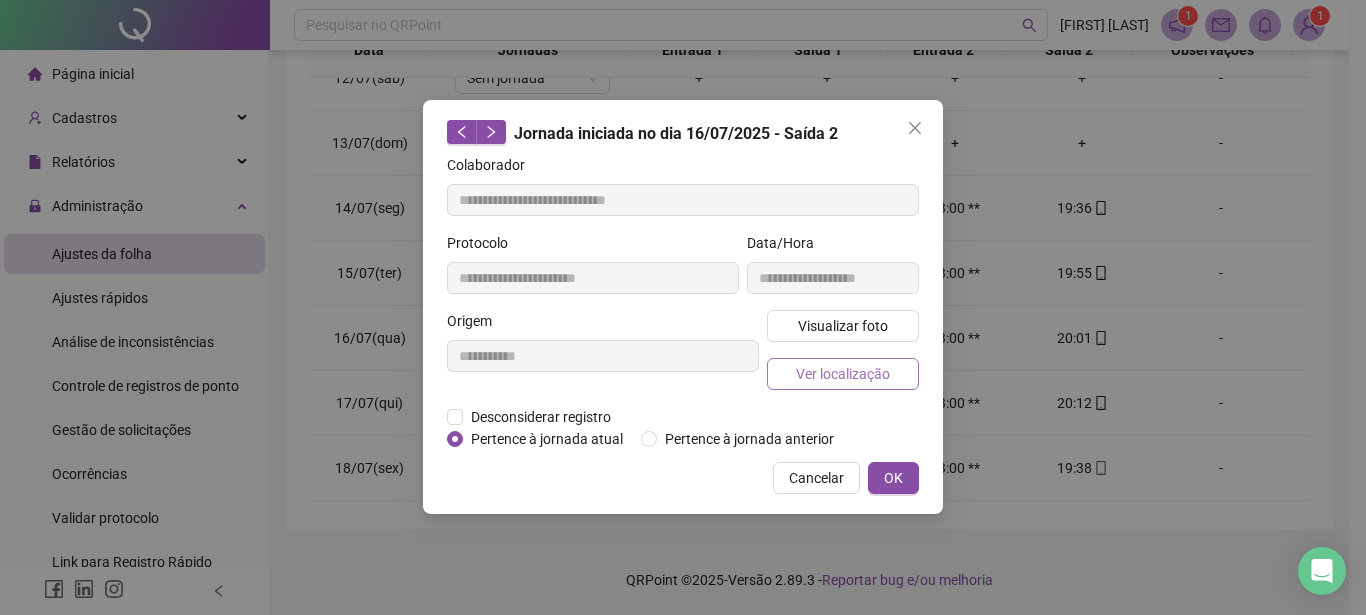click on "Ver localização" at bounding box center [843, 374] 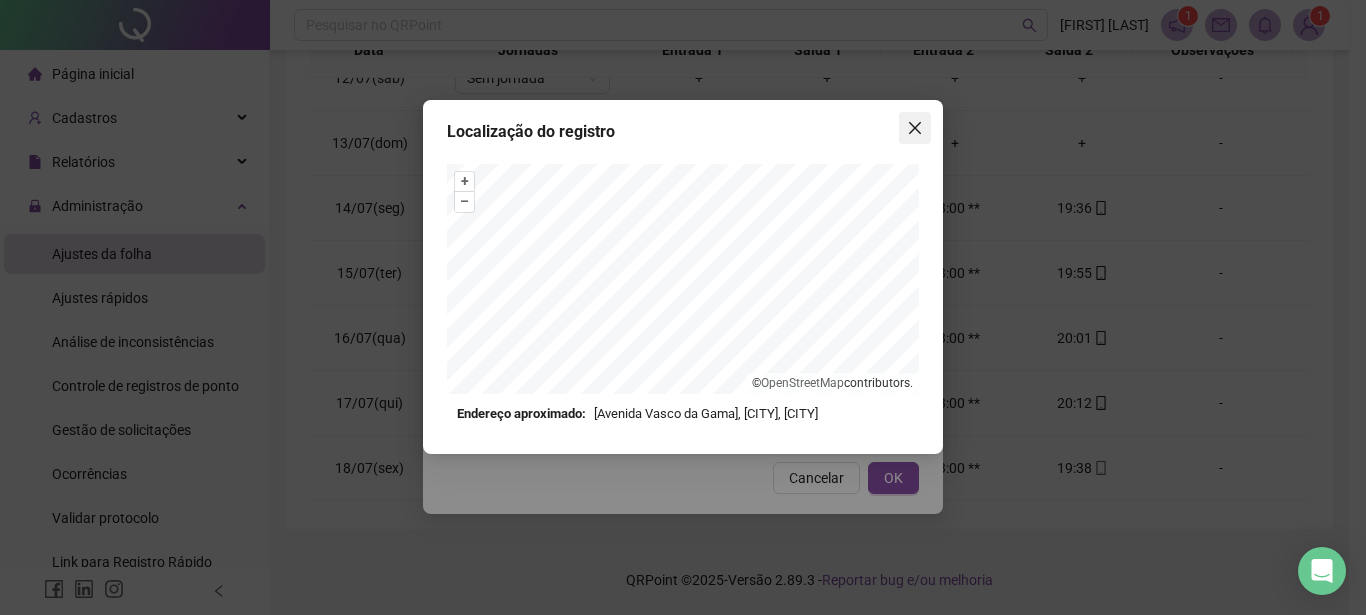 click 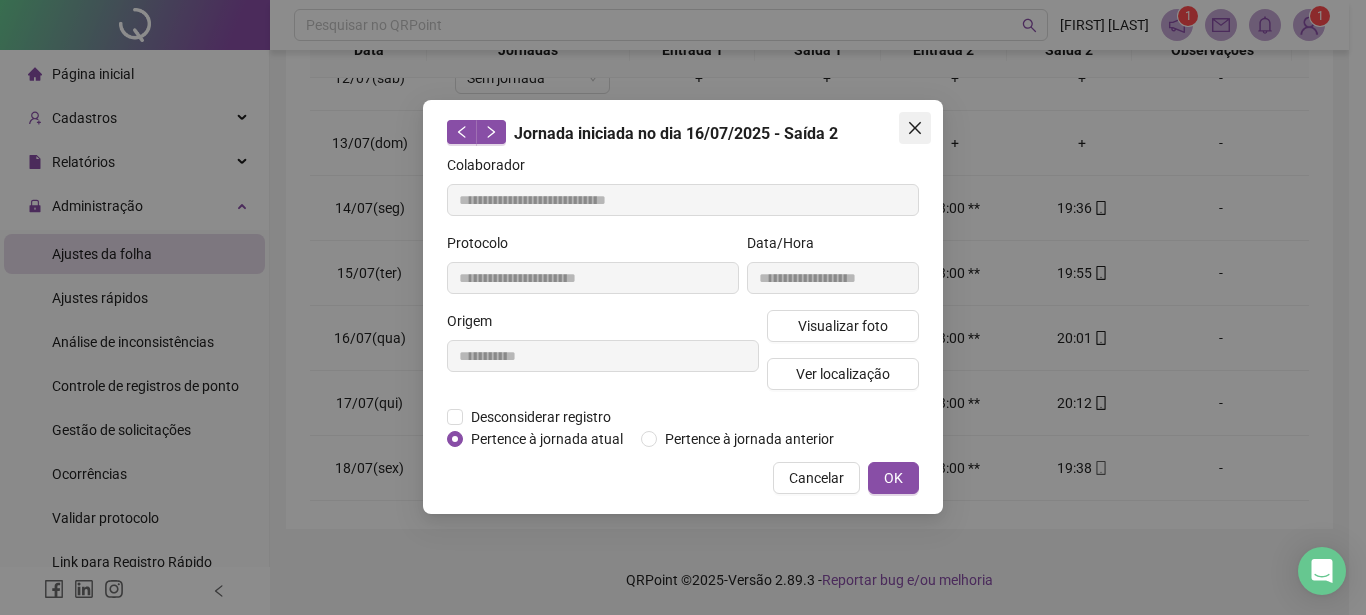 click 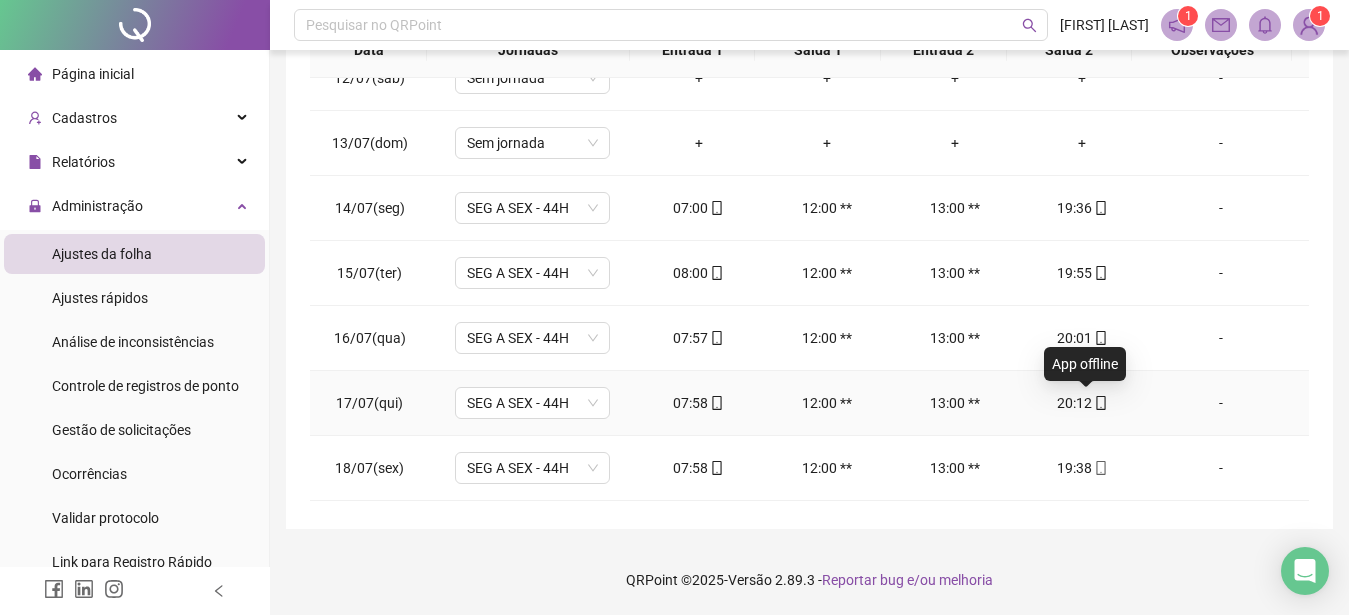 click 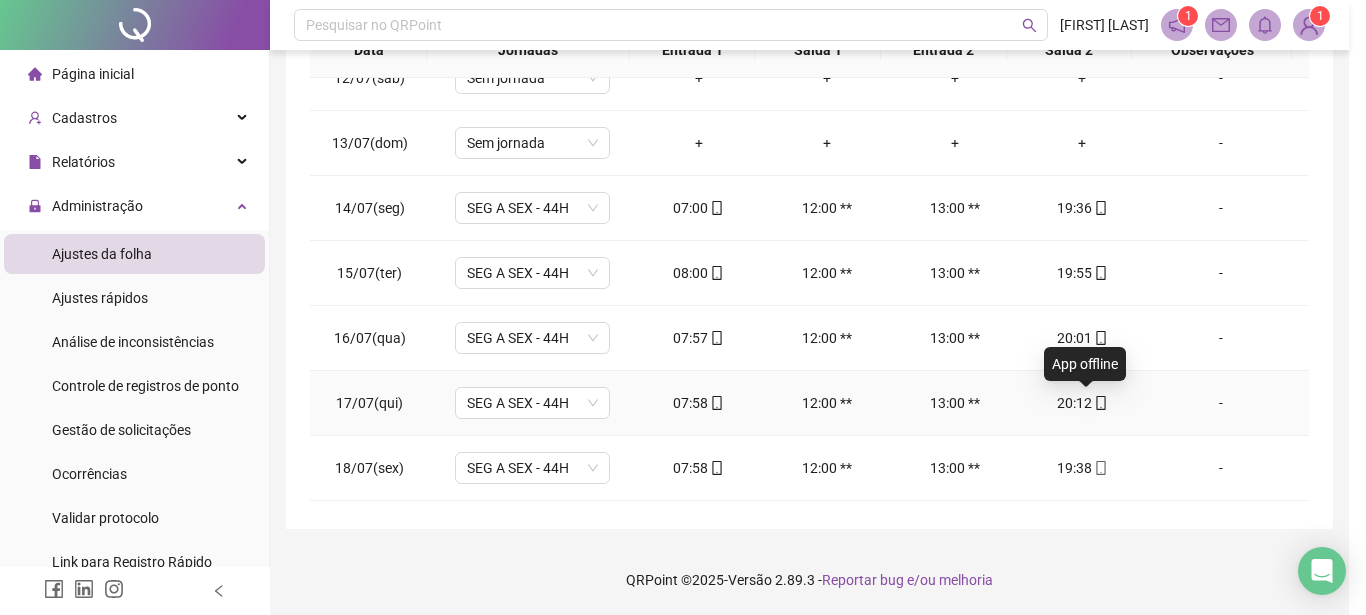 type on "**********" 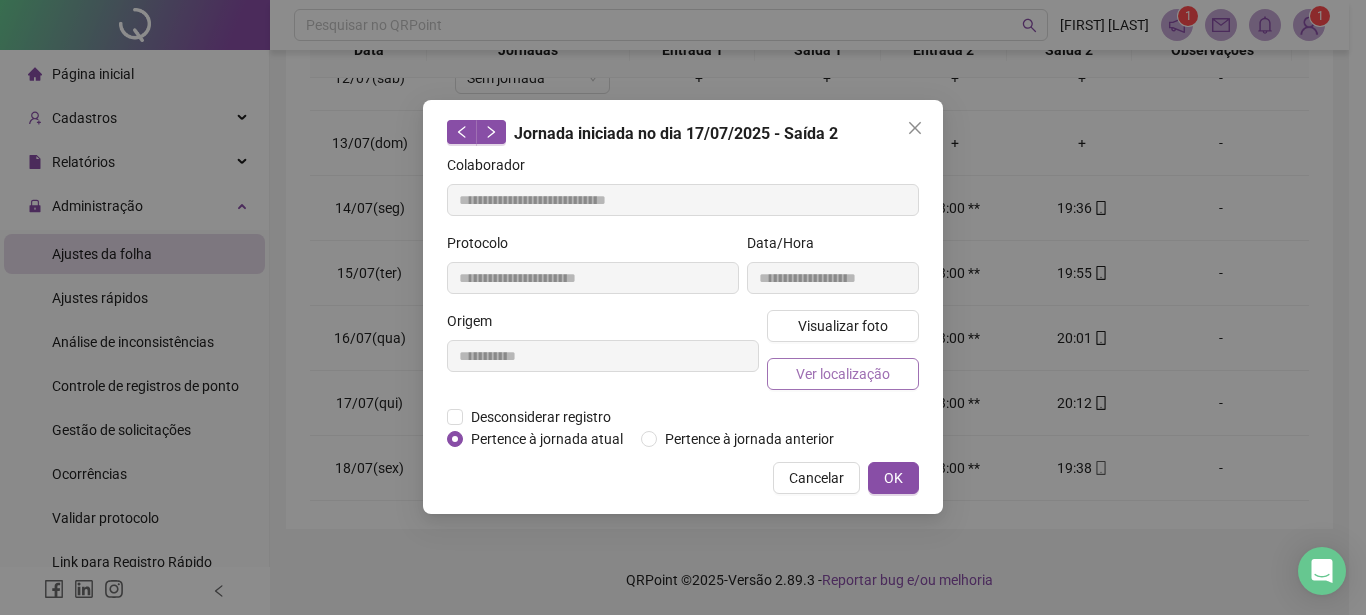 click on "Ver localização" at bounding box center [843, 374] 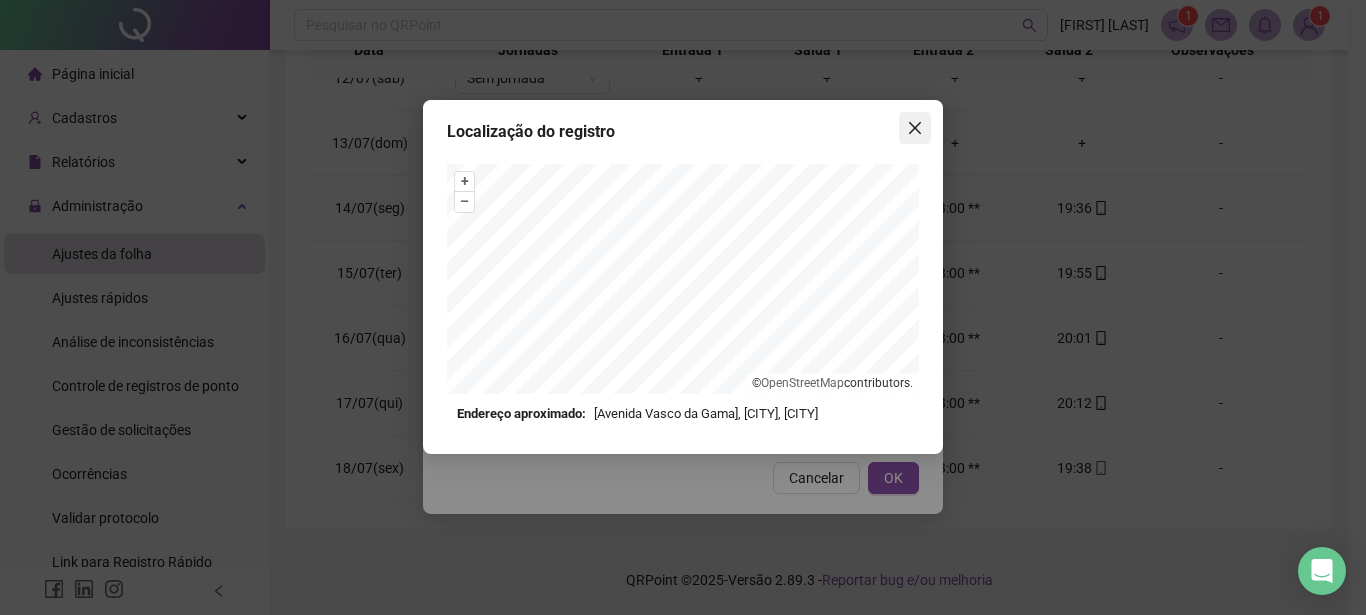 click 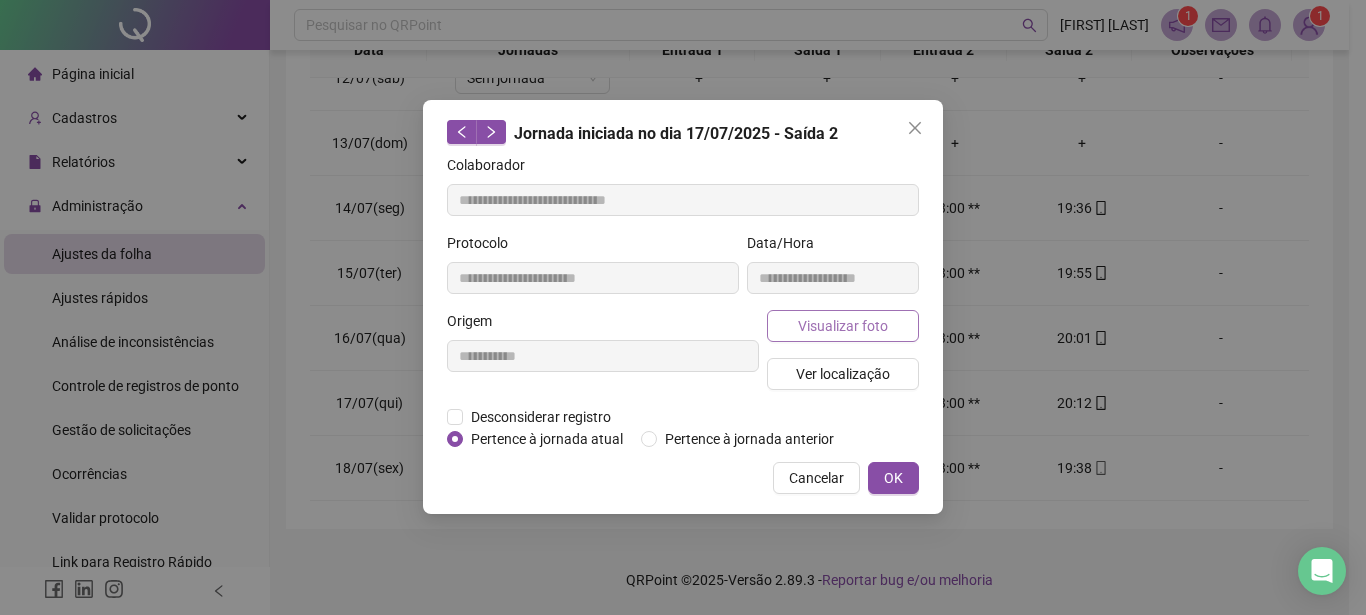 click on "Visualizar foto" at bounding box center [843, 326] 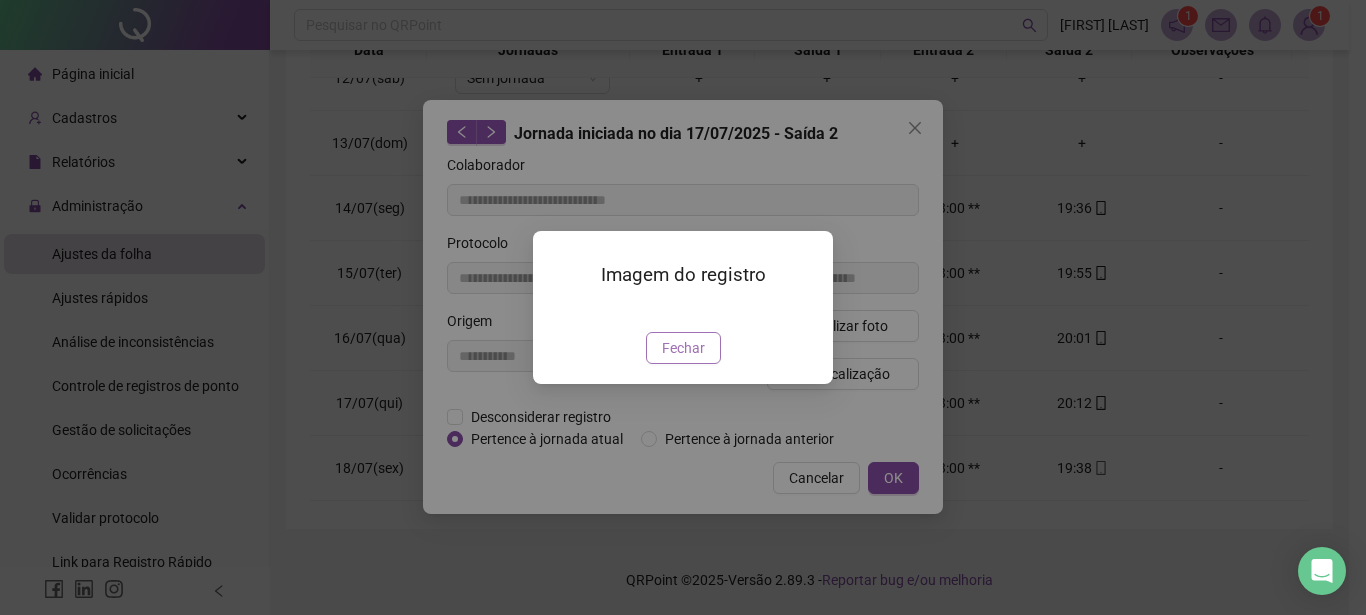 click on "Fechar" at bounding box center (683, 348) 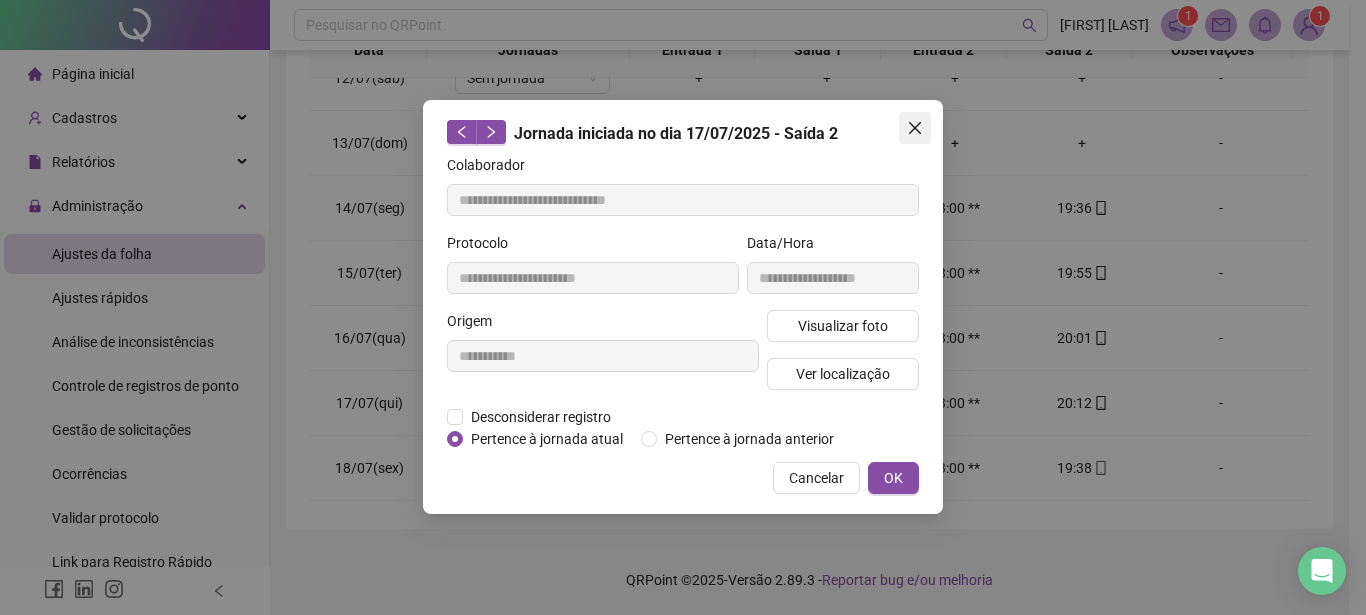 click 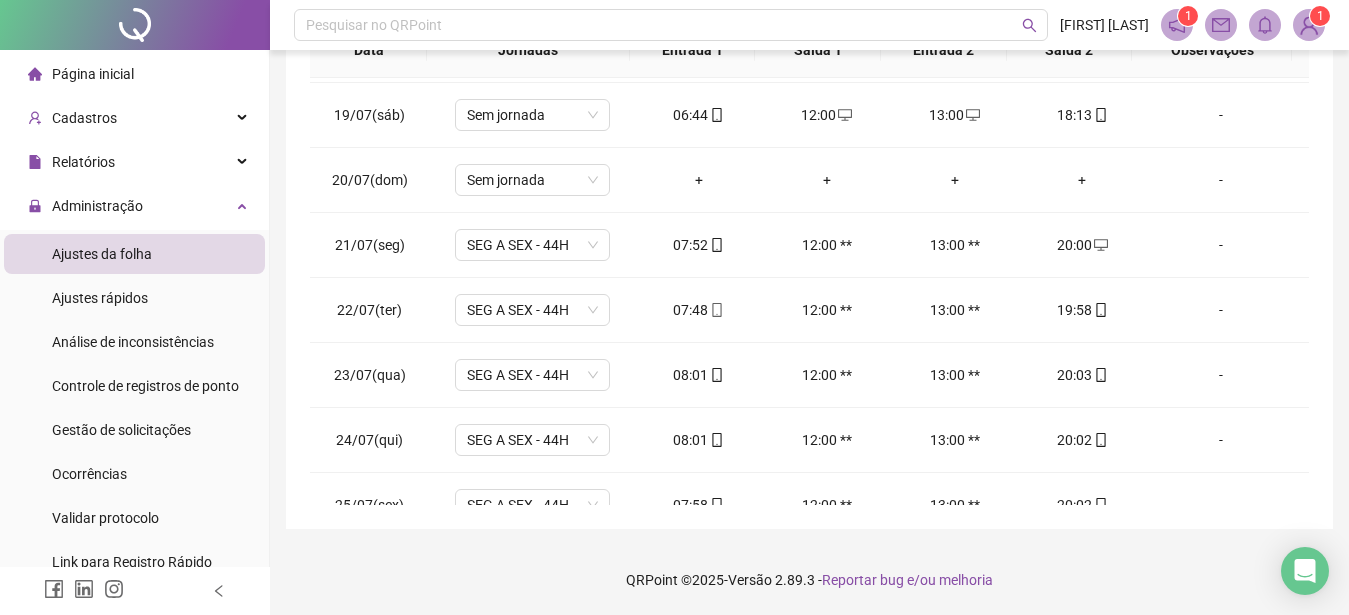 scroll, scrollTop: 1170, scrollLeft: 0, axis: vertical 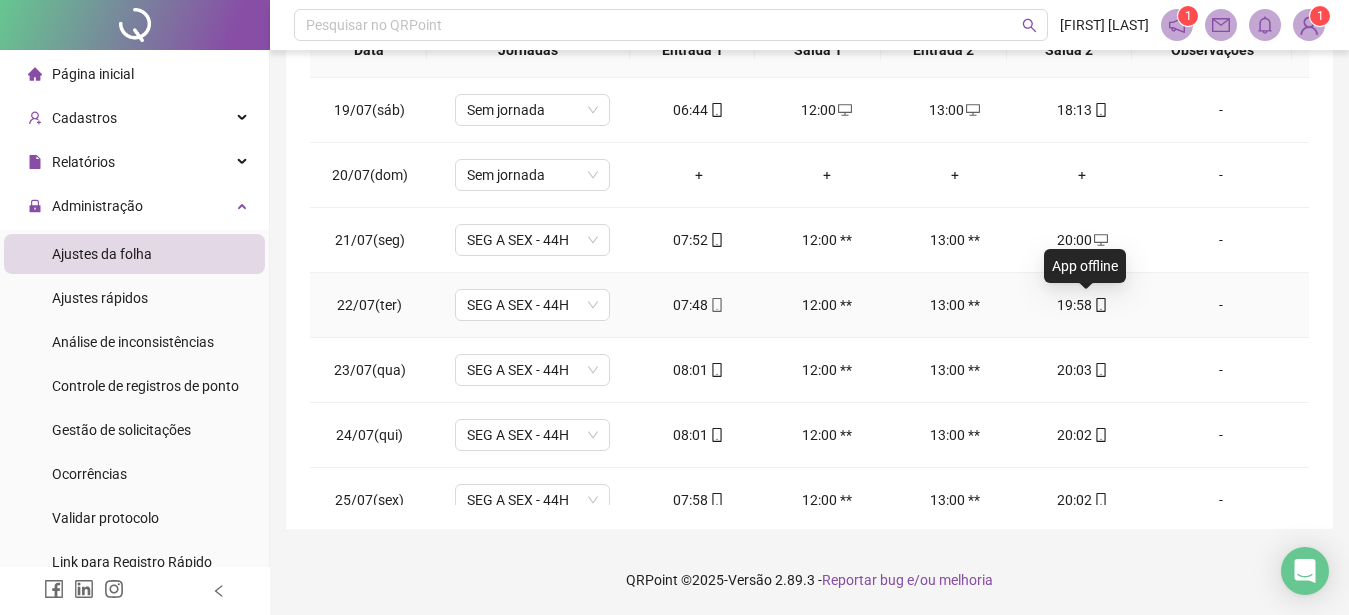 click 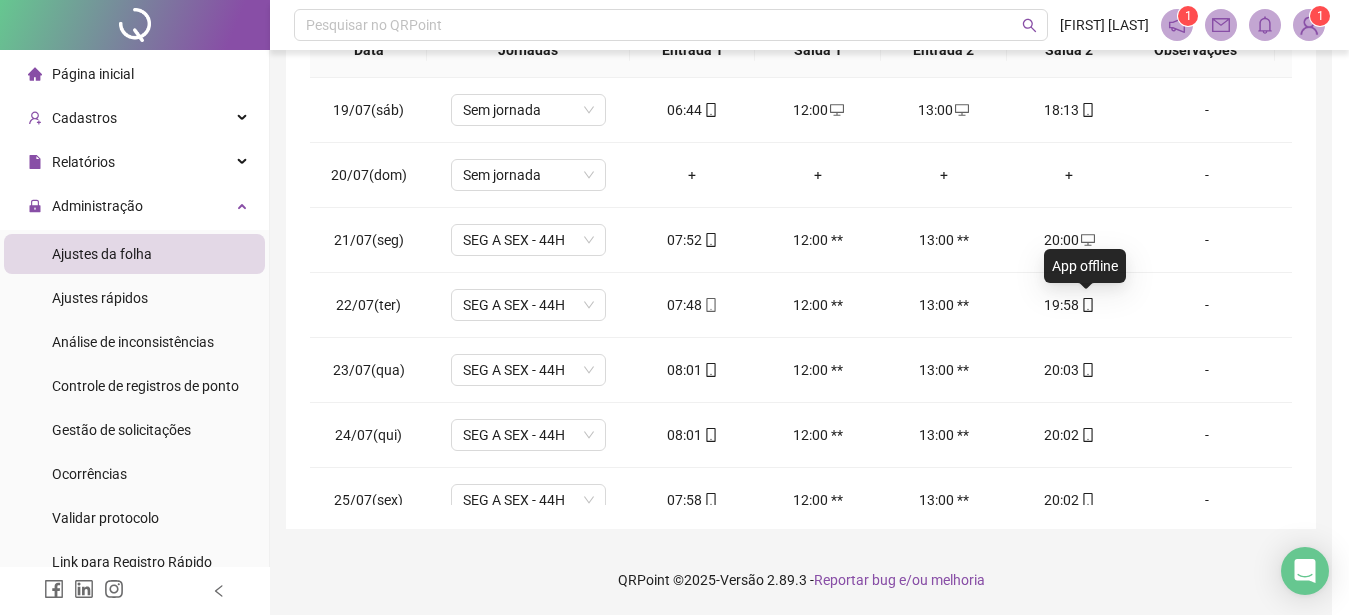 type on "**********" 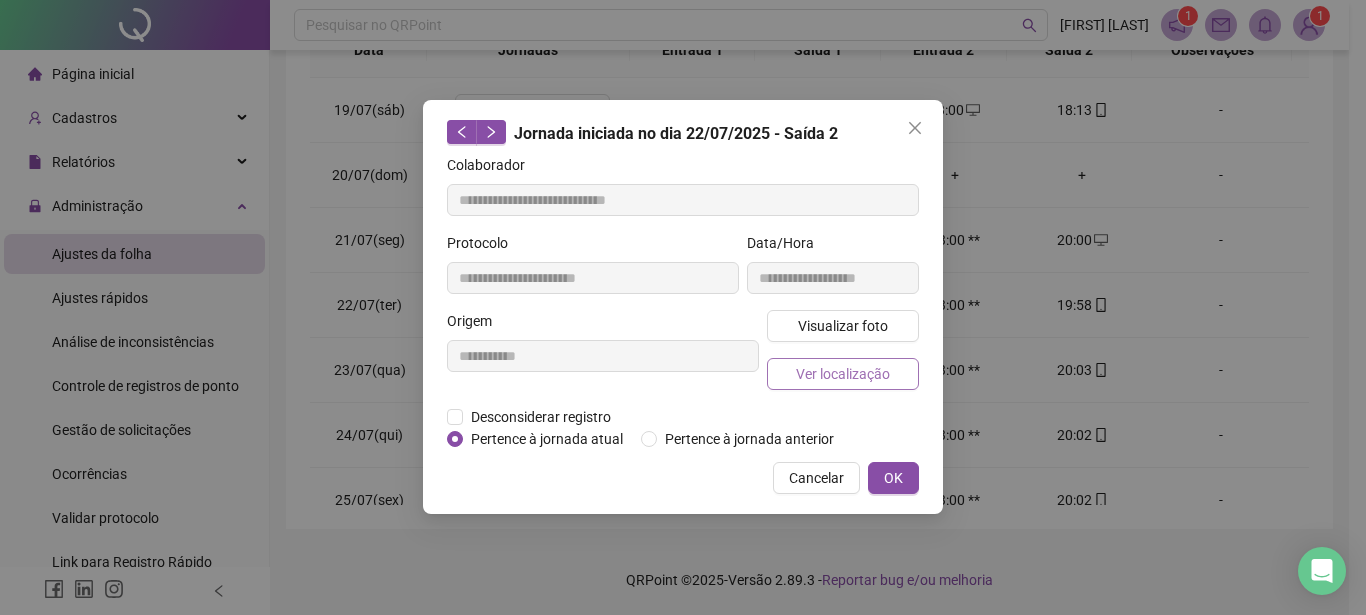 click on "Ver localização" at bounding box center (843, 374) 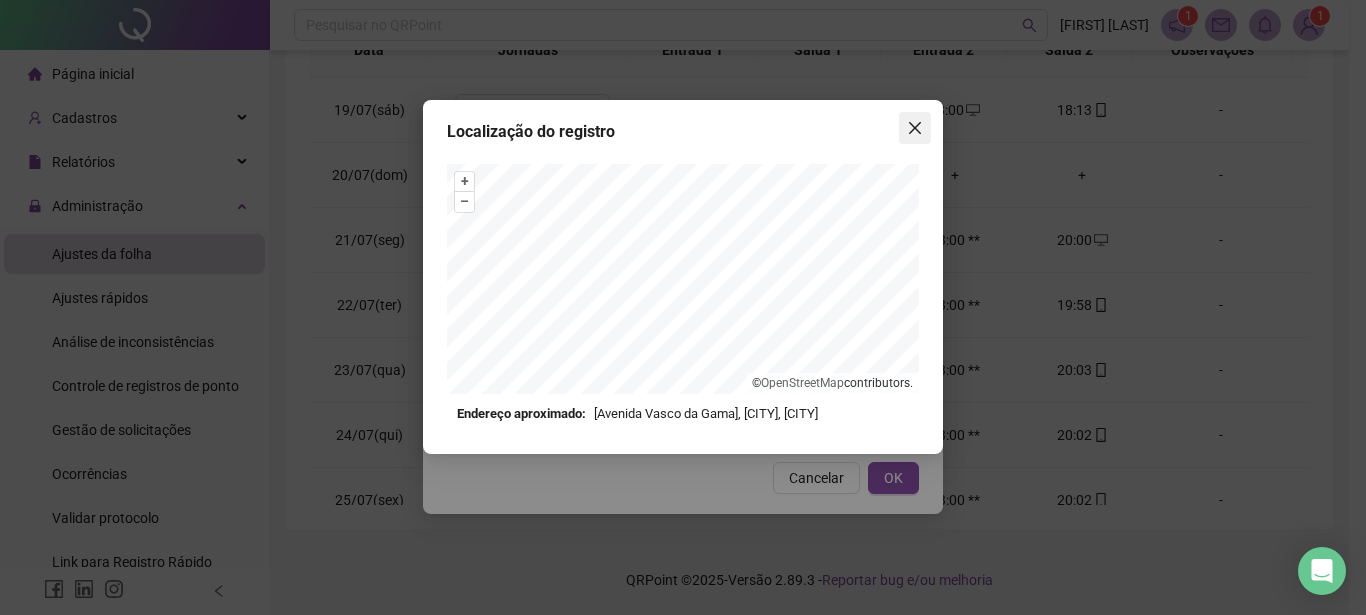 click 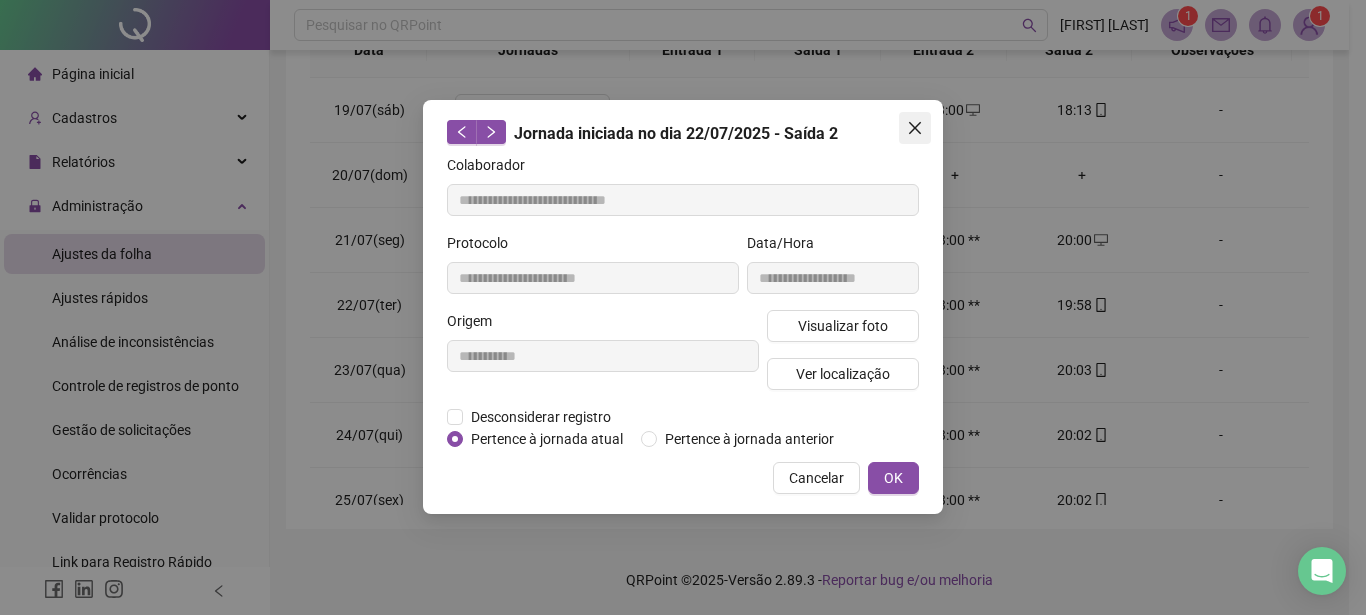 click 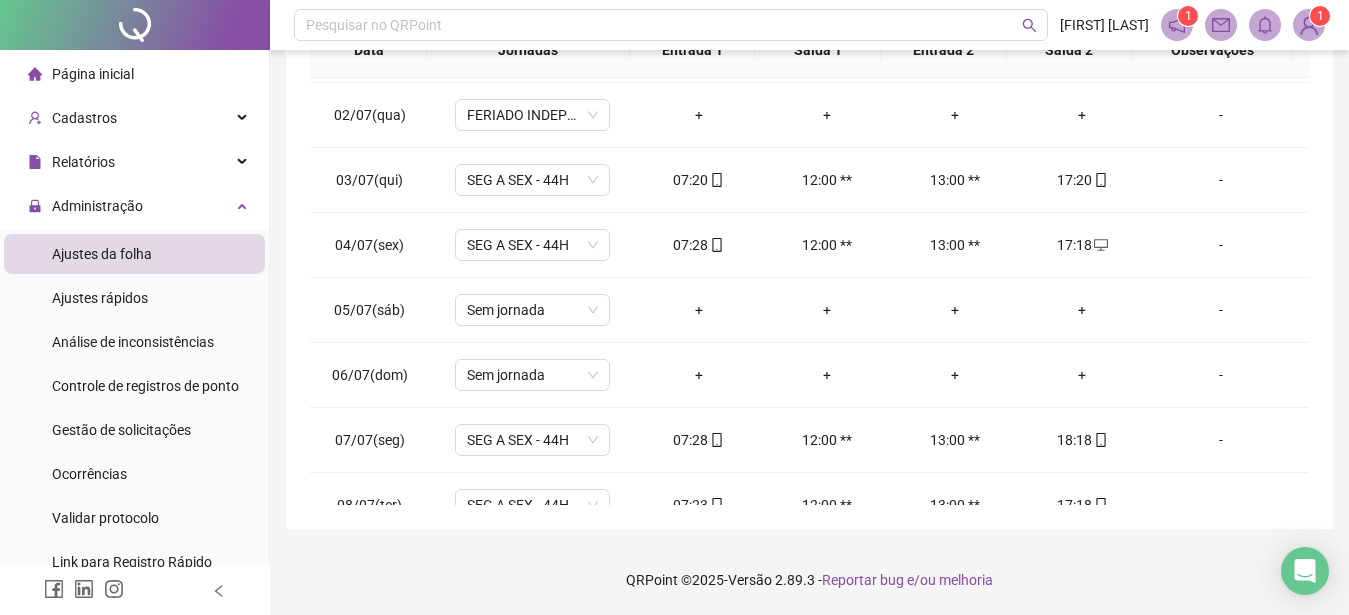 scroll, scrollTop: 0, scrollLeft: 0, axis: both 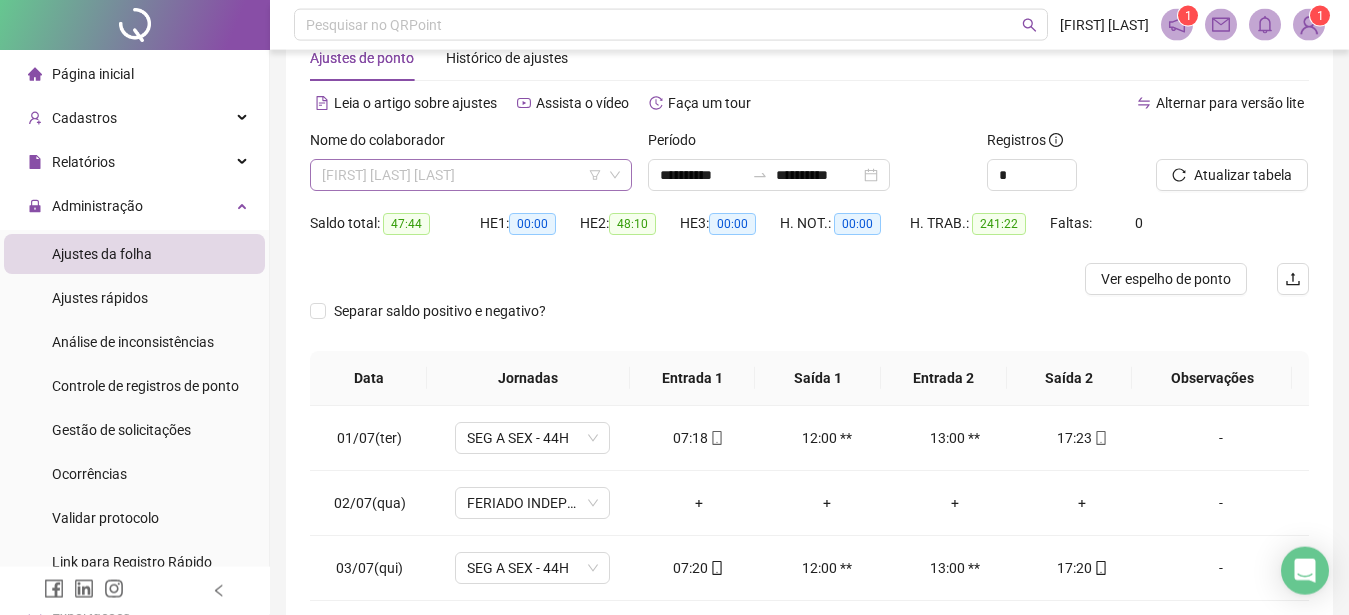 click on "[FIRST] [LAST] [LAST]" at bounding box center [471, 175] 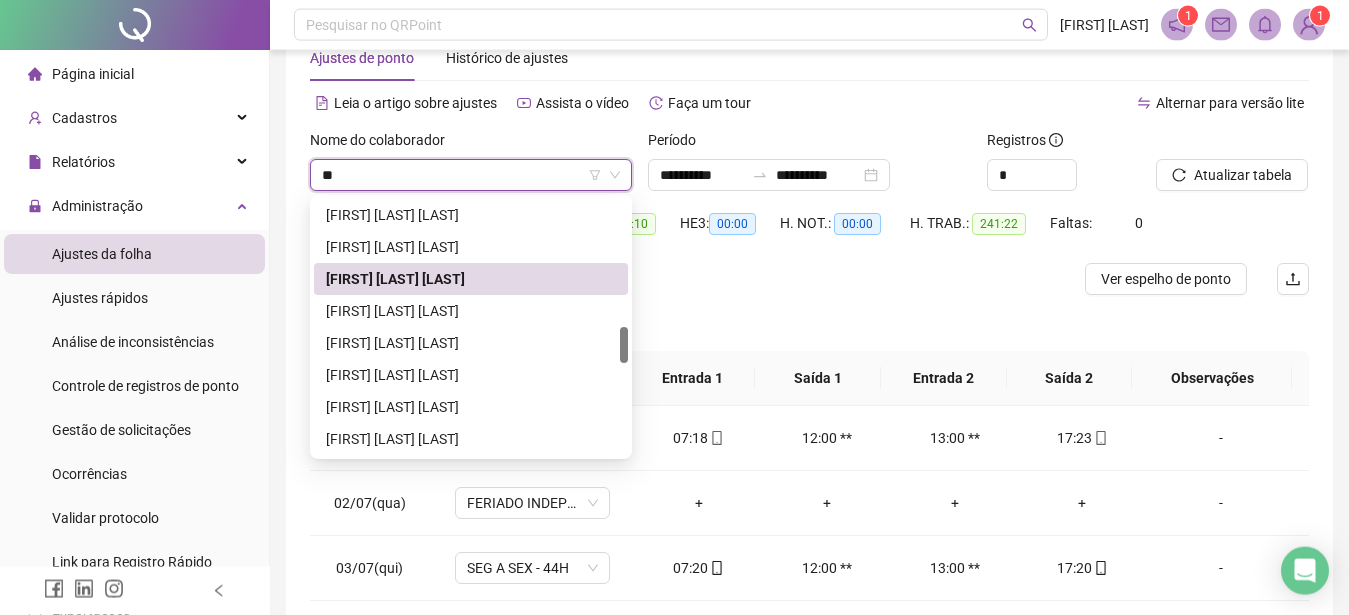 scroll, scrollTop: 0, scrollLeft: 0, axis: both 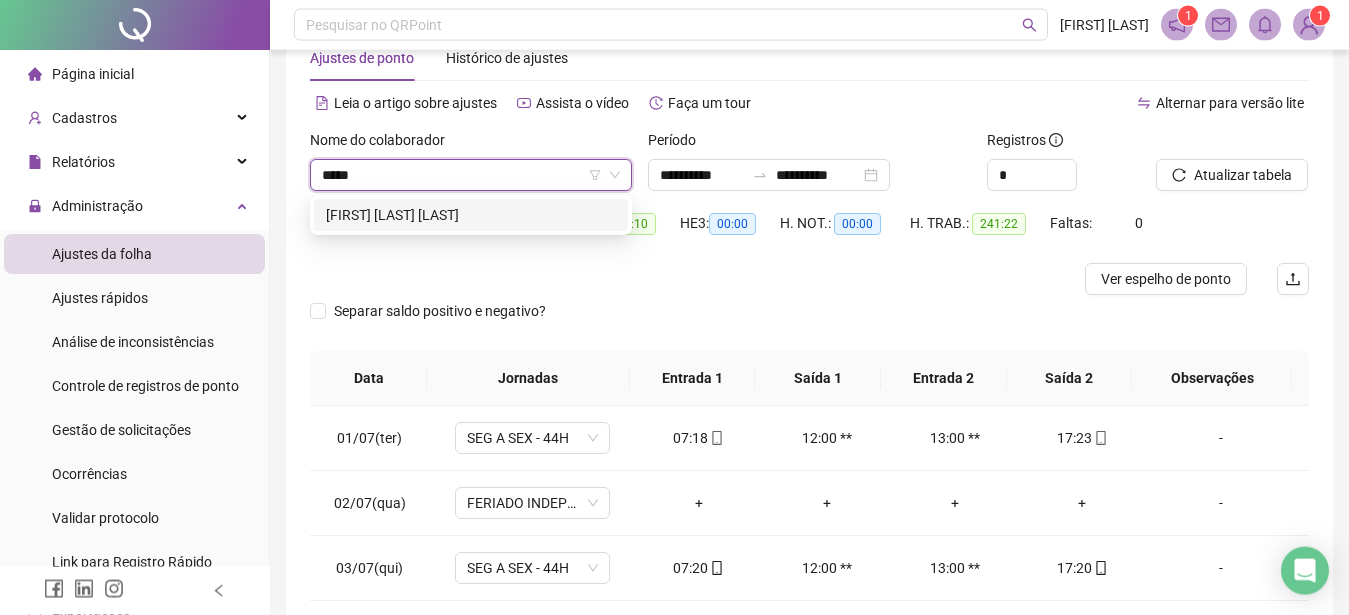 type on "******" 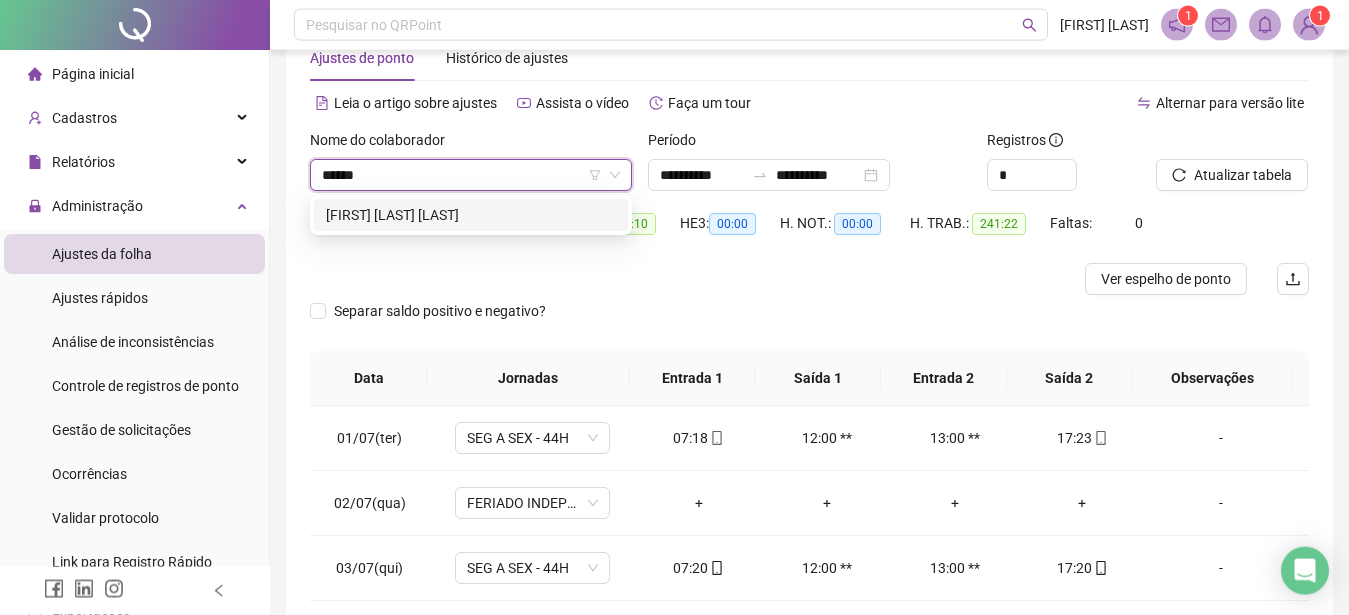 click on "[FIRST] [LAST] [LAST]" at bounding box center [471, 215] 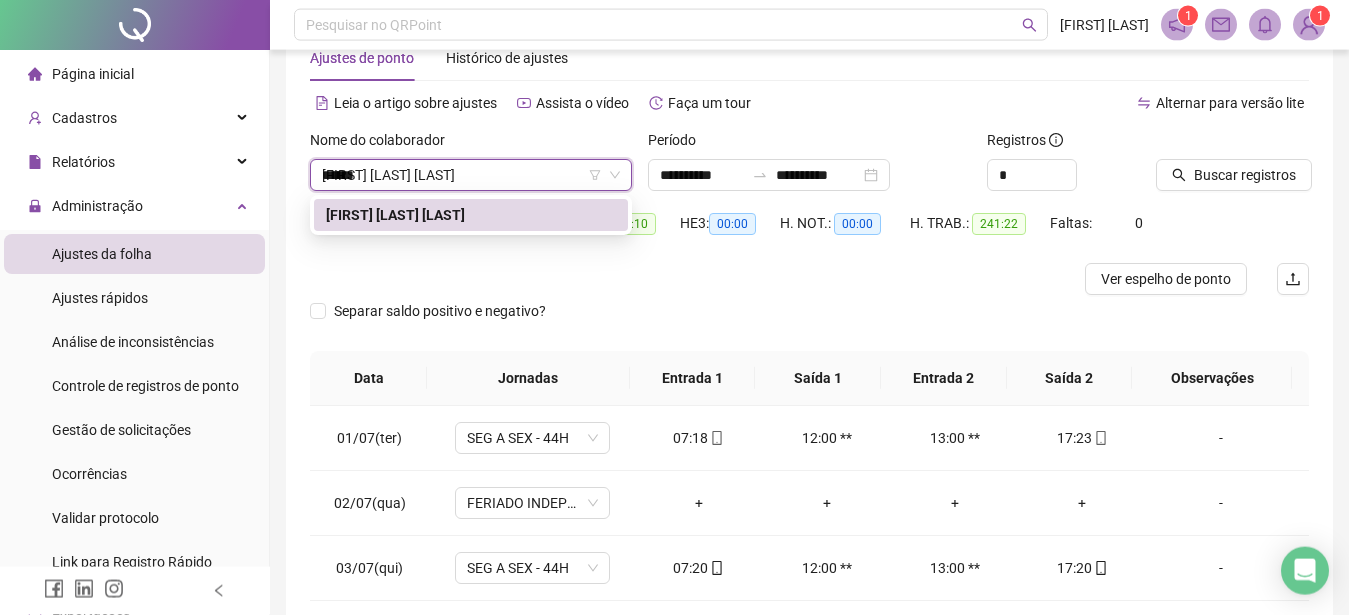 type 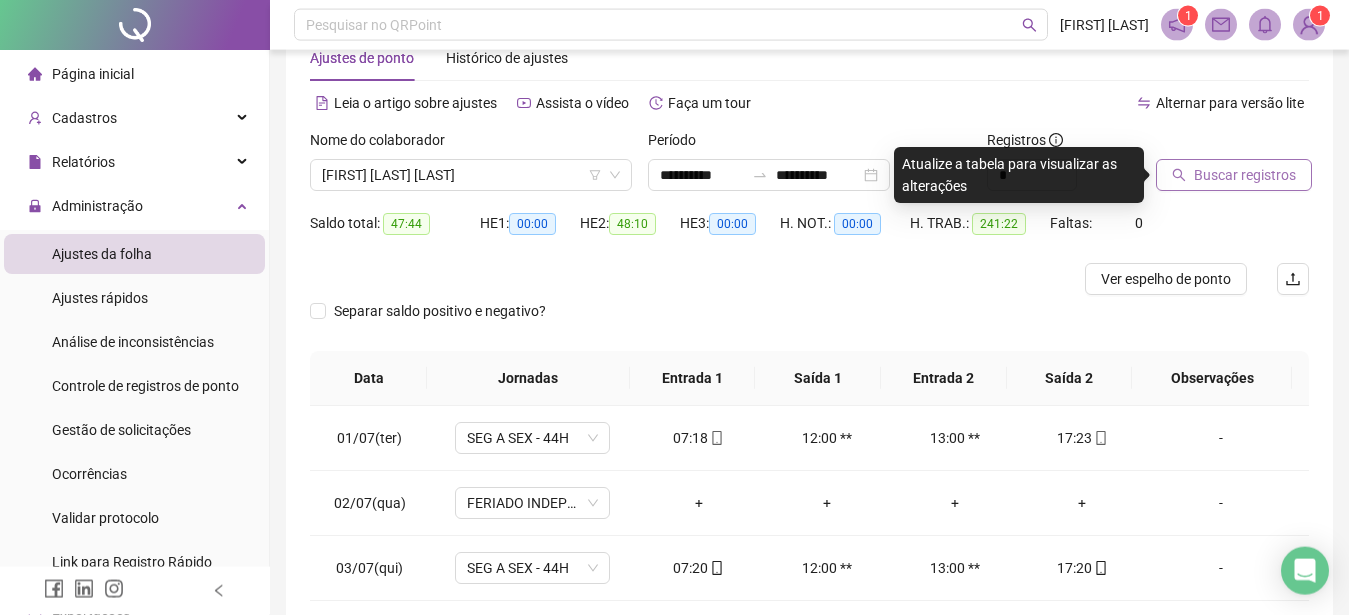 click on "Buscar registros" at bounding box center [1245, 175] 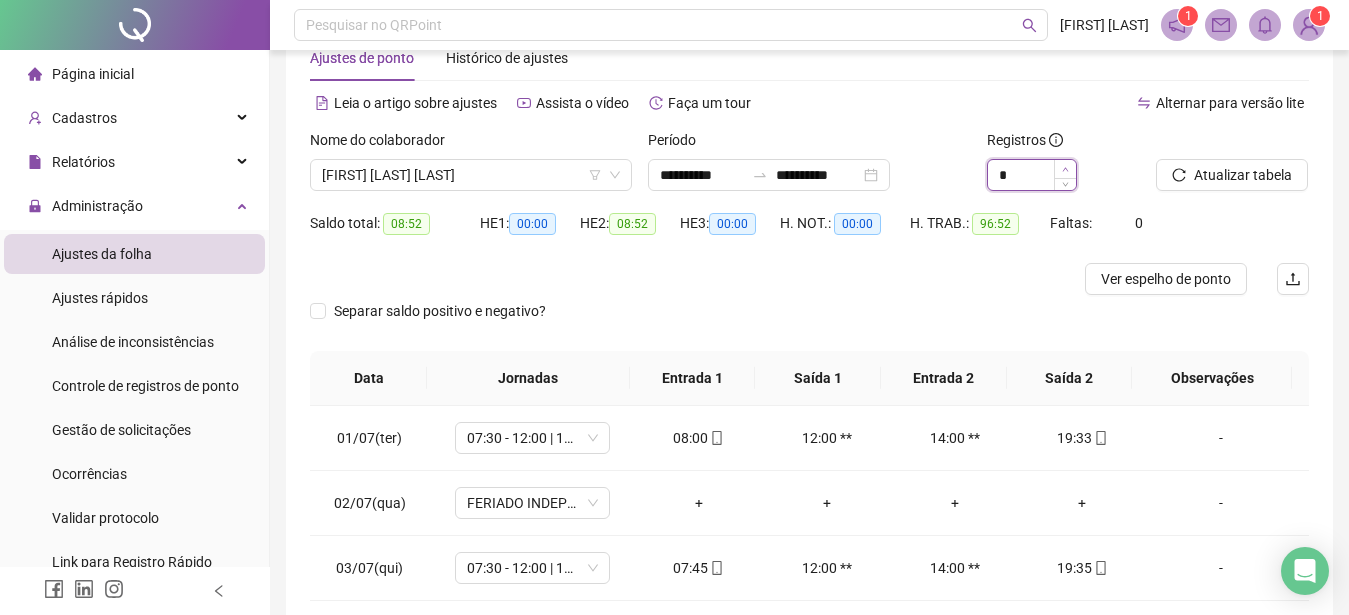 click 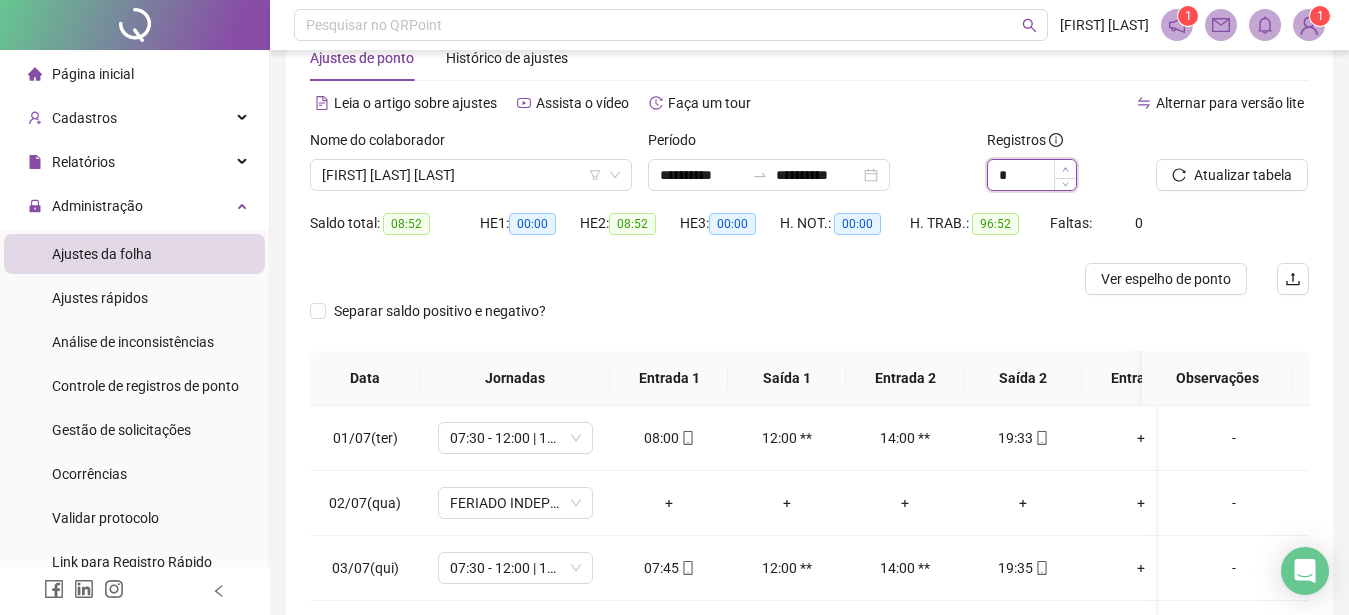 type on "*" 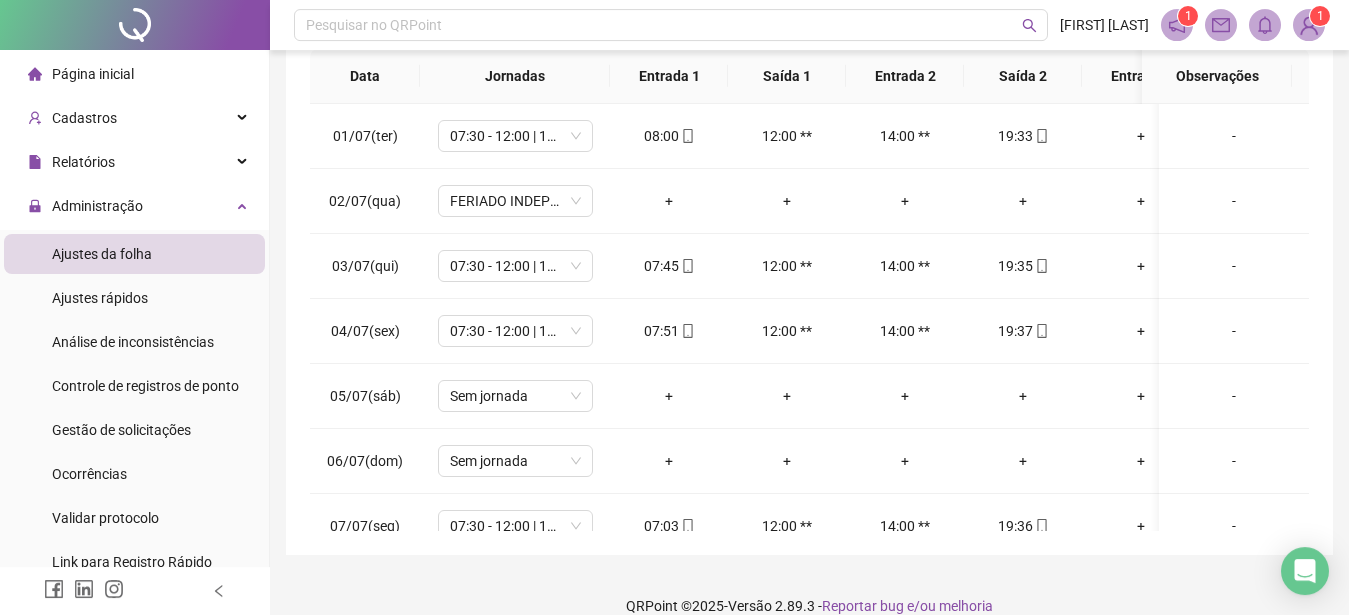 scroll, scrollTop: 375, scrollLeft: 0, axis: vertical 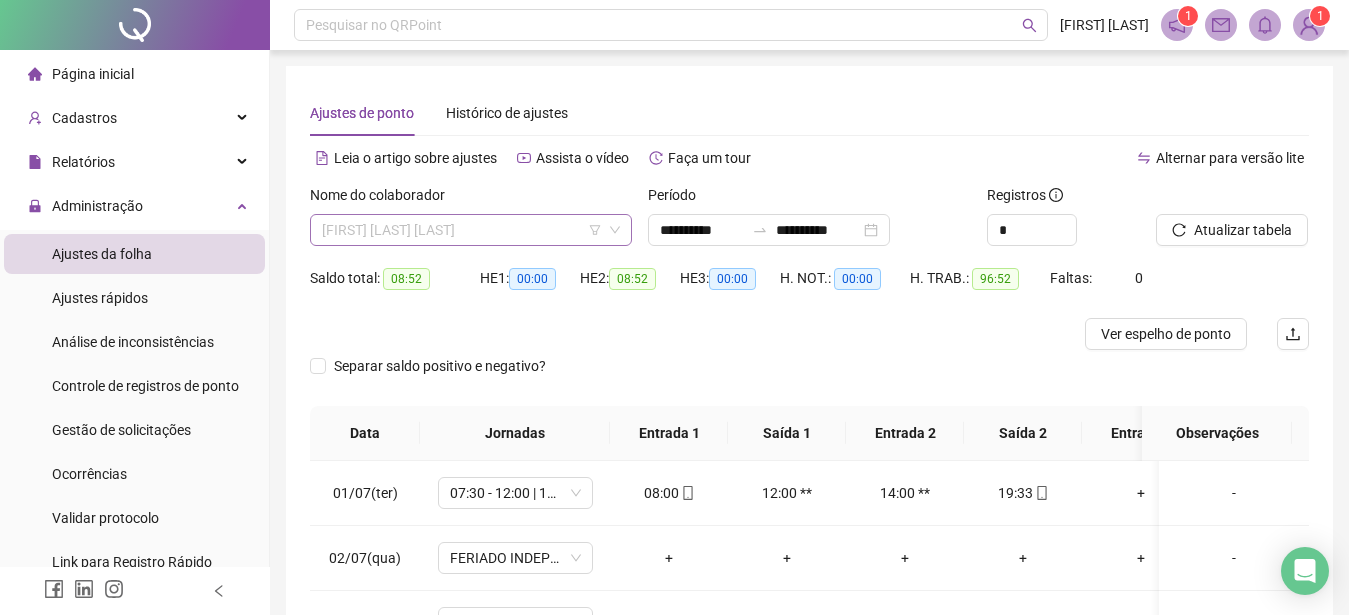 click on "[FIRST] [LAST] [LAST]" at bounding box center (471, 230) 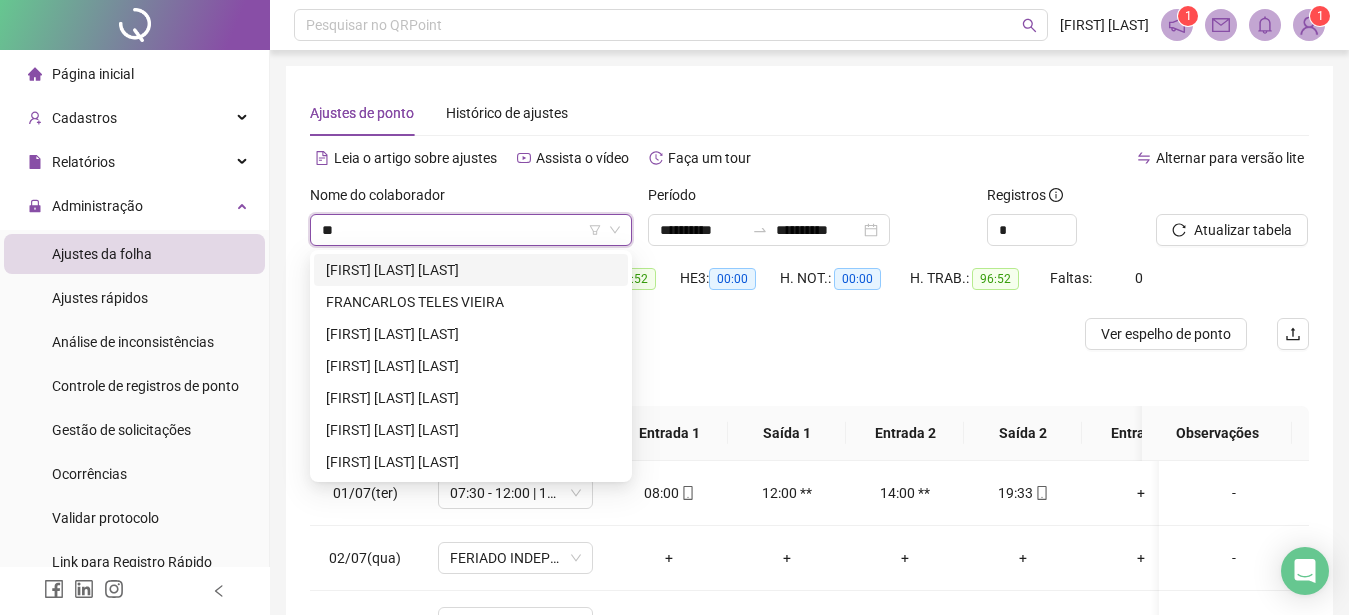 scroll, scrollTop: 0, scrollLeft: 0, axis: both 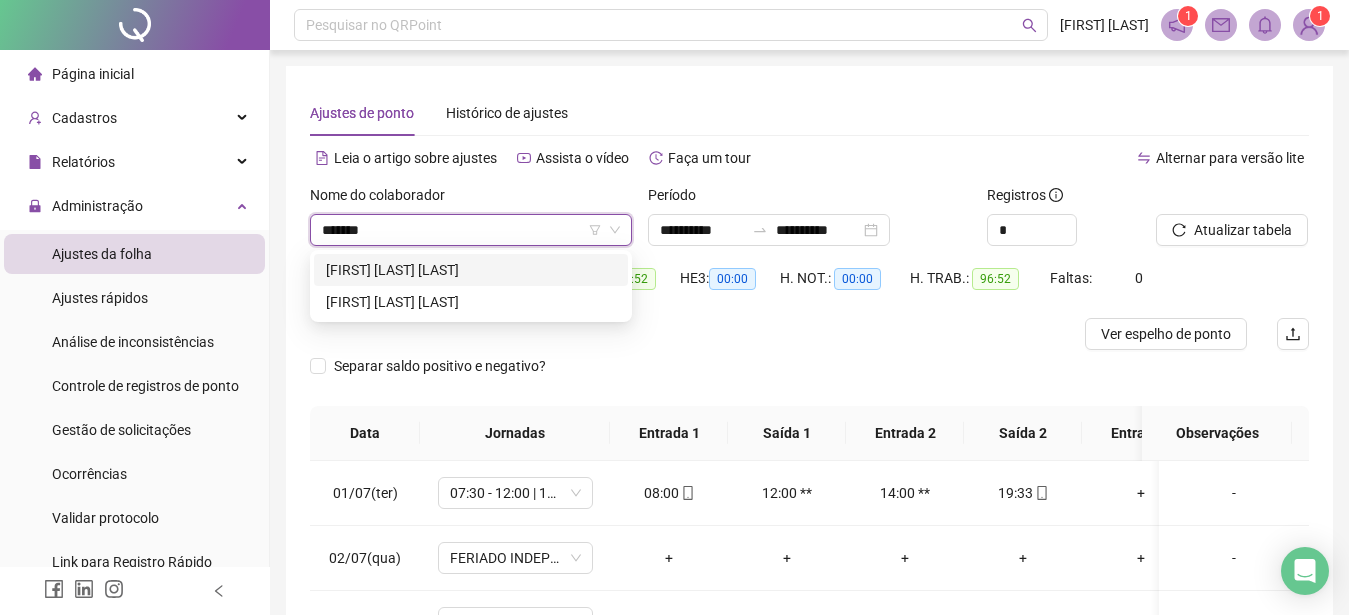 type on "********" 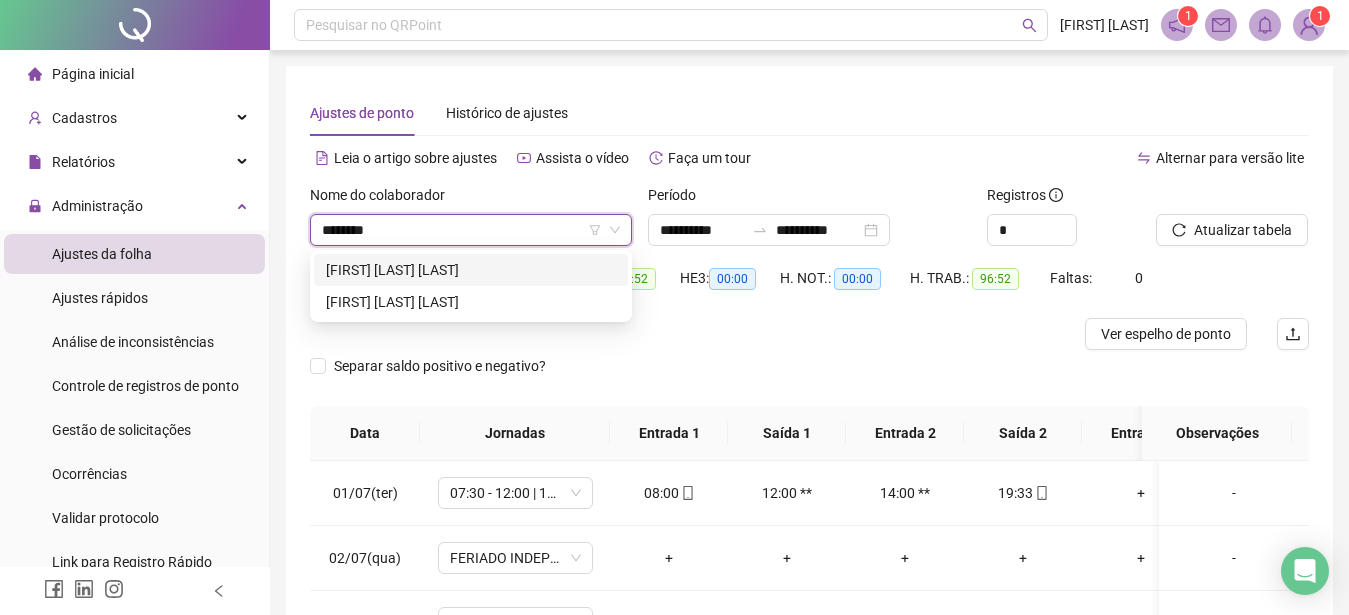 click on "[FIRST] [LAST] [LAST]" at bounding box center (471, 270) 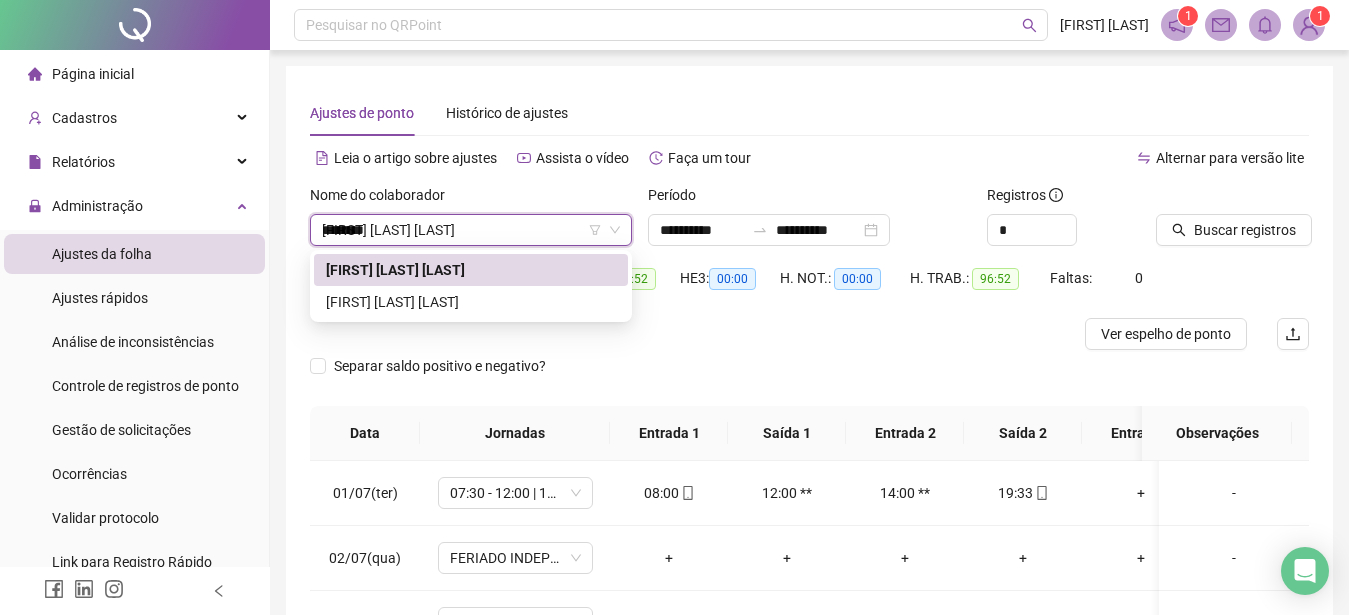 type 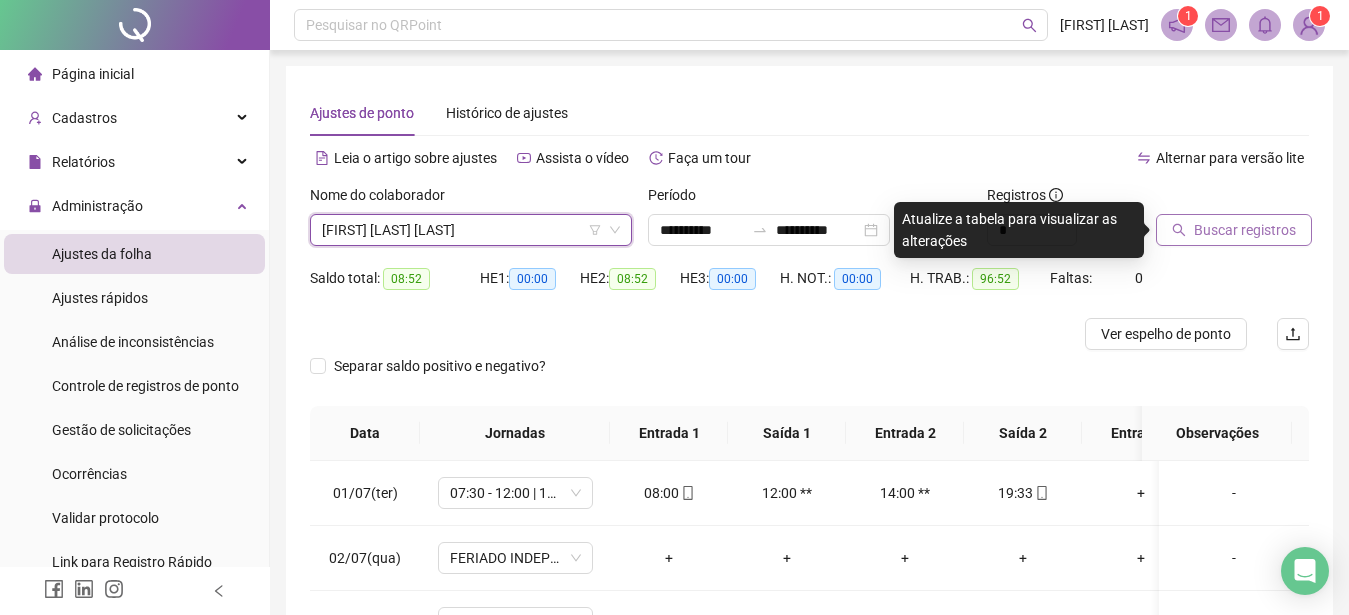 click on "Buscar registros" at bounding box center [1245, 230] 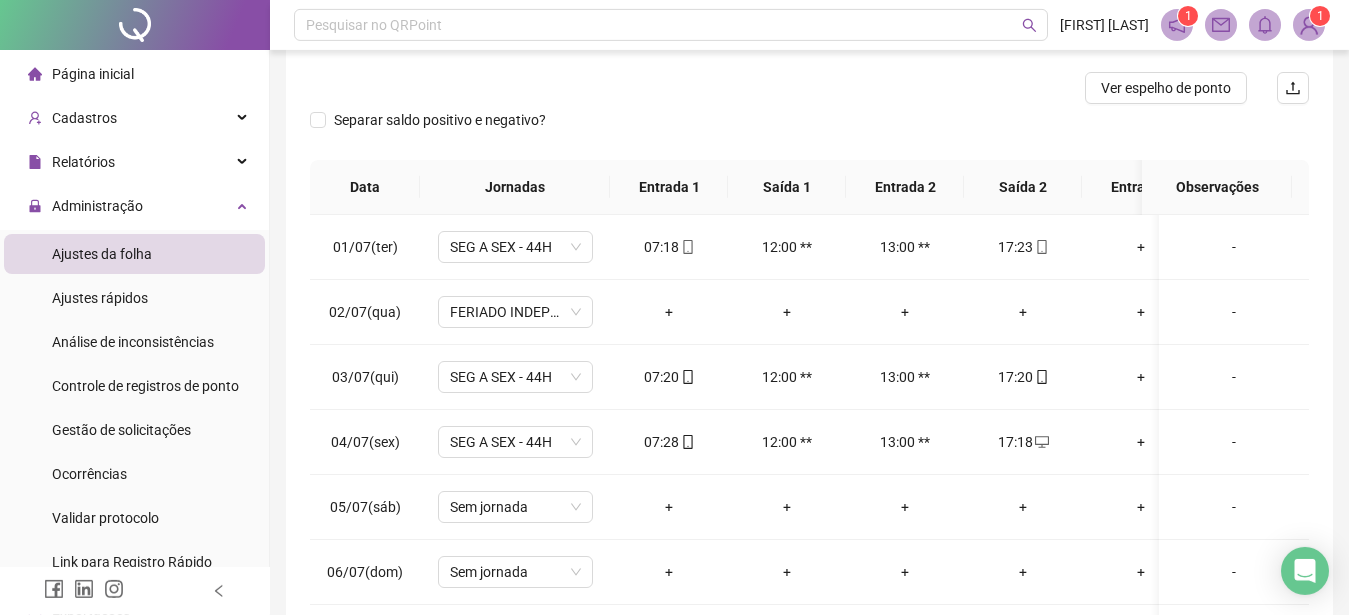 scroll, scrollTop: 383, scrollLeft: 0, axis: vertical 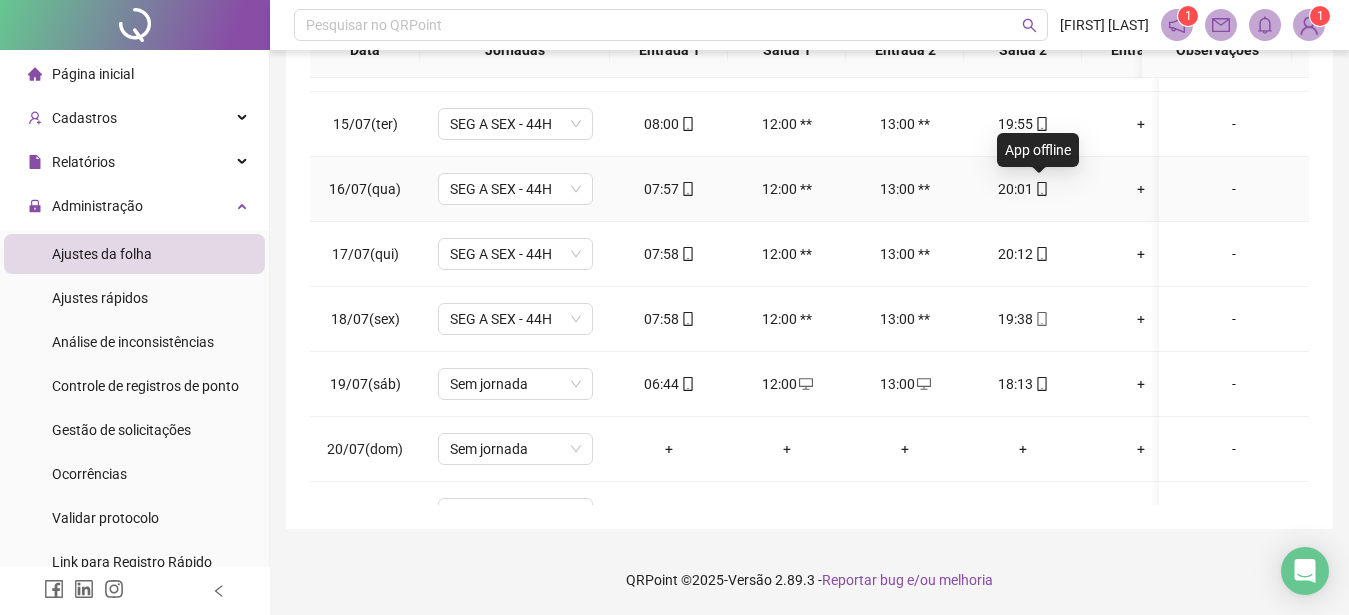 click 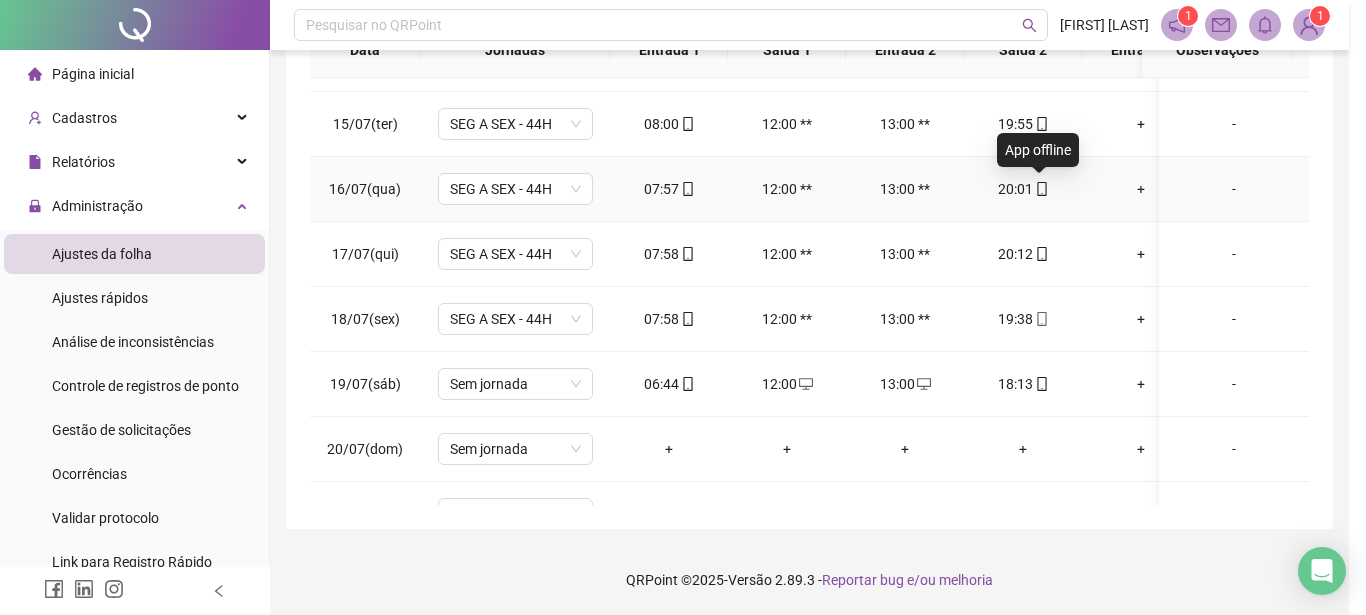 type on "**********" 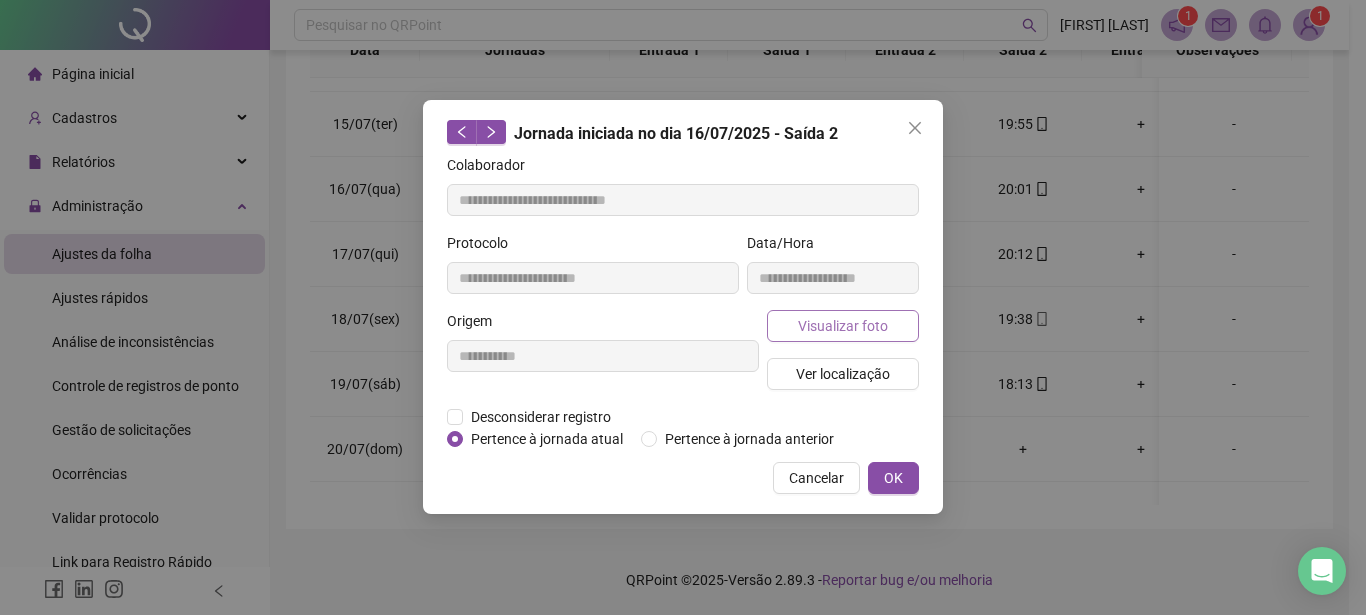 click on "Visualizar foto" at bounding box center (843, 326) 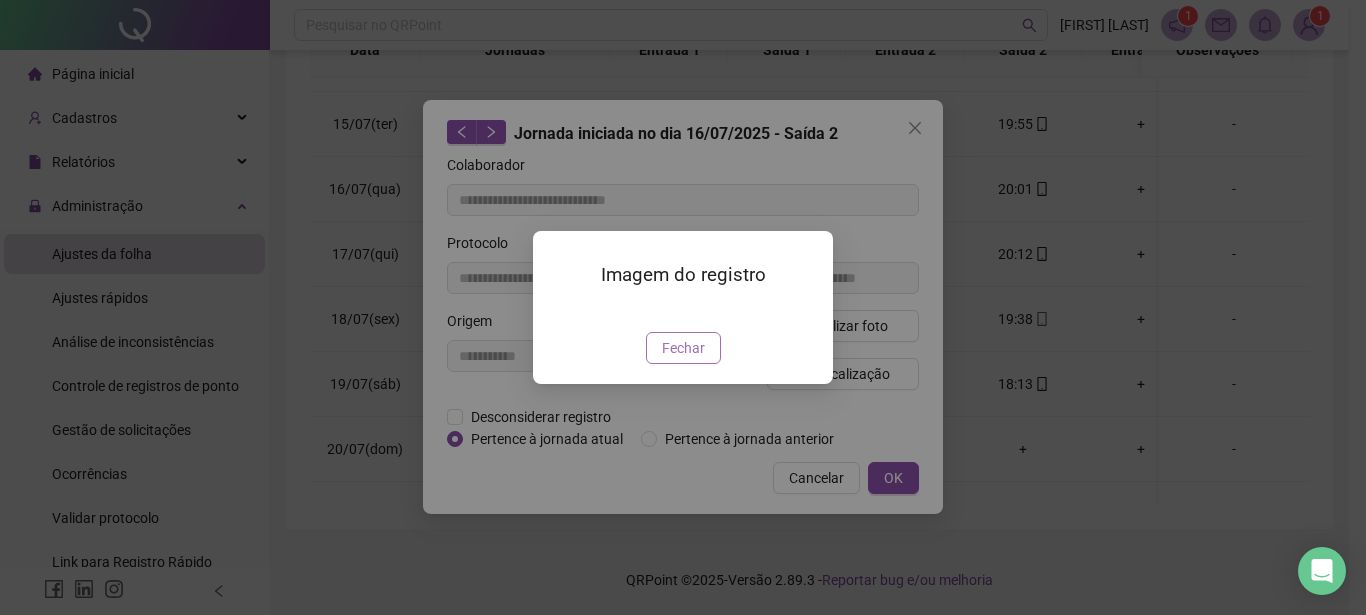 click on "Fechar" at bounding box center (683, 348) 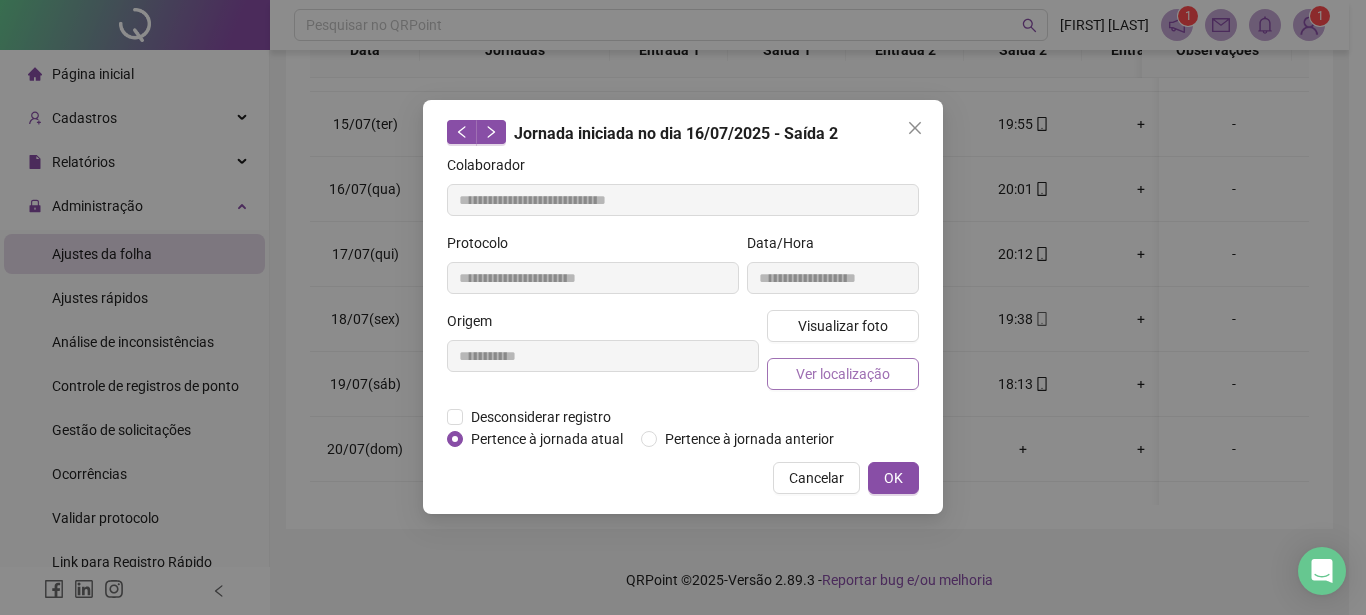 click on "Ver localização" at bounding box center [843, 374] 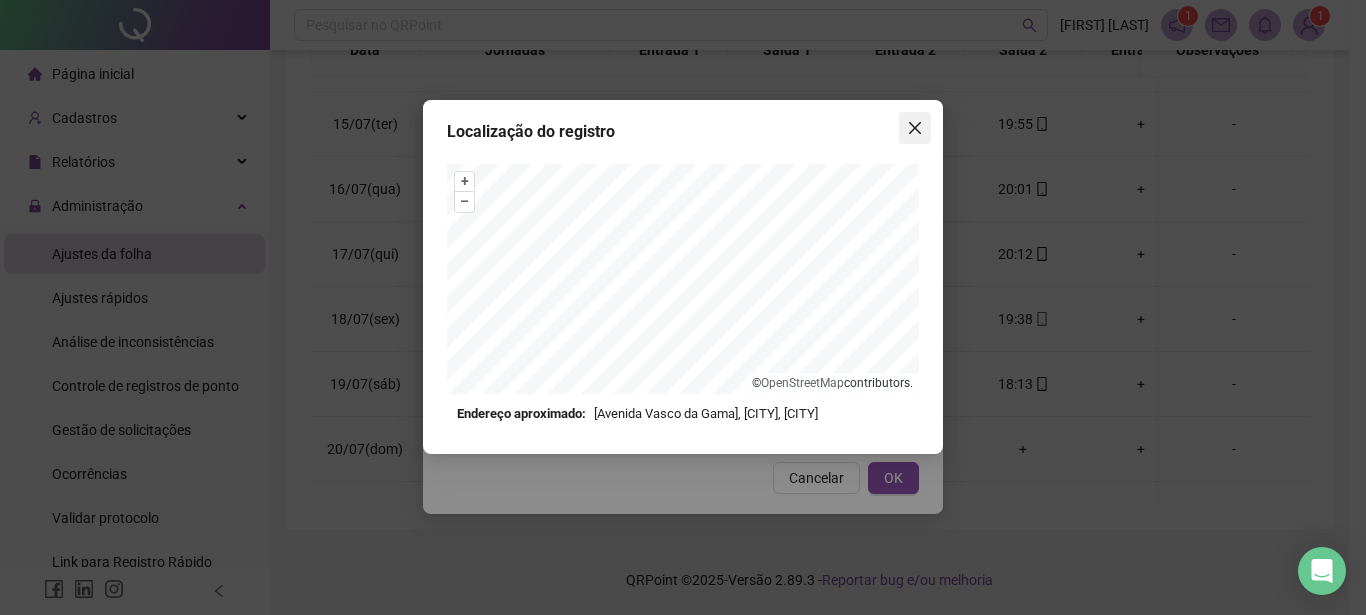 click at bounding box center [915, 128] 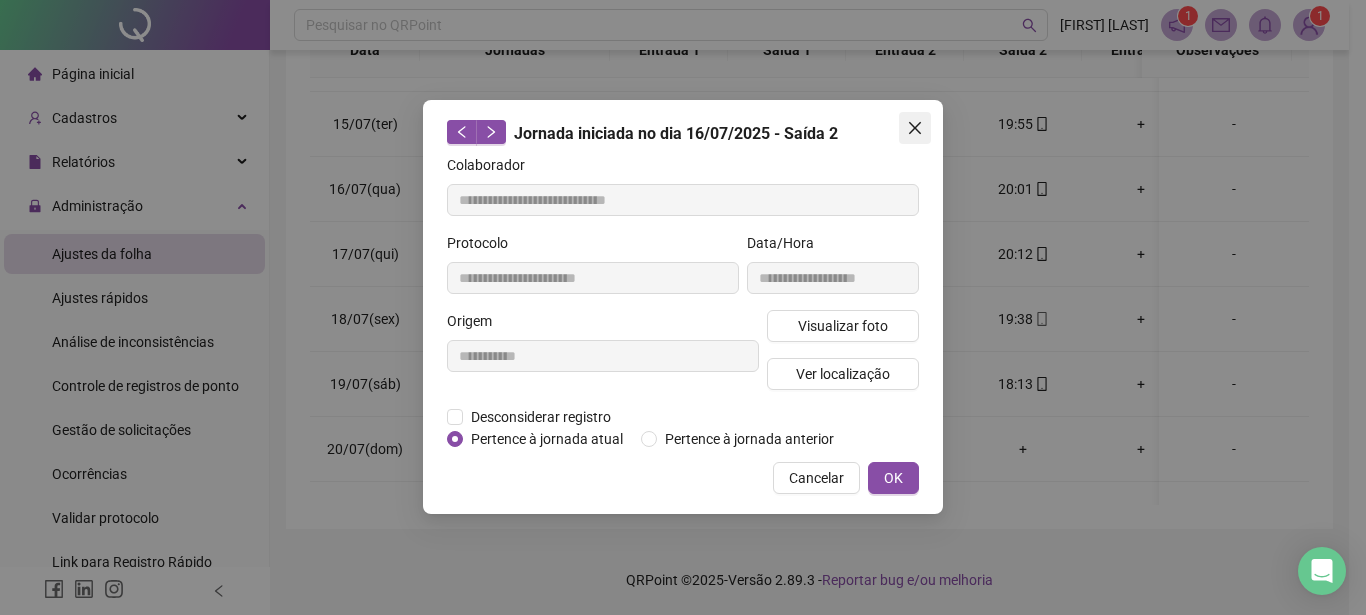click 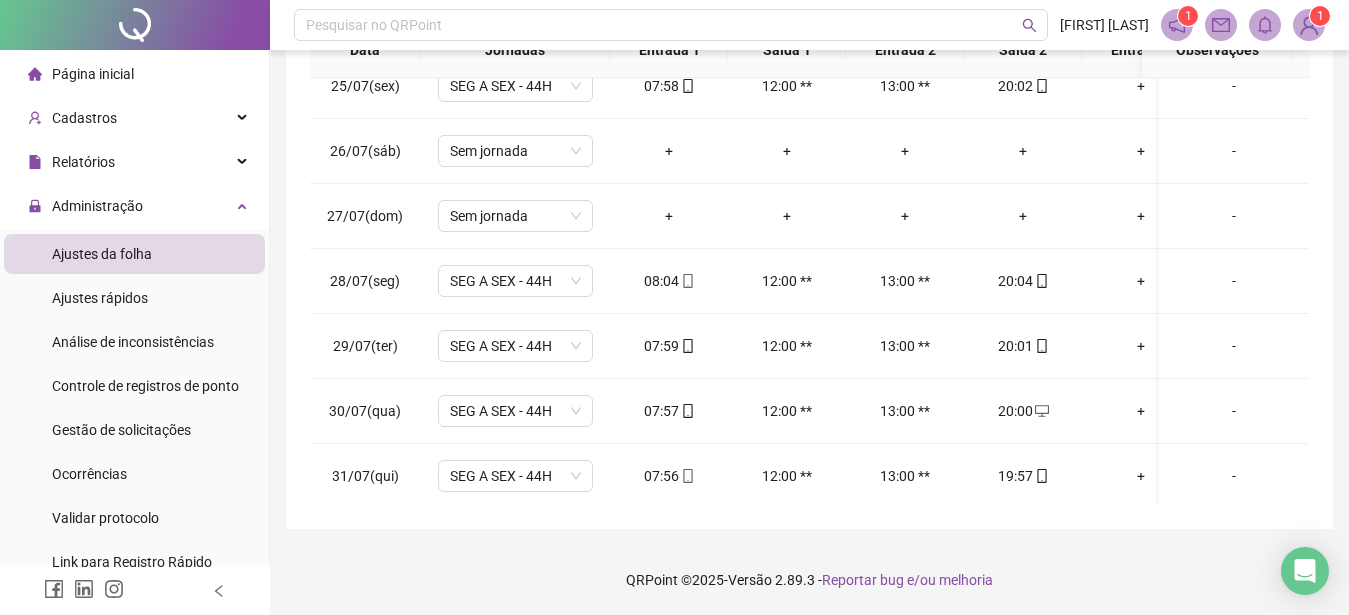 scroll, scrollTop: 1605, scrollLeft: 0, axis: vertical 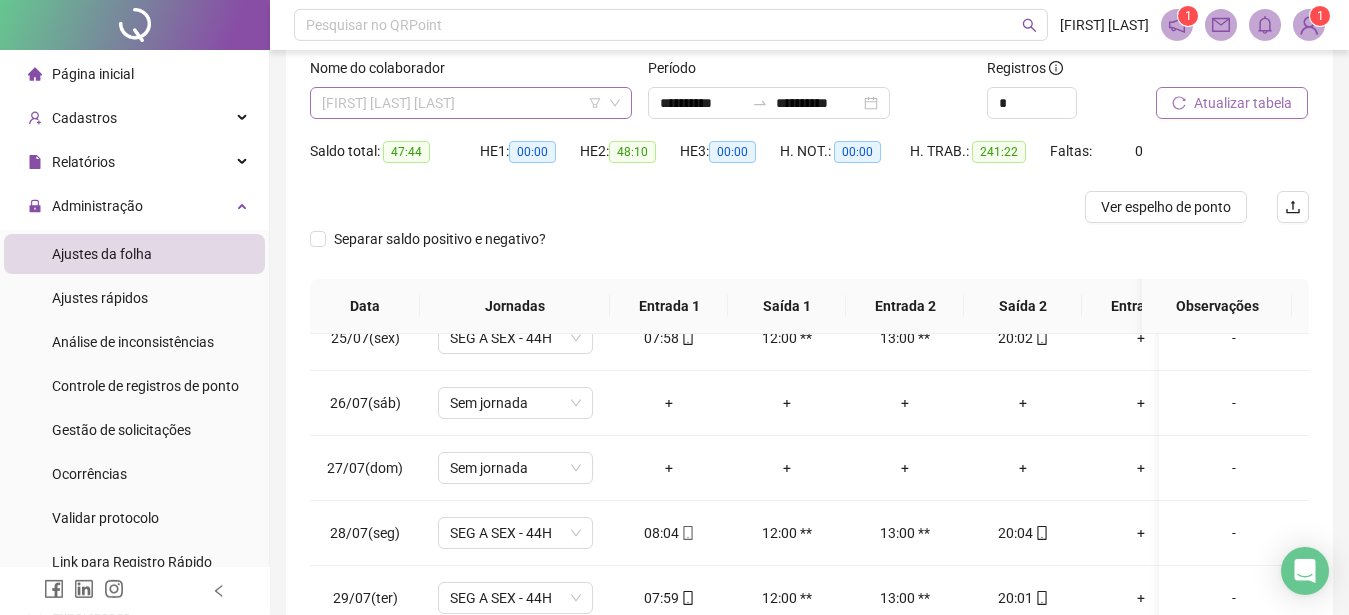 click on "[FIRST] [LAST] [LAST]" at bounding box center [471, 103] 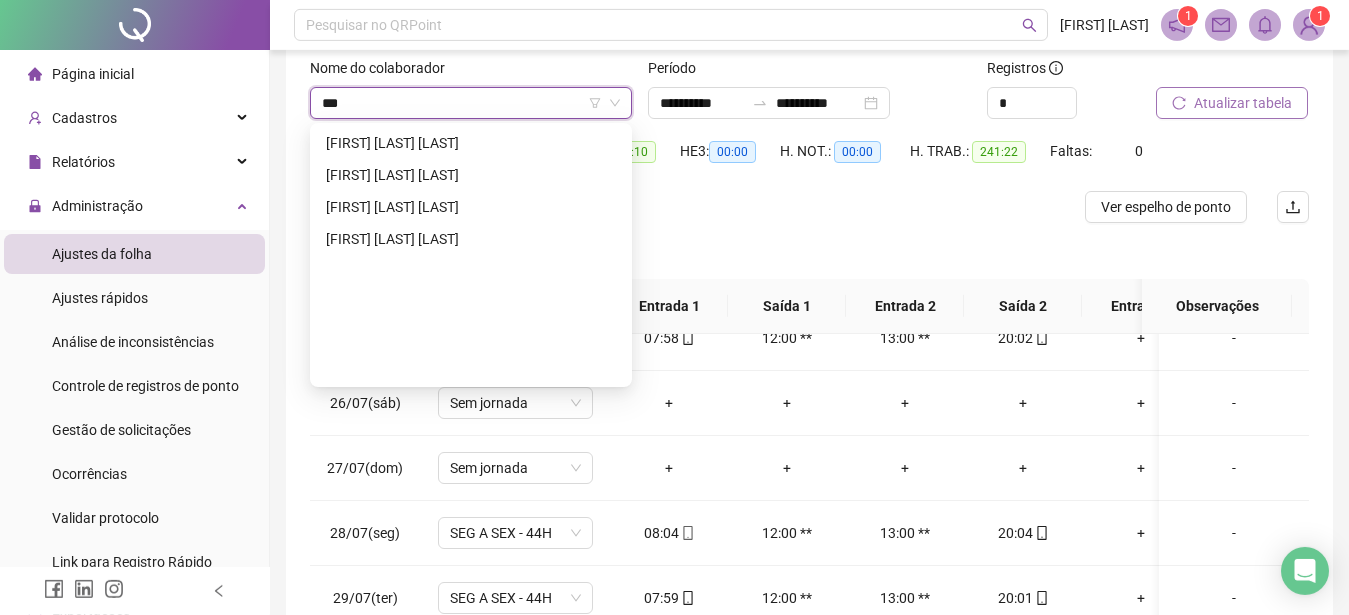 scroll, scrollTop: 0, scrollLeft: 0, axis: both 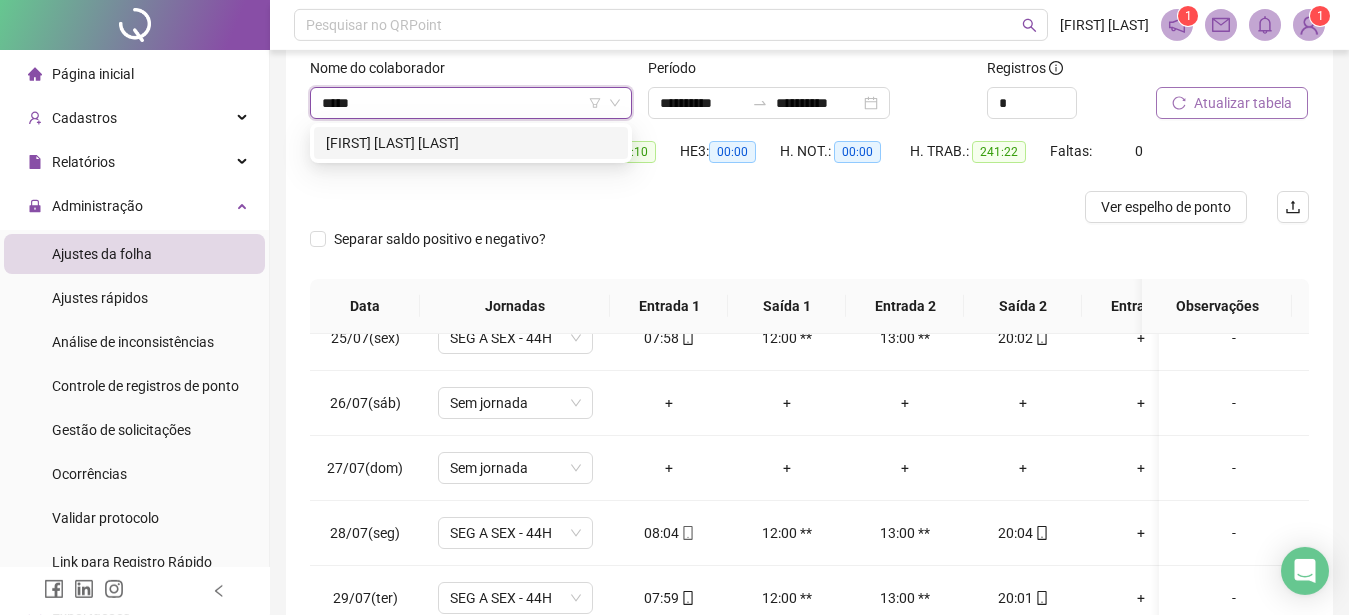type on "******" 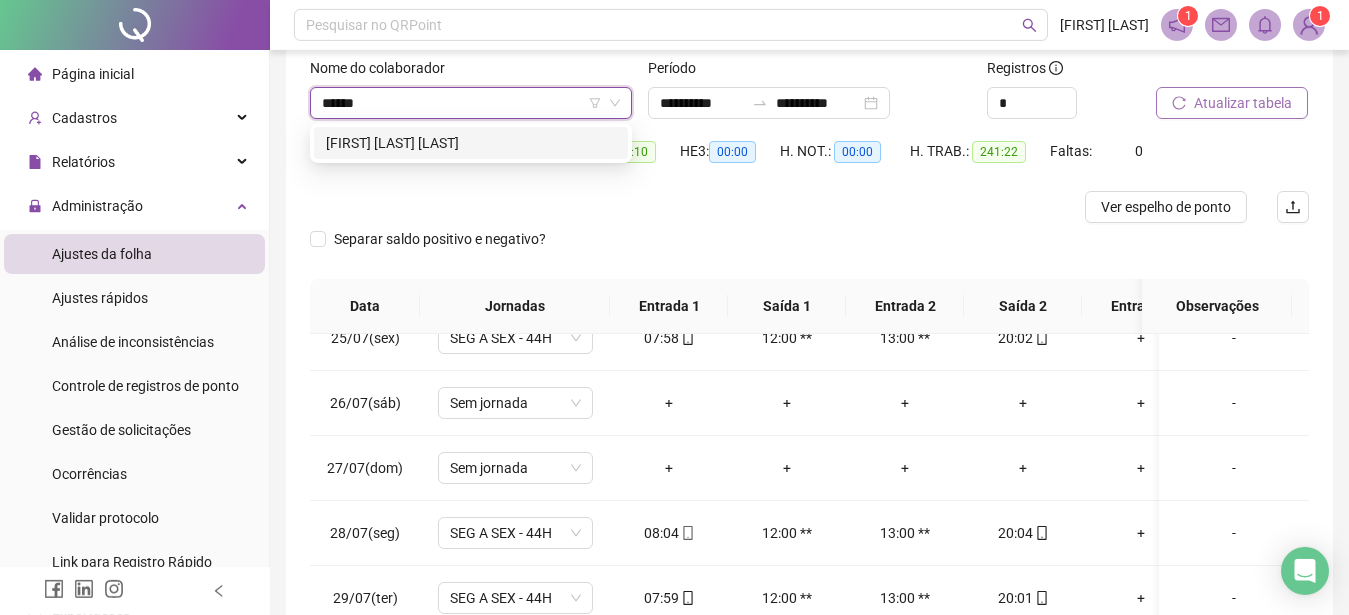click on "[FIRST] [LAST] [LAST]" at bounding box center [471, 143] 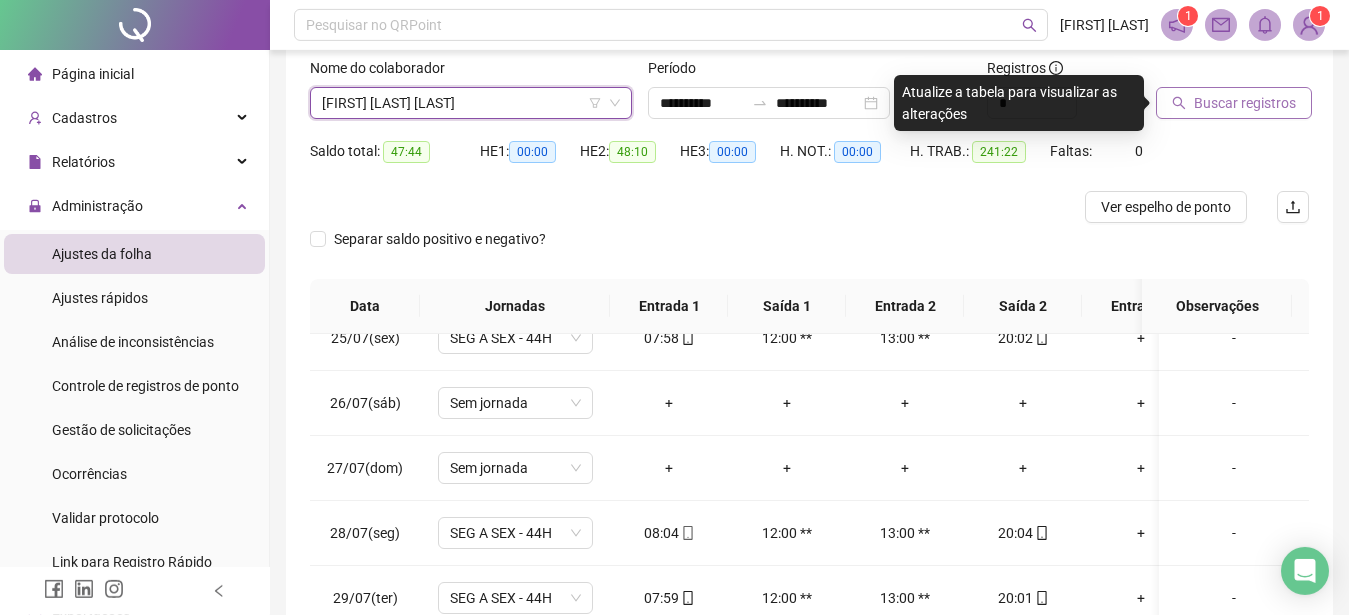 click on "Buscar registros" at bounding box center (1245, 103) 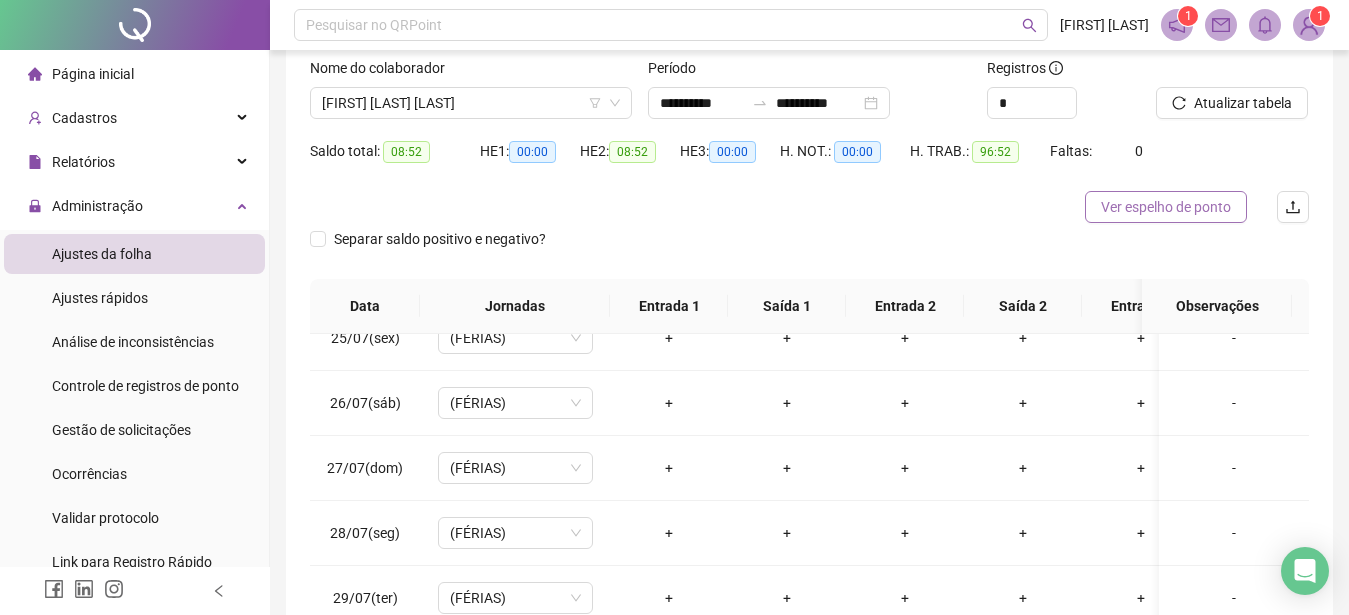 click on "Ver espelho de ponto" at bounding box center [1166, 207] 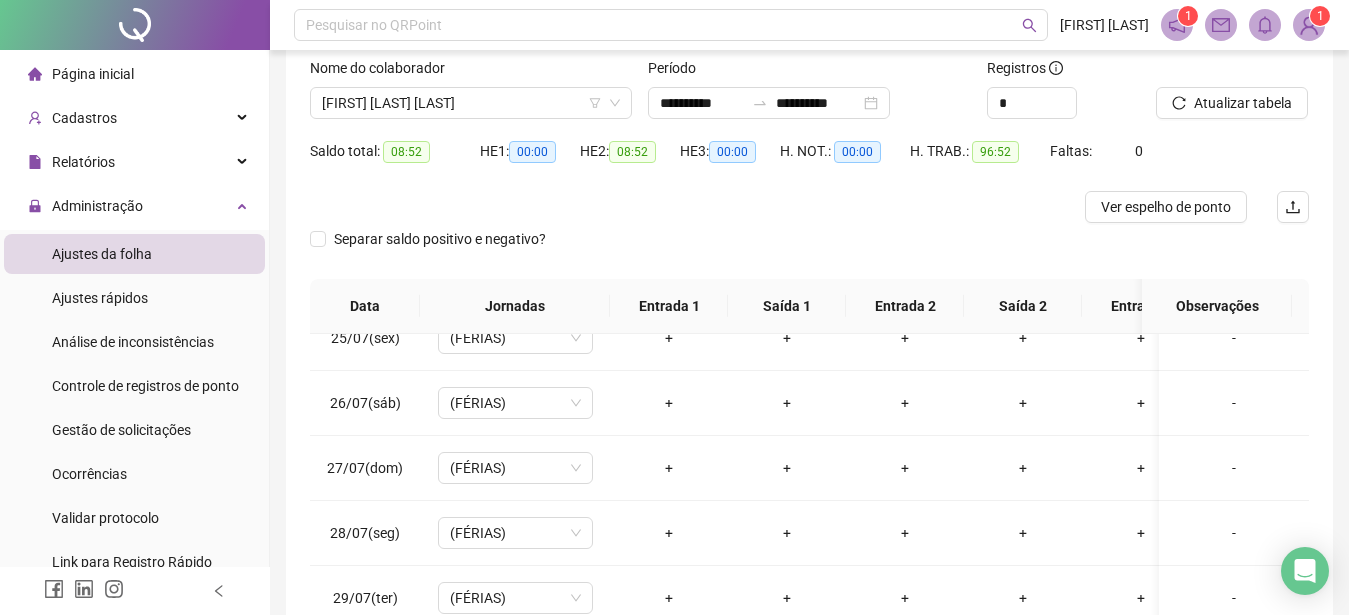 click on "Ajustes da folha" at bounding box center (102, 254) 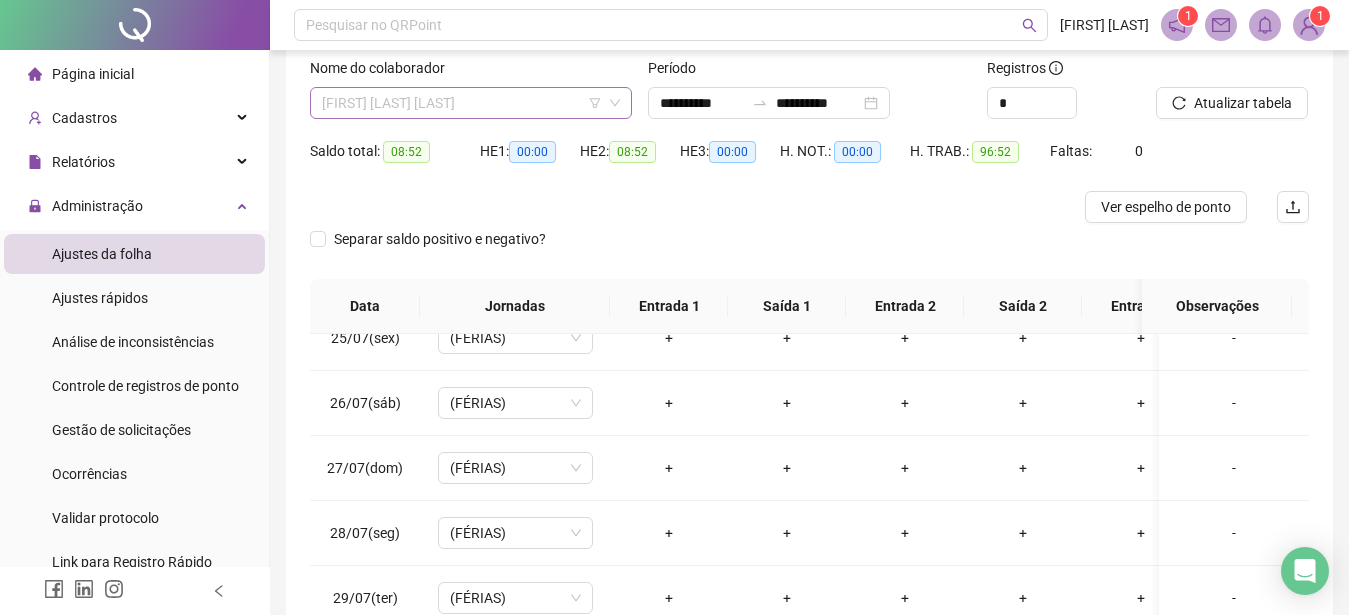 click on "[FIRST] [LAST] [LAST]" at bounding box center (471, 103) 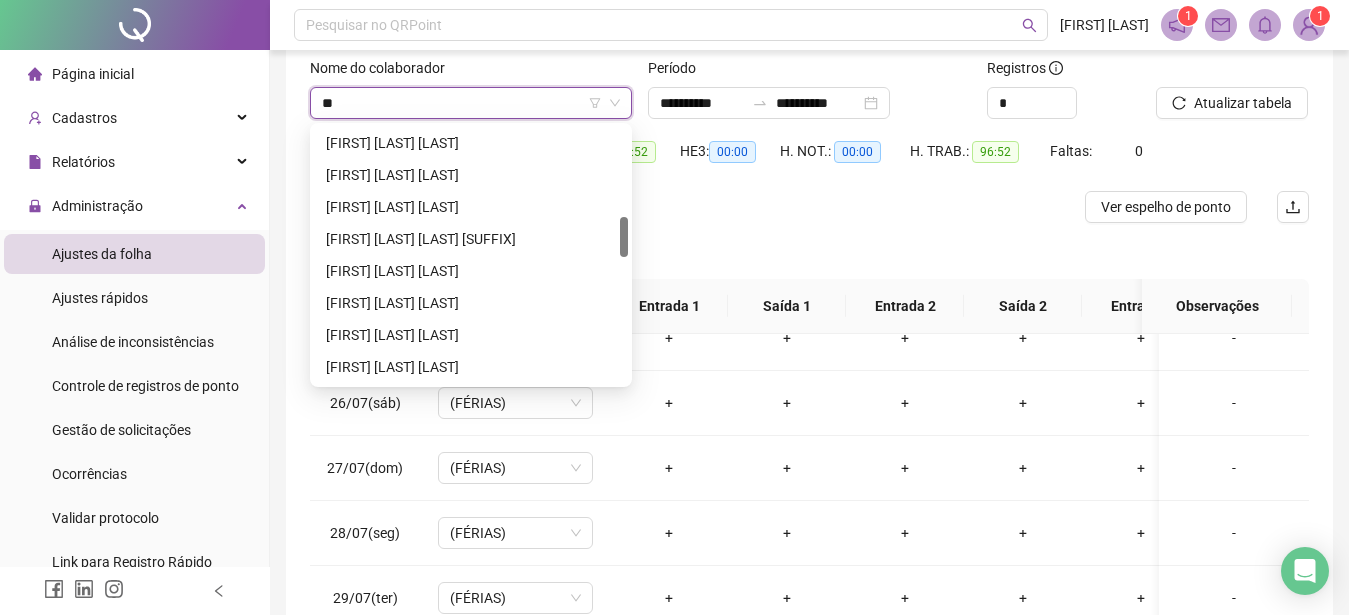 scroll, scrollTop: 0, scrollLeft: 0, axis: both 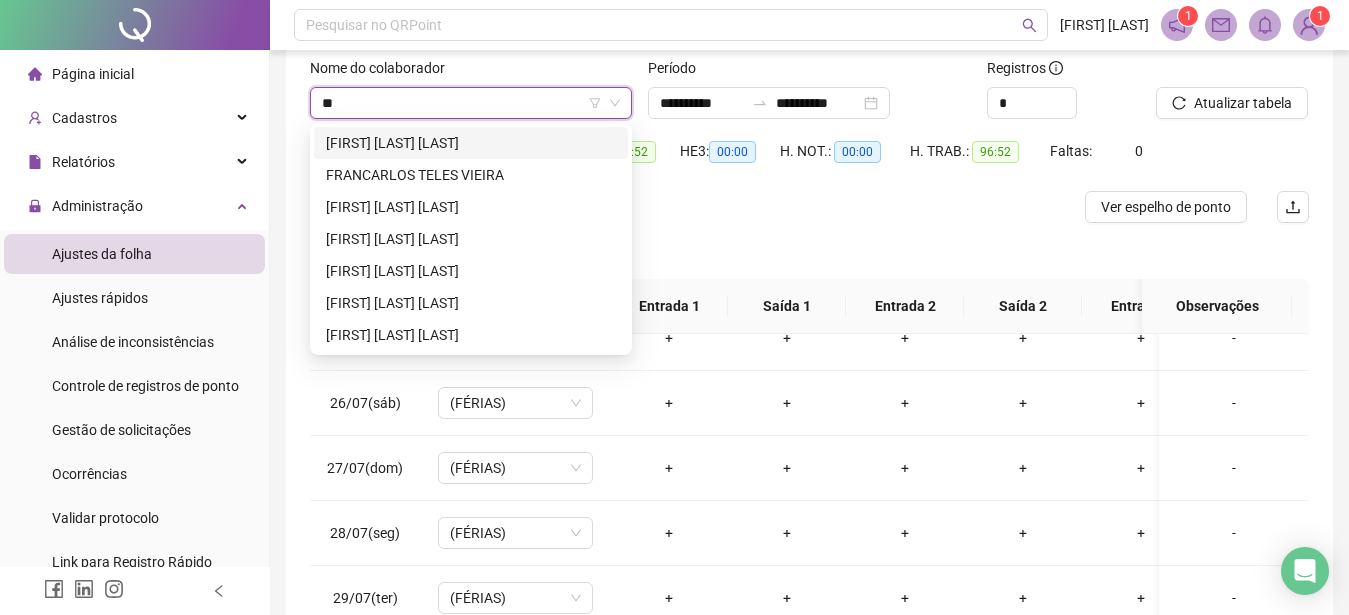 type on "***" 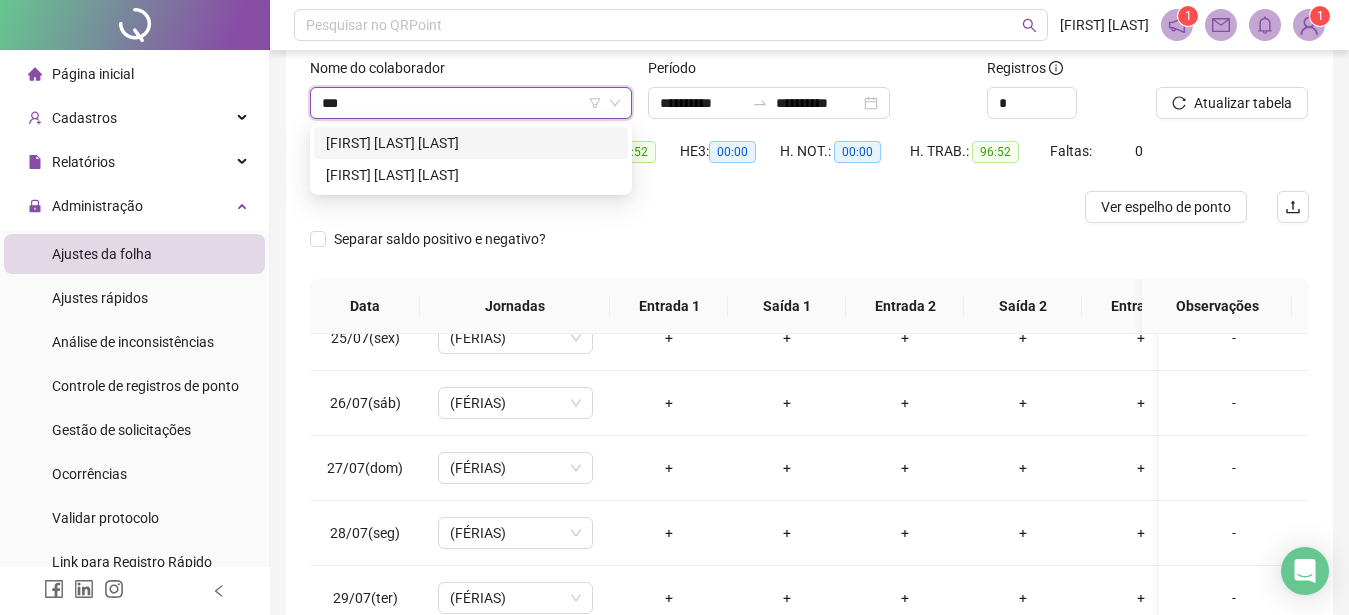 click on "[FIRST] [LAST] [LAST]" at bounding box center (471, 143) 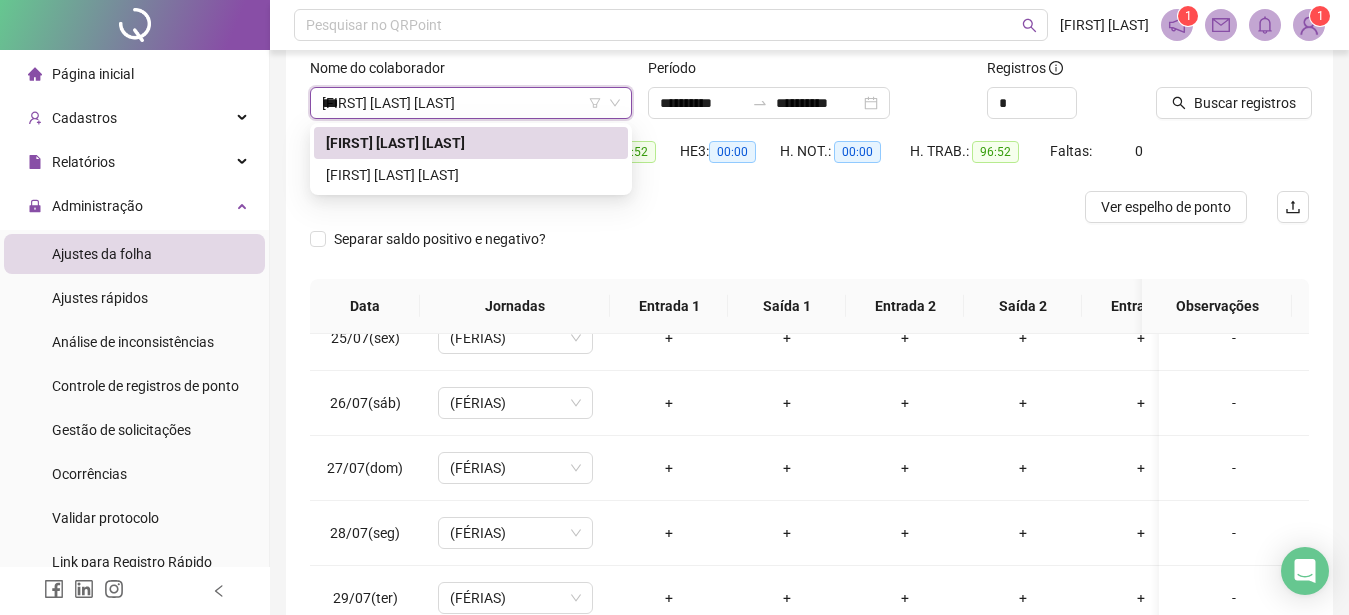 type 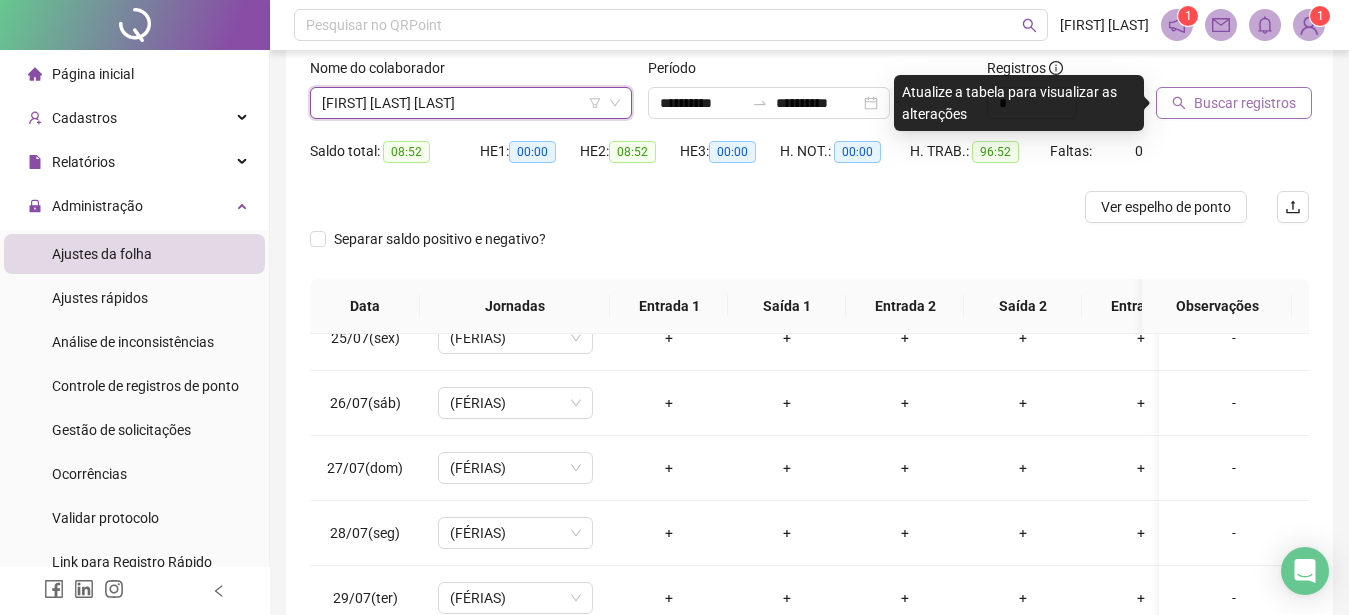 click on "Buscar registros" at bounding box center [1245, 103] 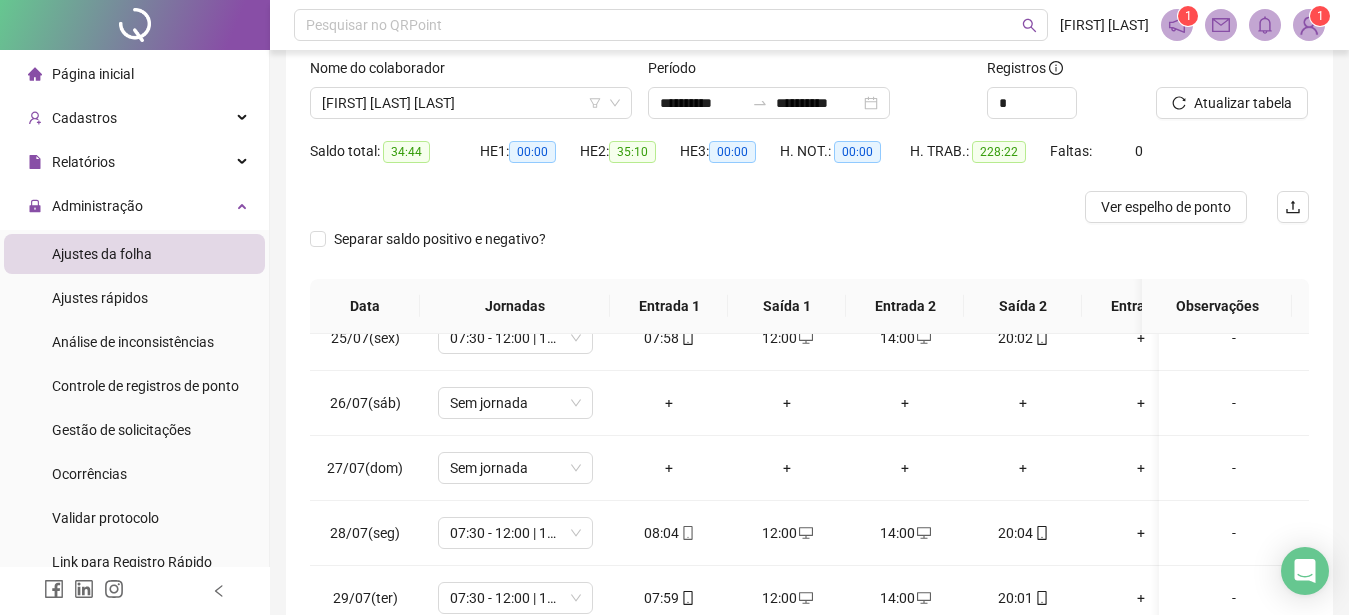 scroll, scrollTop: 132, scrollLeft: 0, axis: vertical 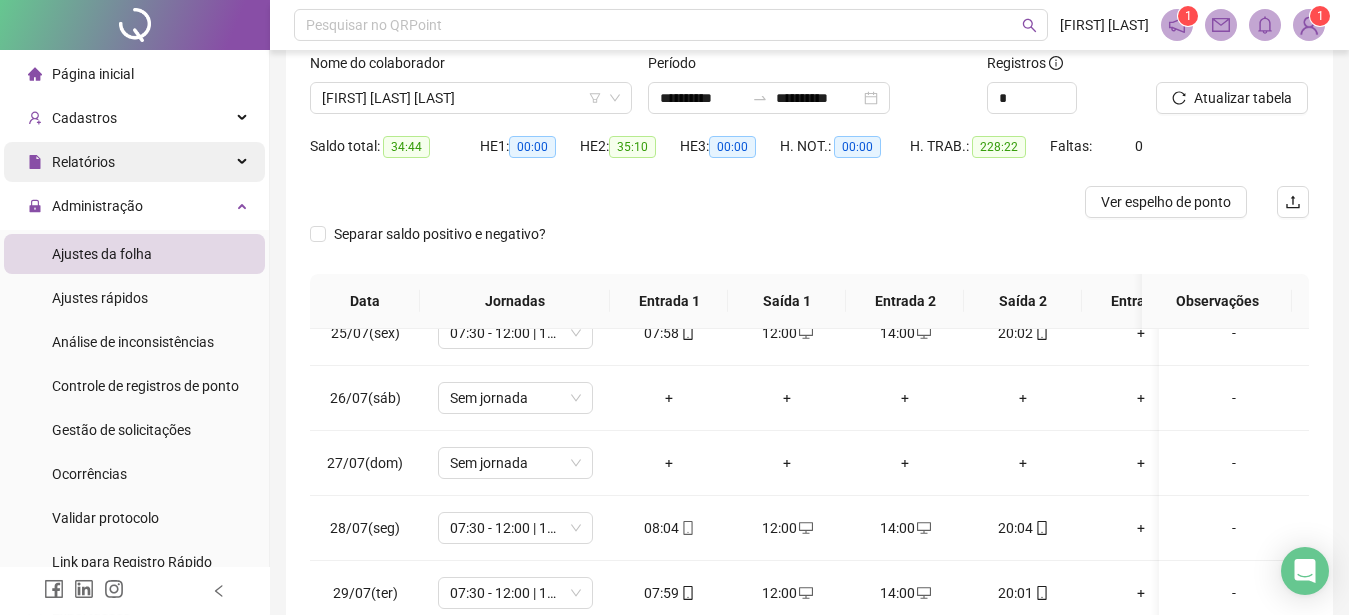 click on "Relatórios" at bounding box center [83, 162] 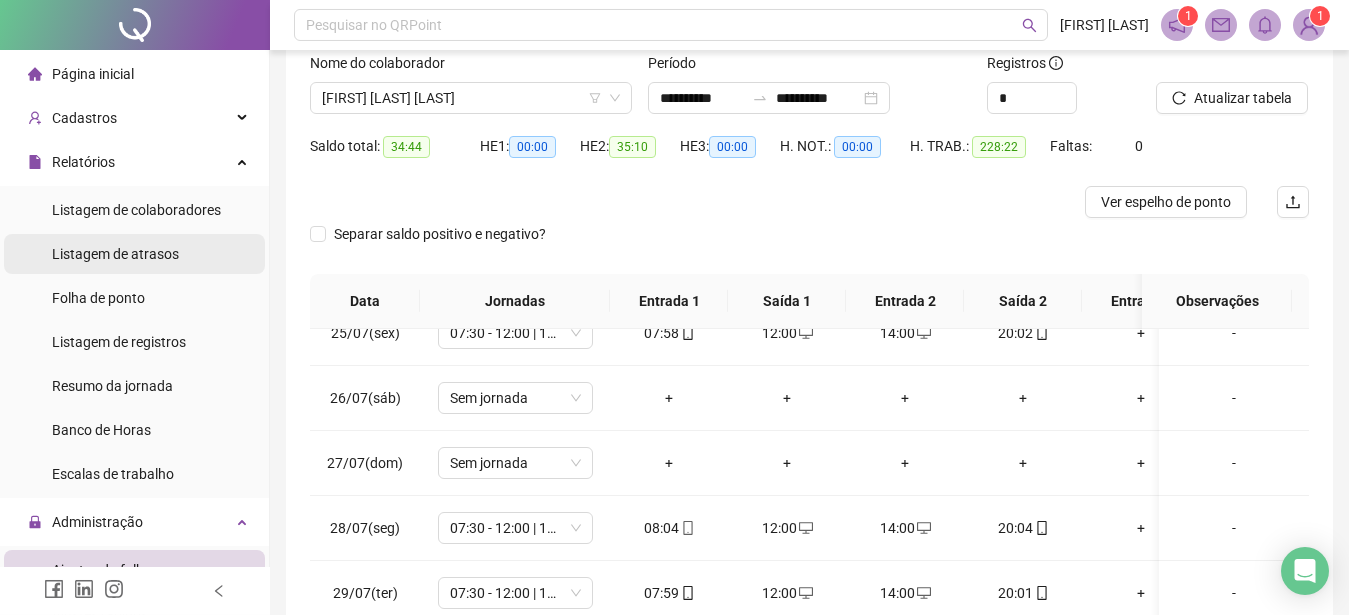 click on "Listagem de atrasos" at bounding box center [115, 254] 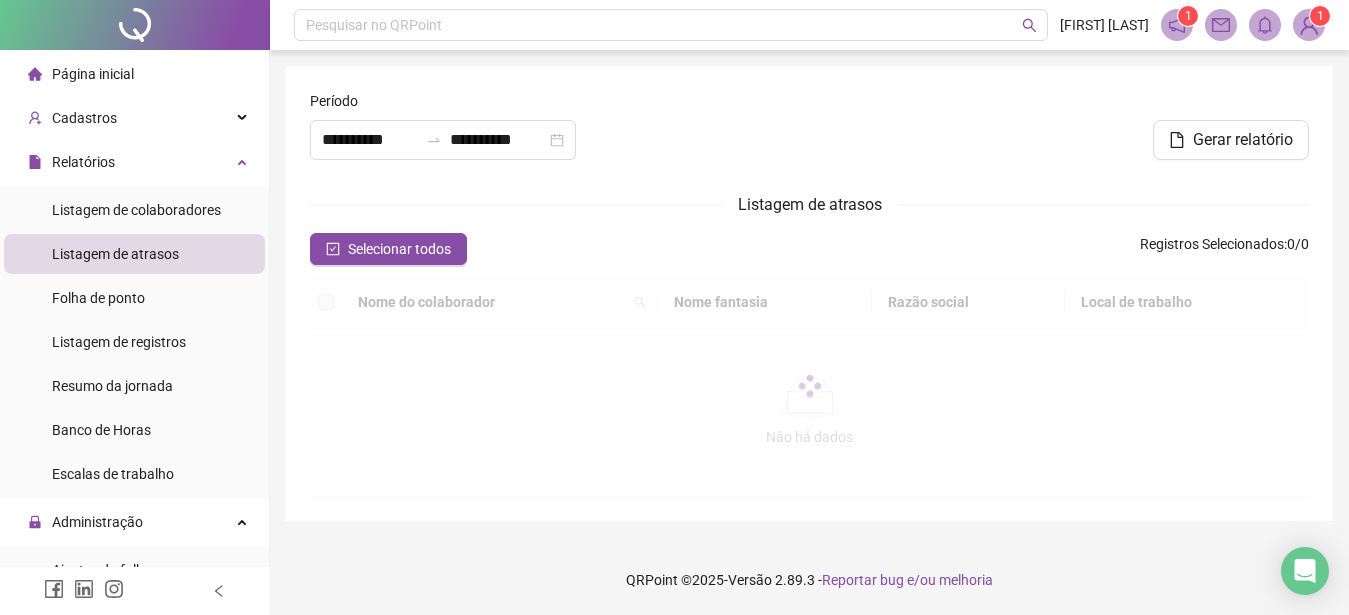 scroll, scrollTop: 0, scrollLeft: 0, axis: both 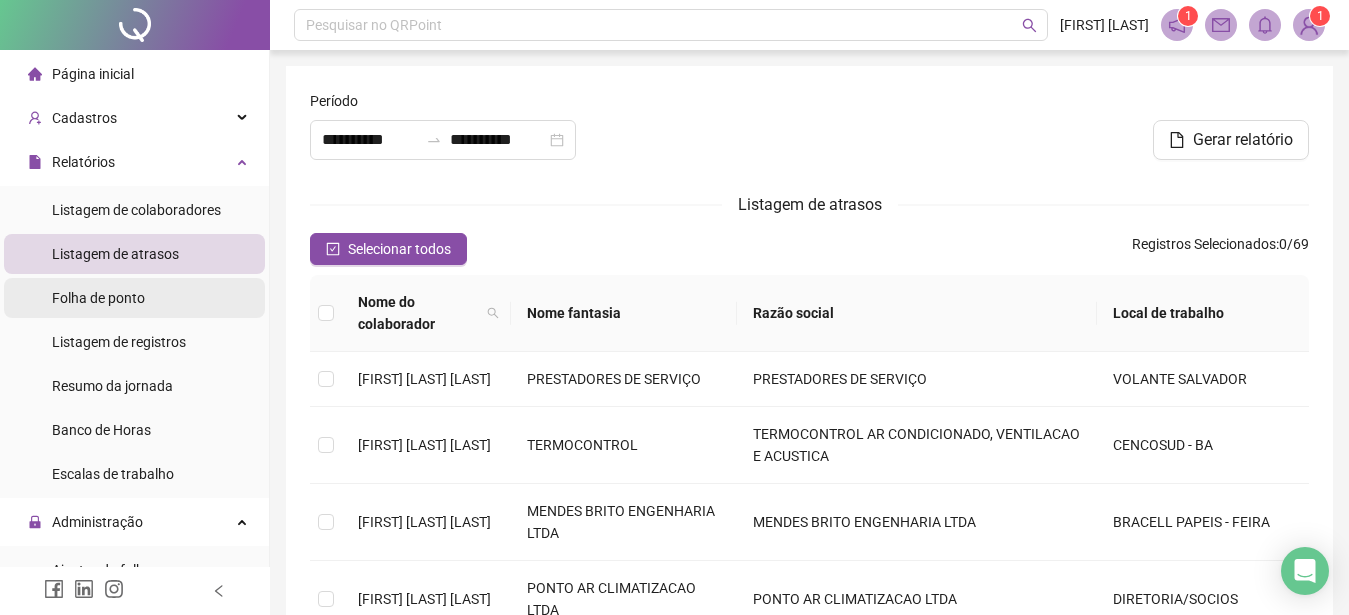 click on "Folha de ponto" at bounding box center [98, 298] 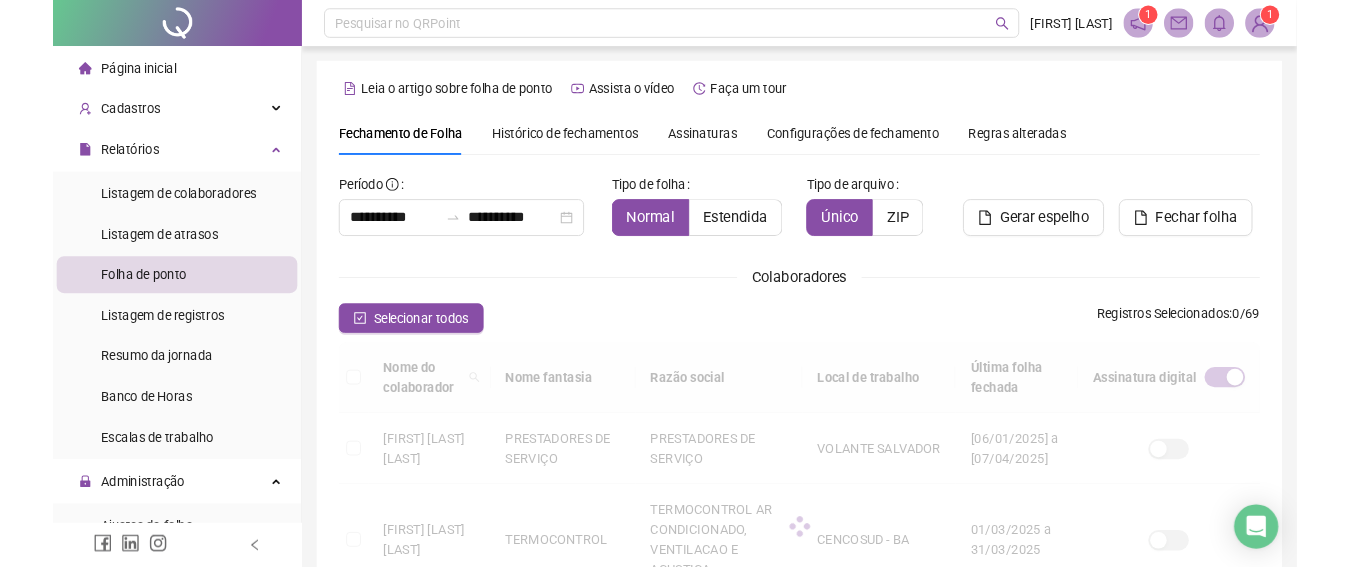scroll, scrollTop: 102, scrollLeft: 0, axis: vertical 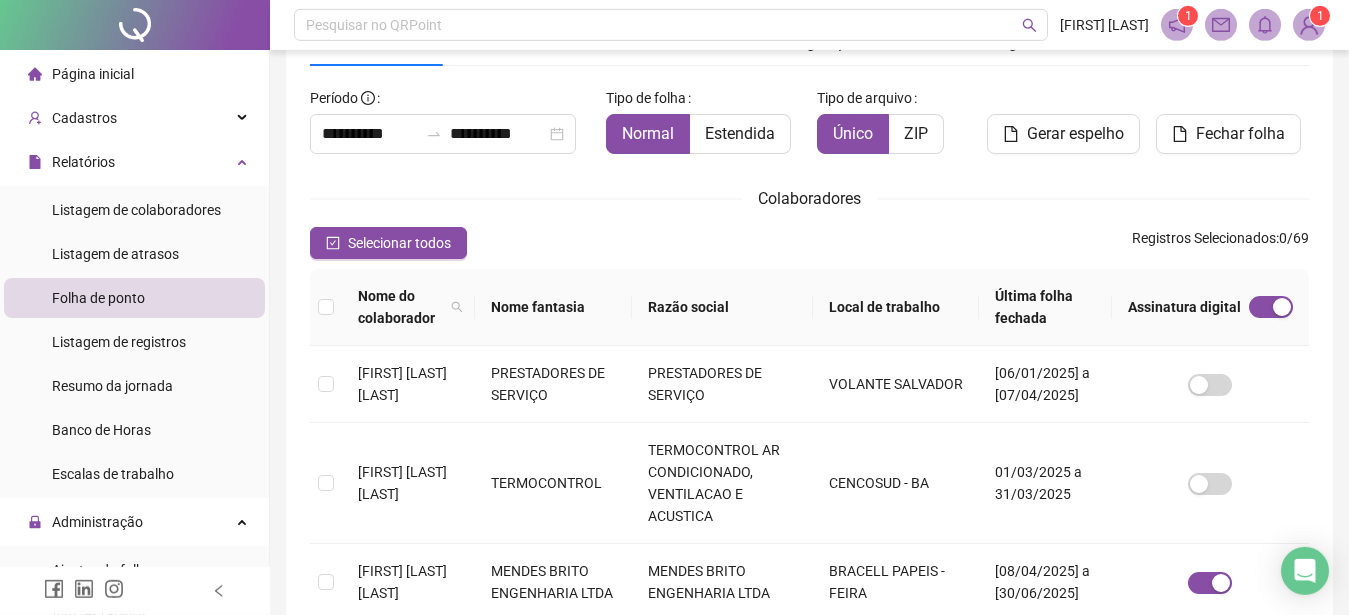 click on "Local de trabalho" at bounding box center (896, 307) 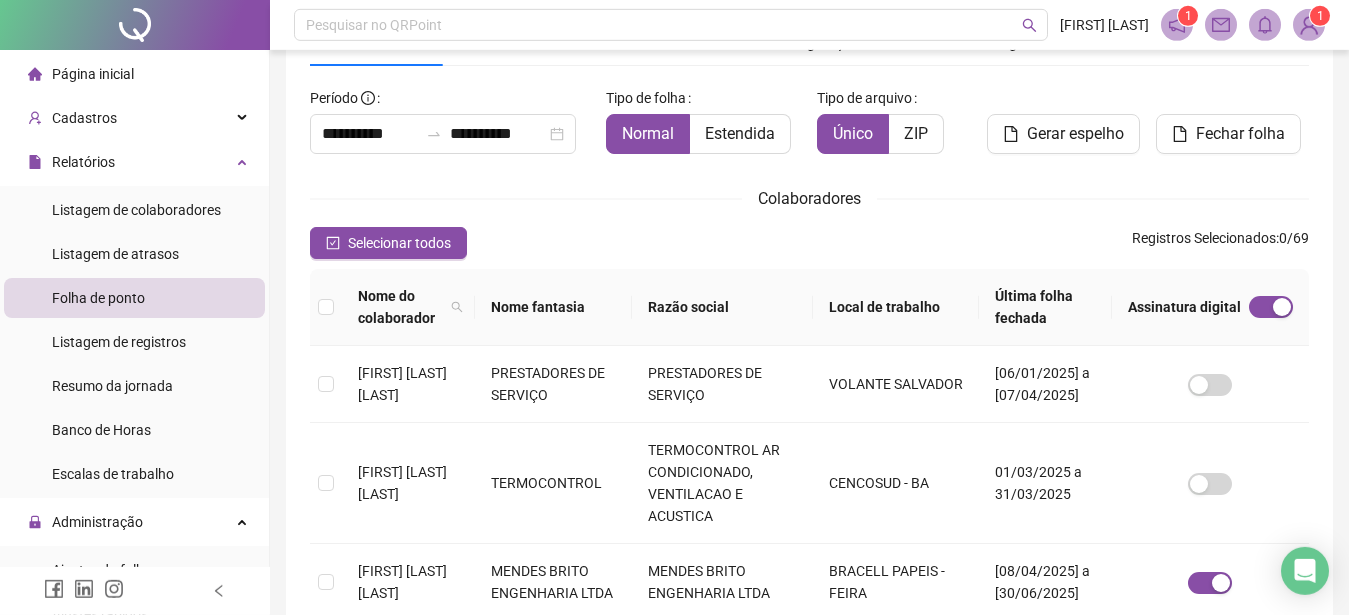 click on "Local de trabalho" at bounding box center (896, 307) 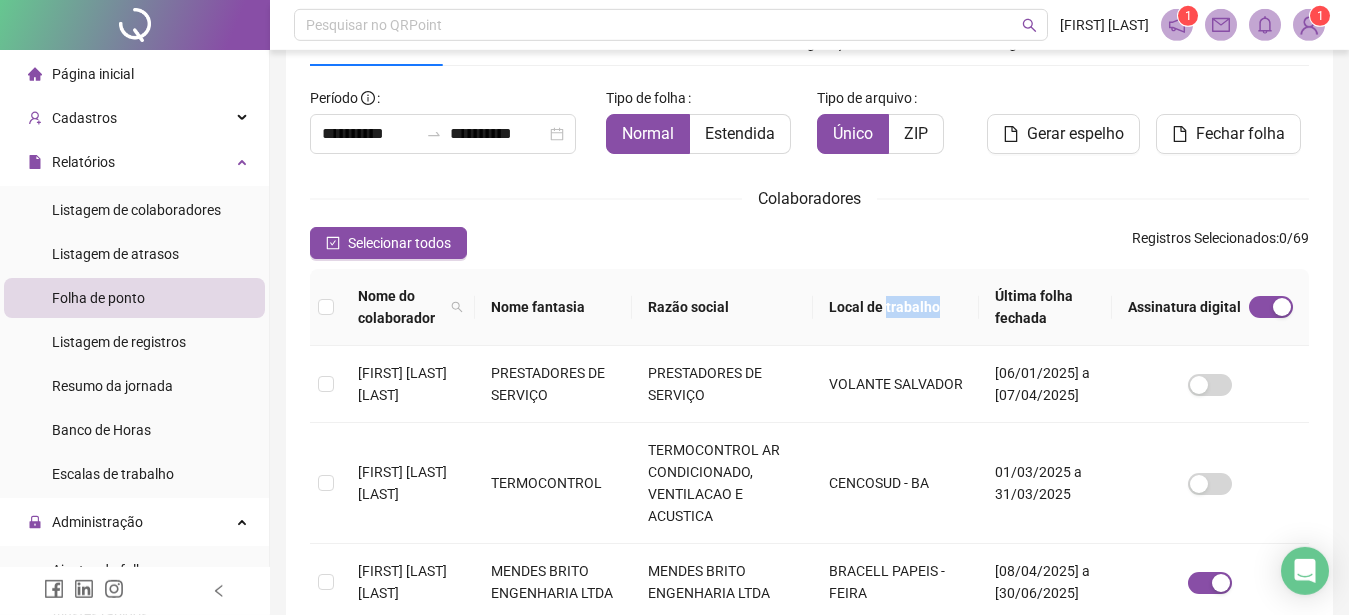 click on "Local de trabalho" at bounding box center [896, 307] 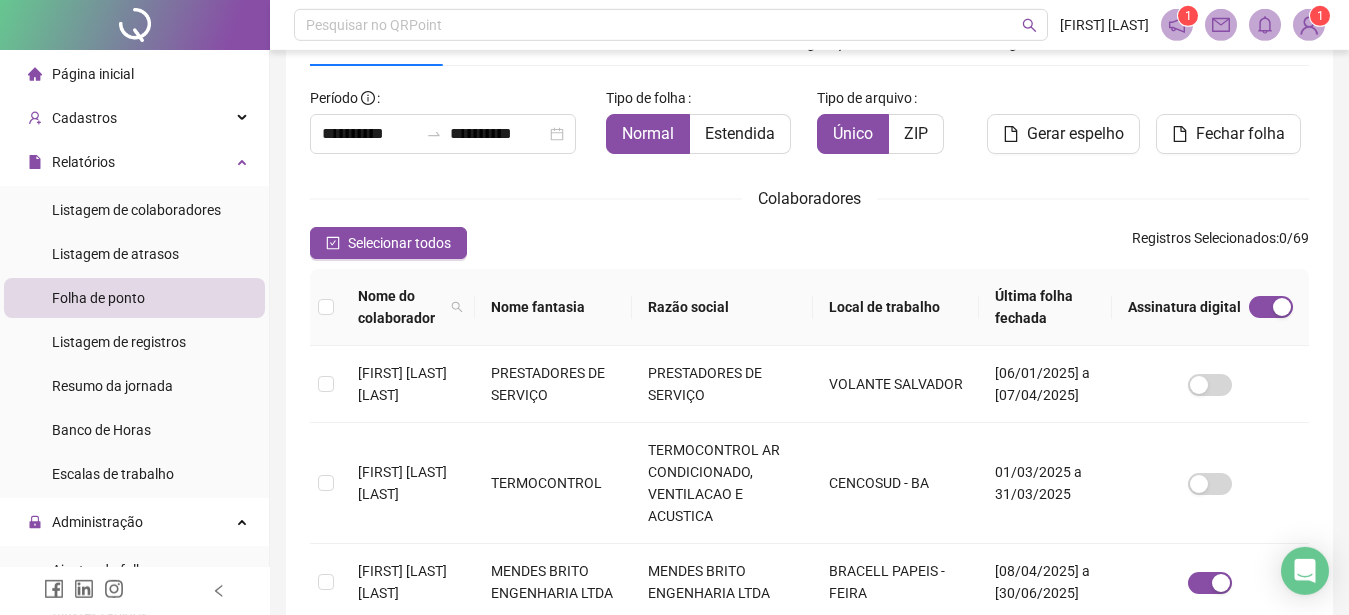 click on "Local de trabalho" at bounding box center [896, 307] 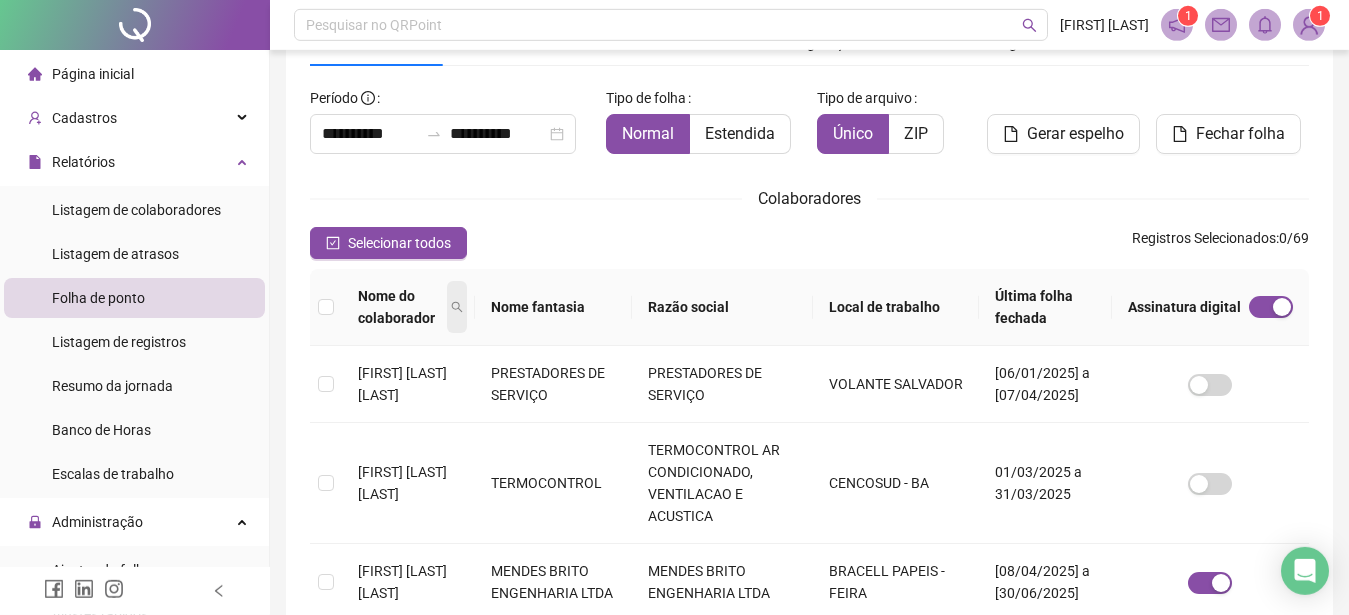 click 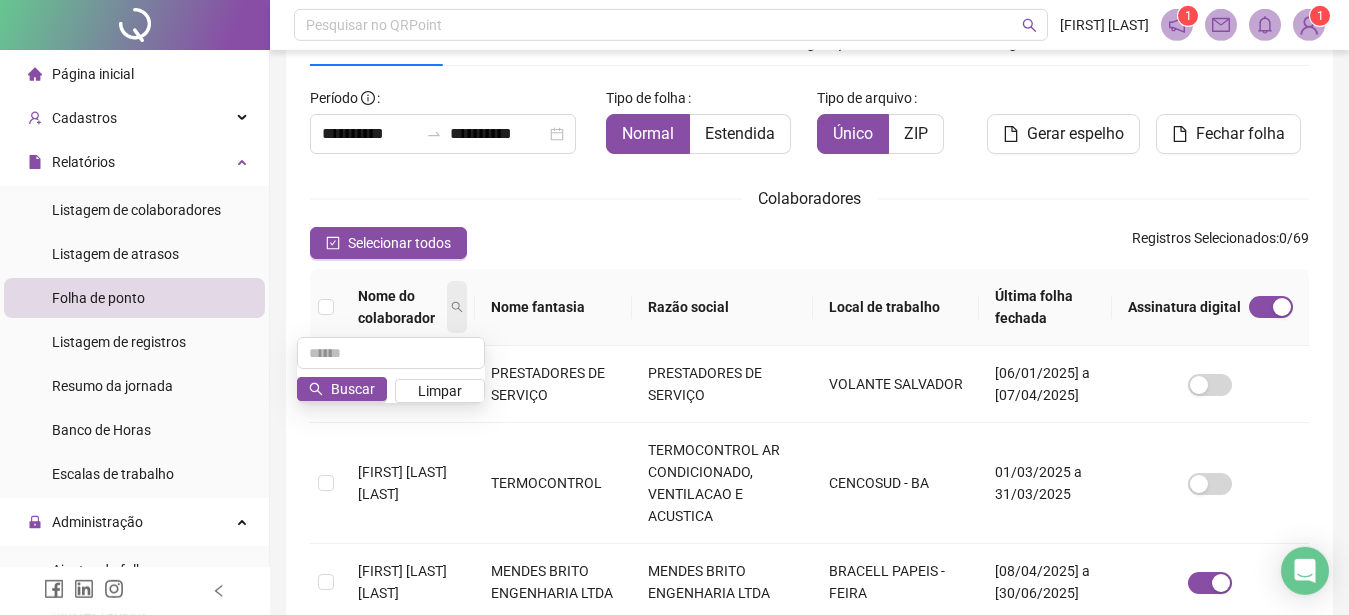 click 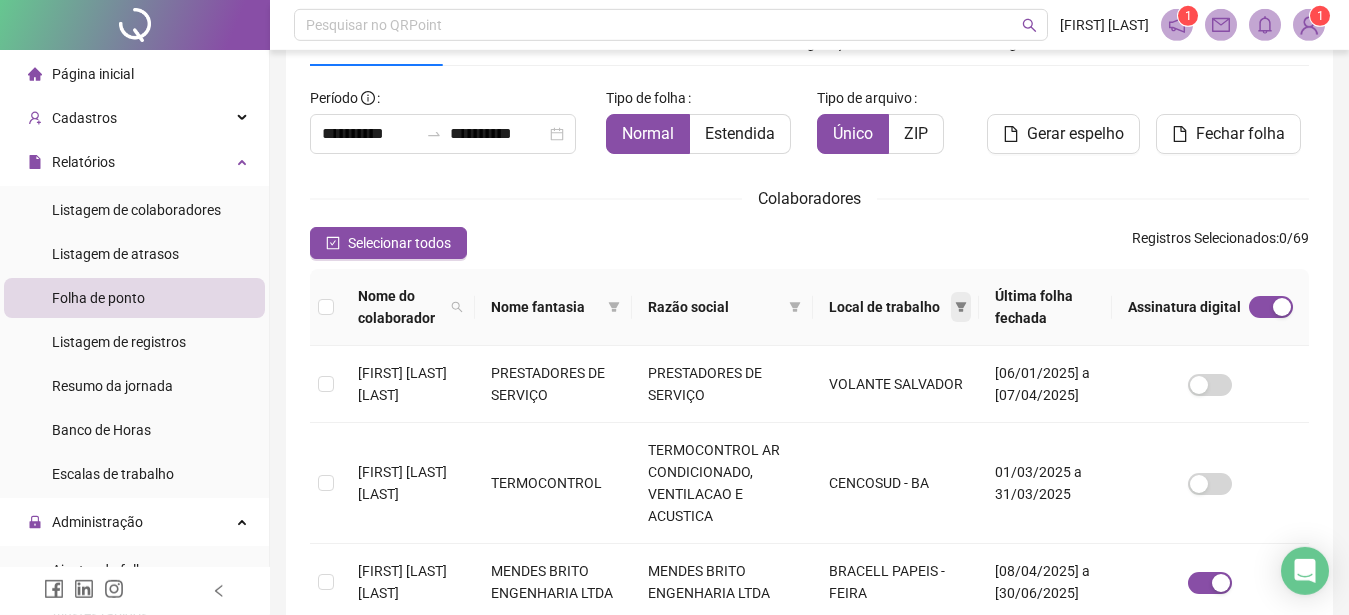 click 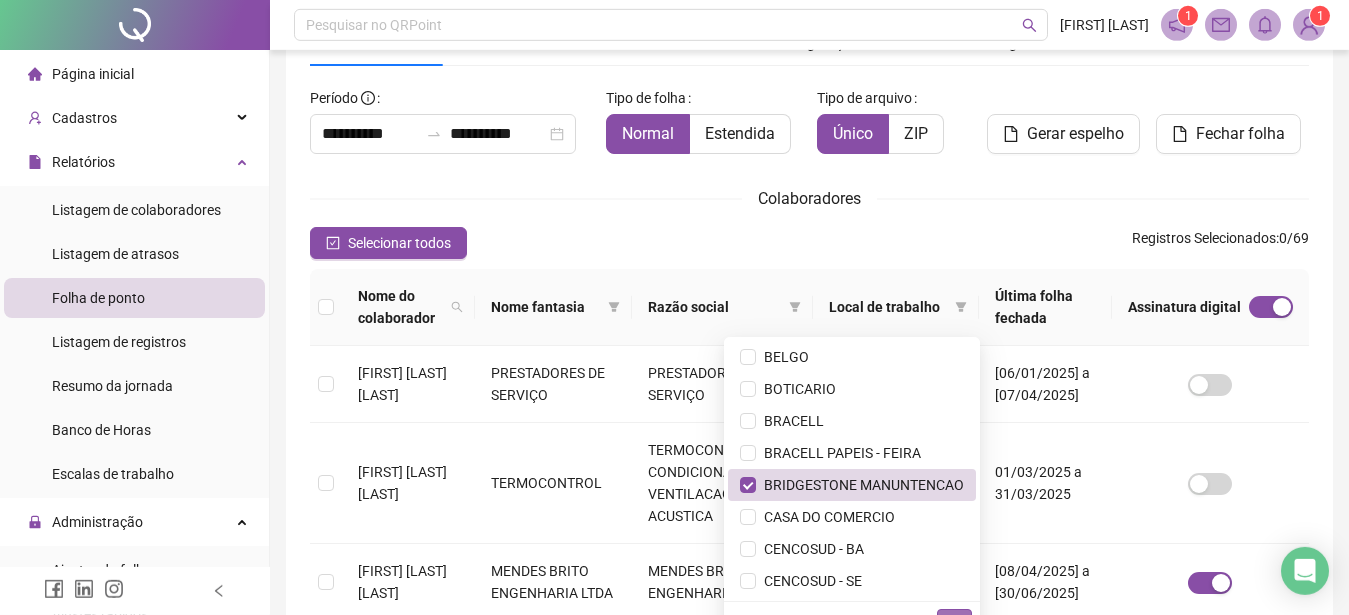 click on "OK" at bounding box center (954, 621) 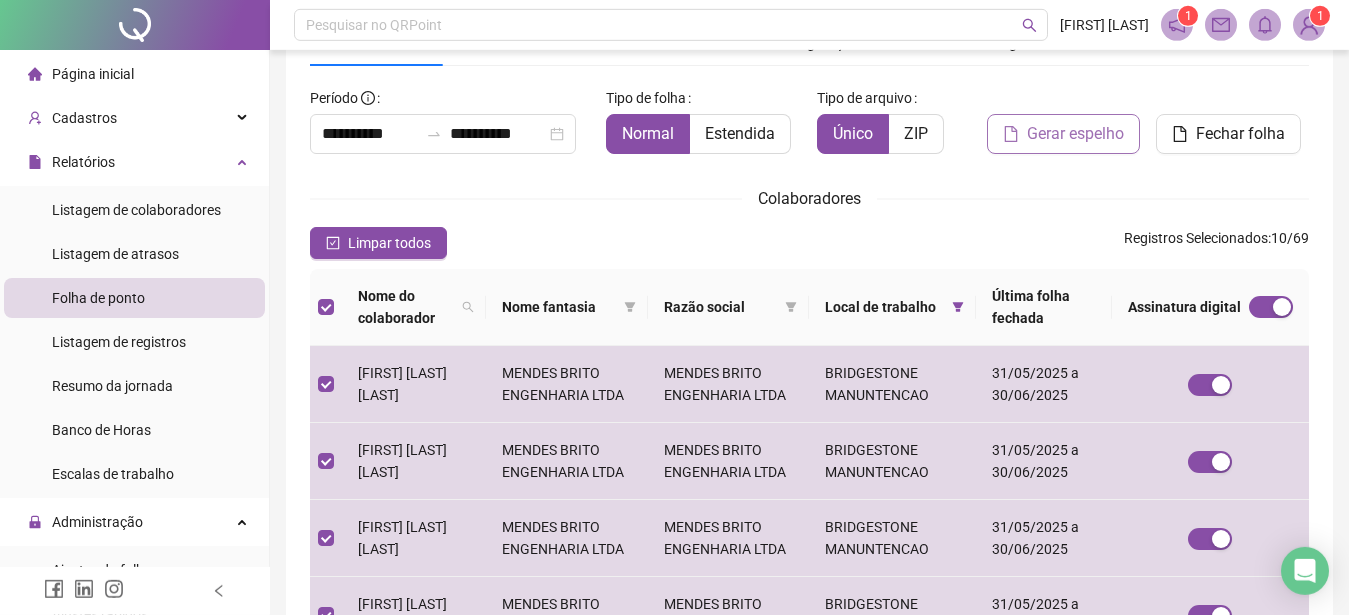 click on "Gerar espelho" at bounding box center (1075, 134) 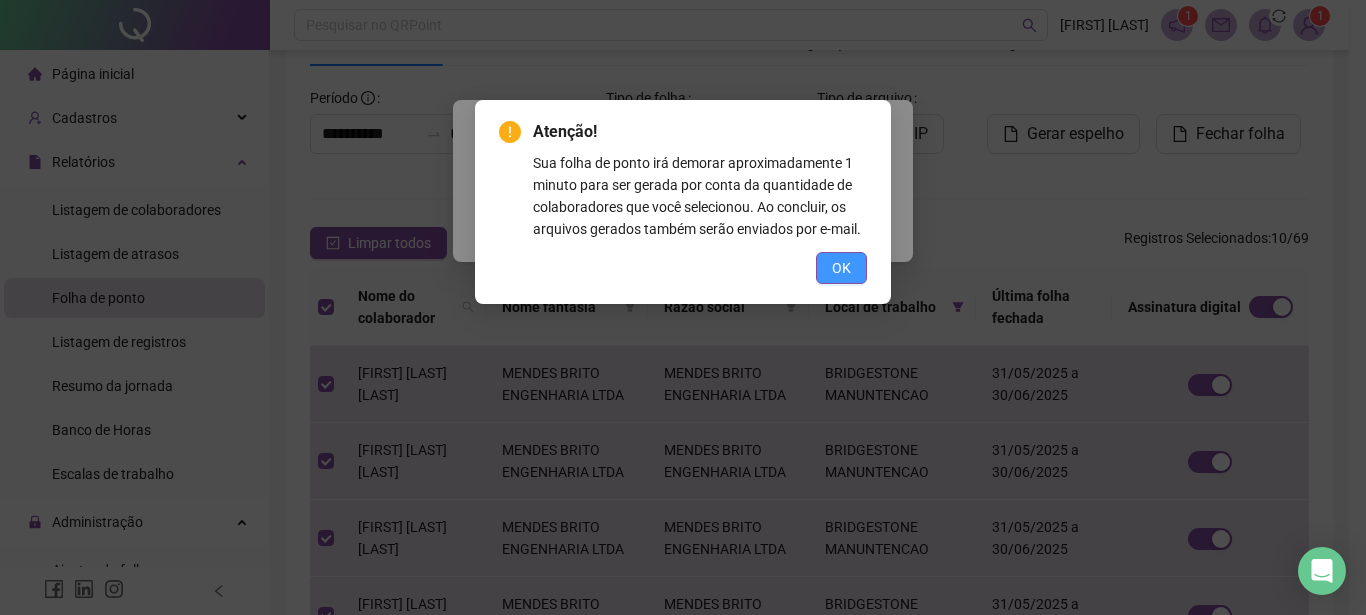 click on "OK" at bounding box center [841, 268] 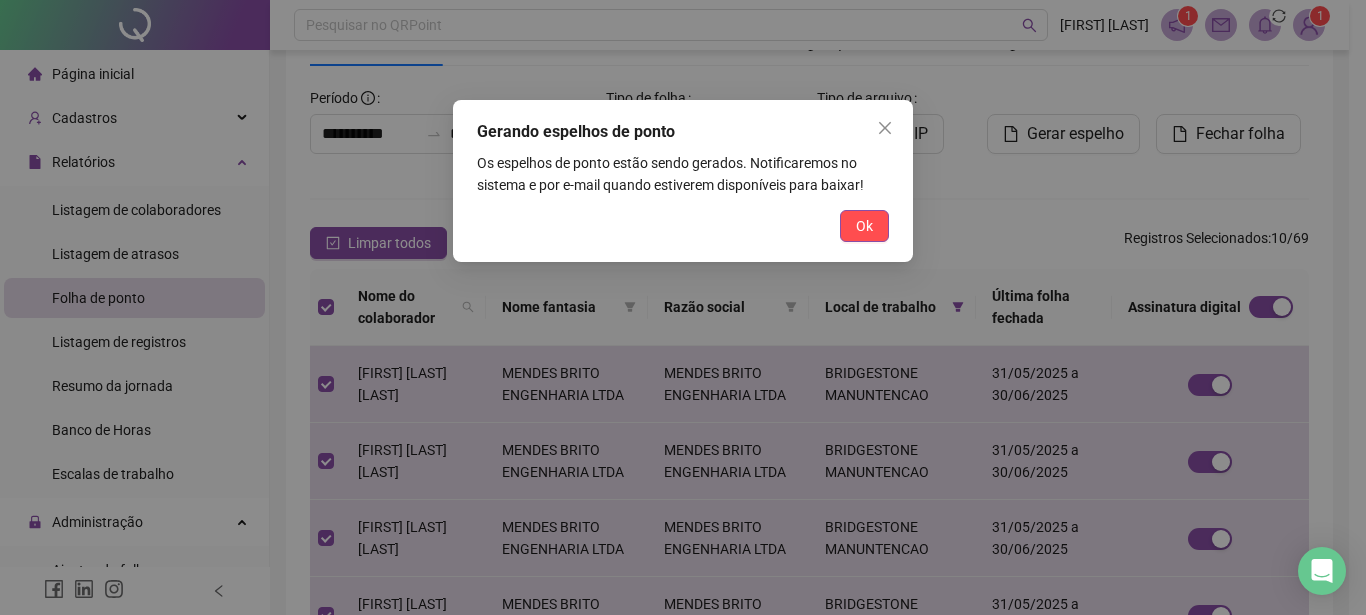 click on "Ok" at bounding box center (864, 226) 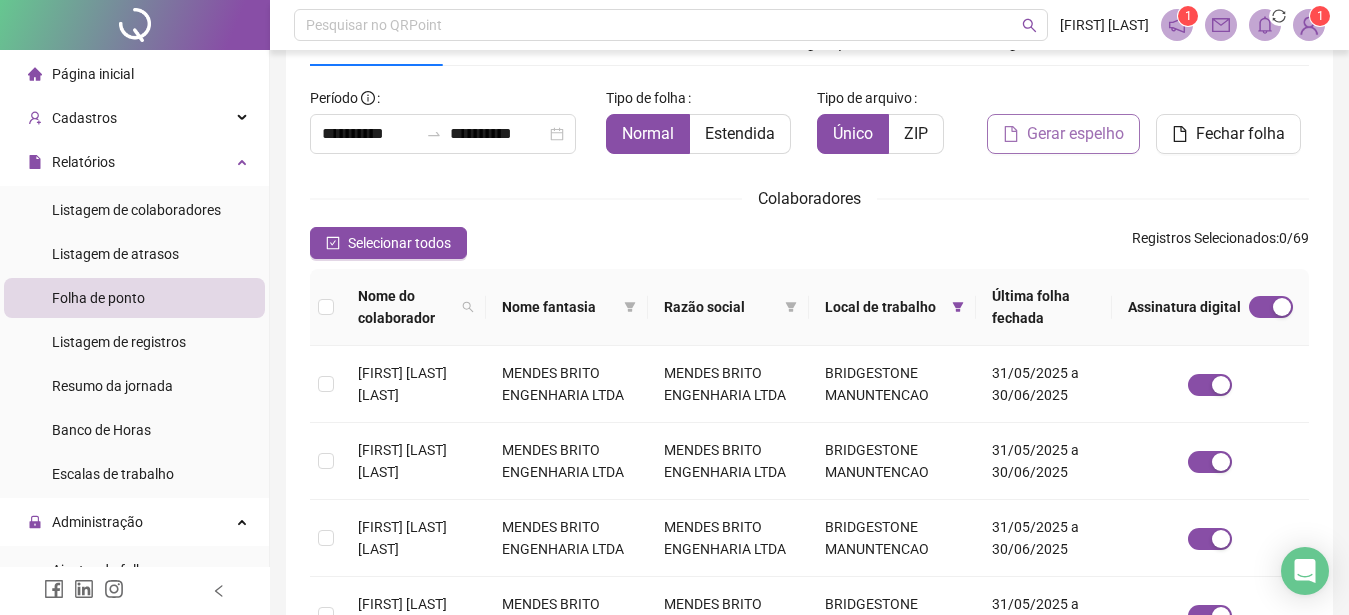 click on "Gerar espelho" at bounding box center [1075, 134] 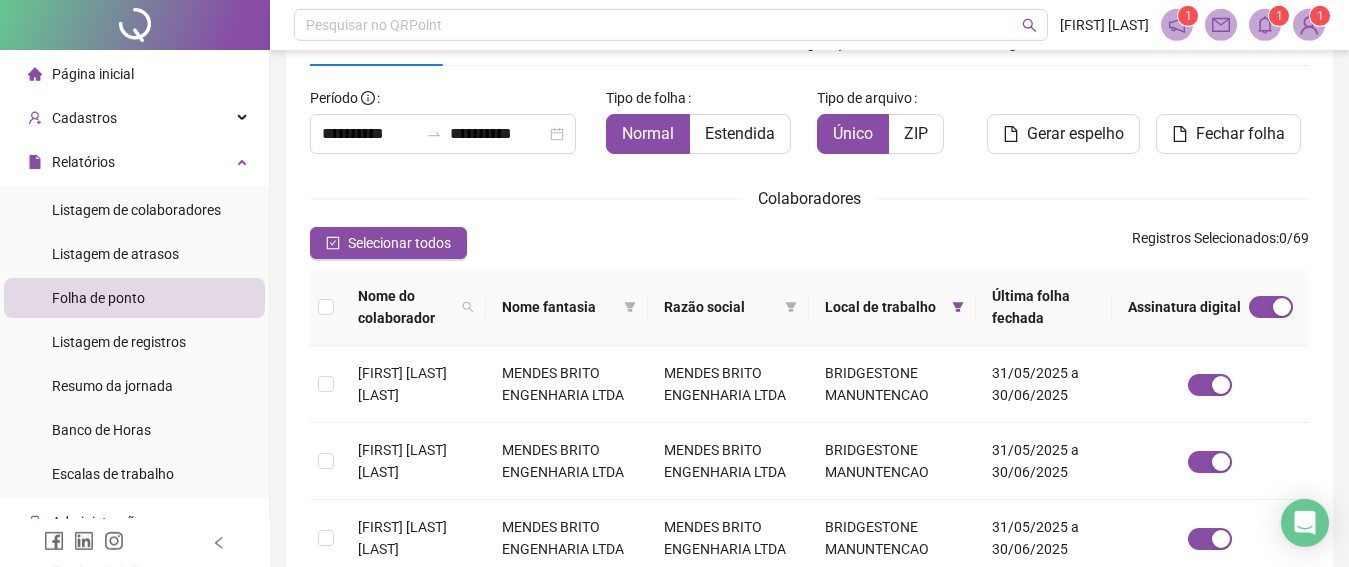 click 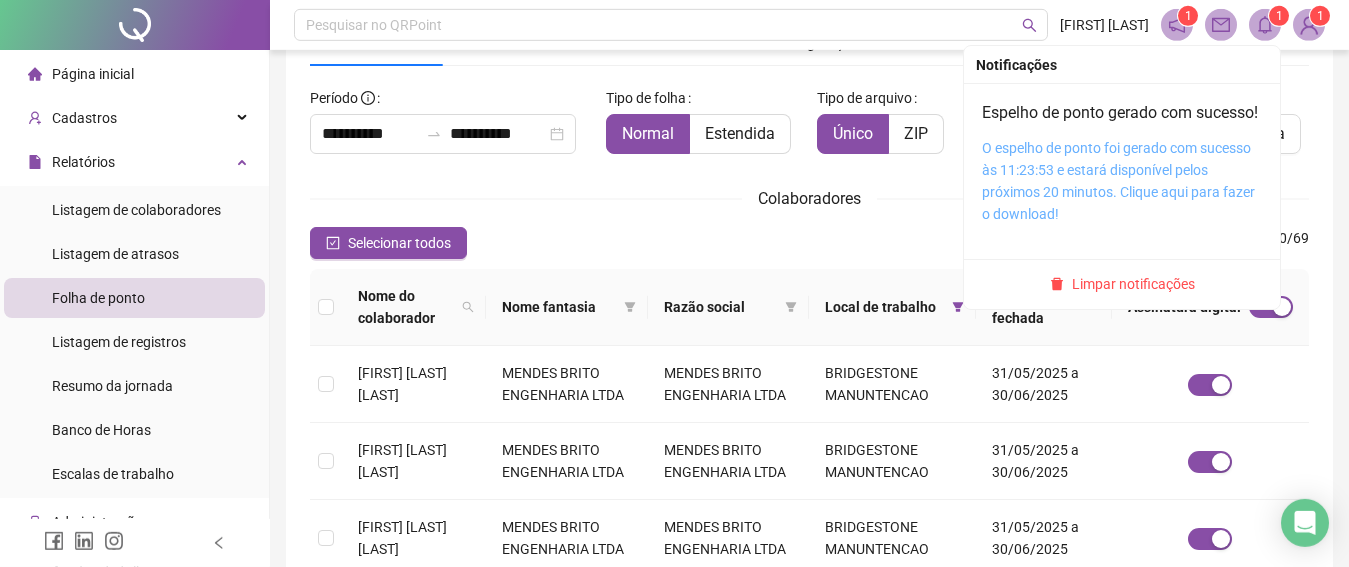 click on "O espelho de ponto foi gerado com sucesso às 11:23:53 e estará disponível pelos próximos 20 minutos.
Clique aqui para fazer o download!" at bounding box center (1118, 181) 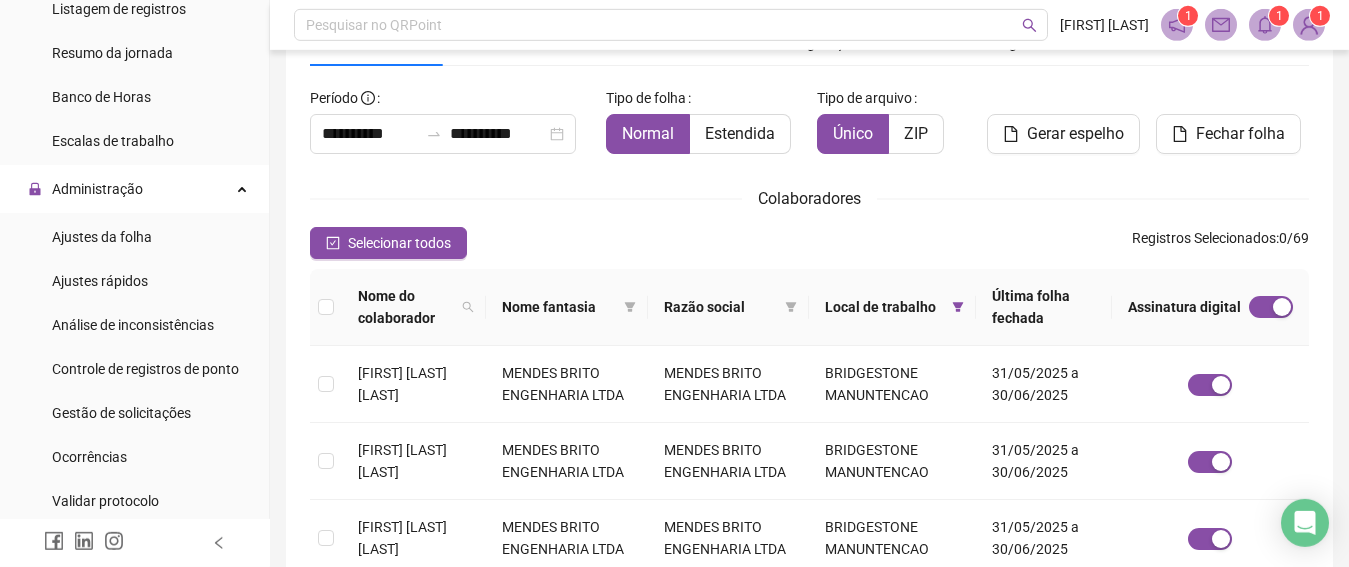 scroll, scrollTop: 338, scrollLeft: 0, axis: vertical 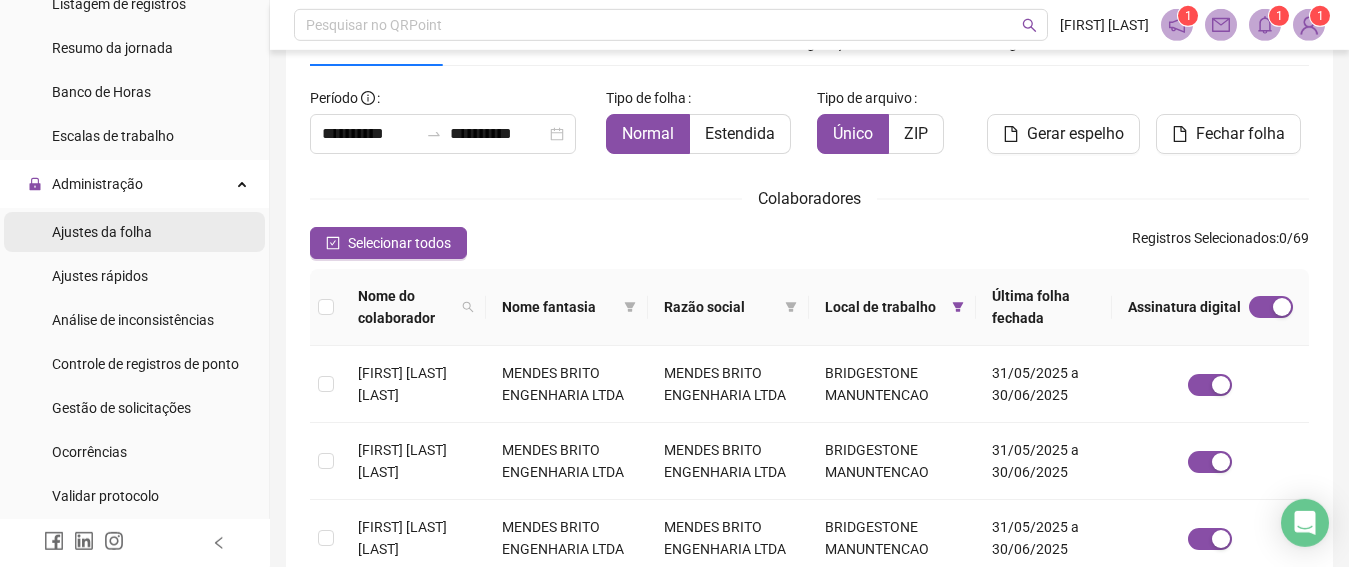 click on "Ajustes da folha" at bounding box center (102, 232) 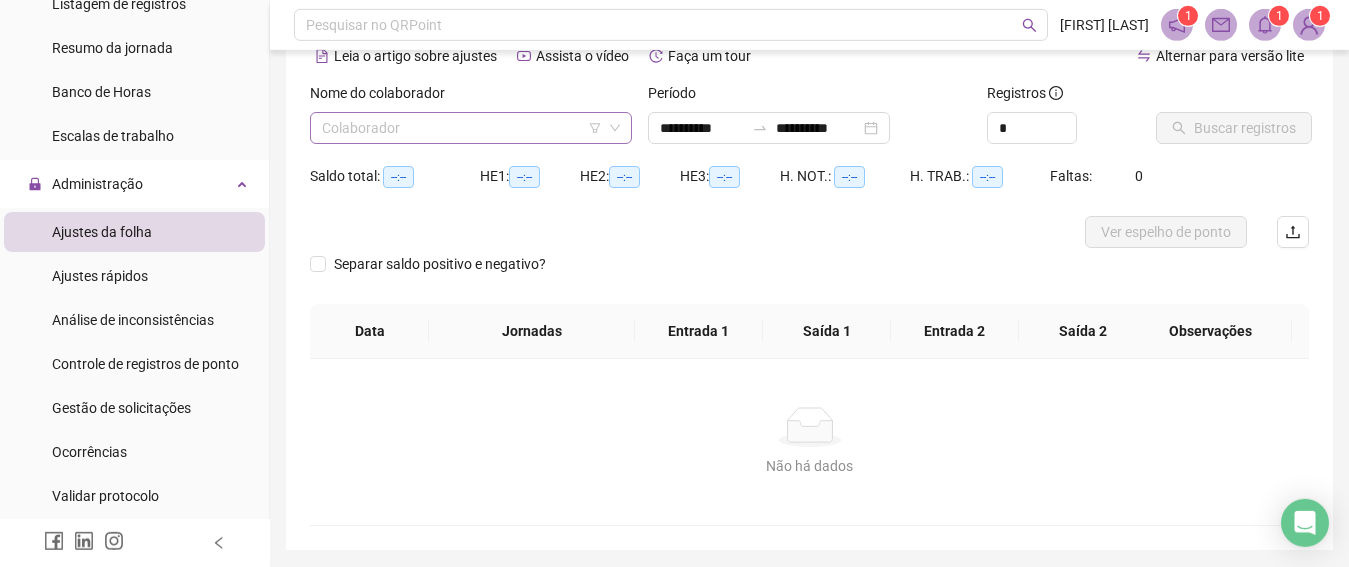 click at bounding box center [462, 128] 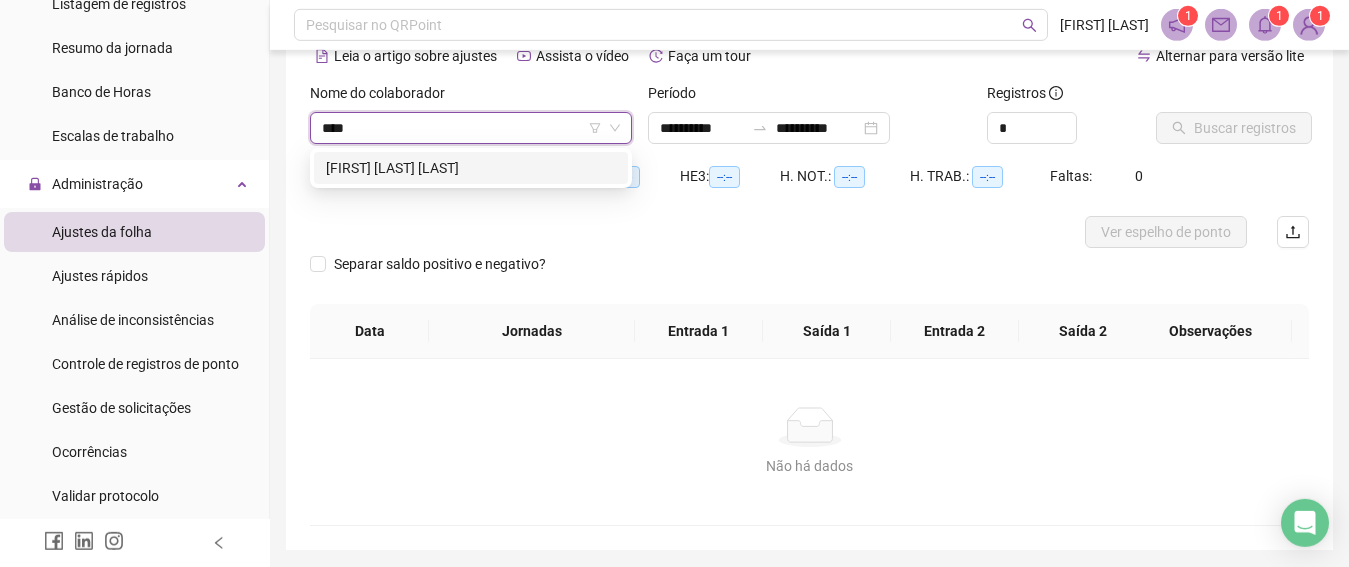 type on "*****" 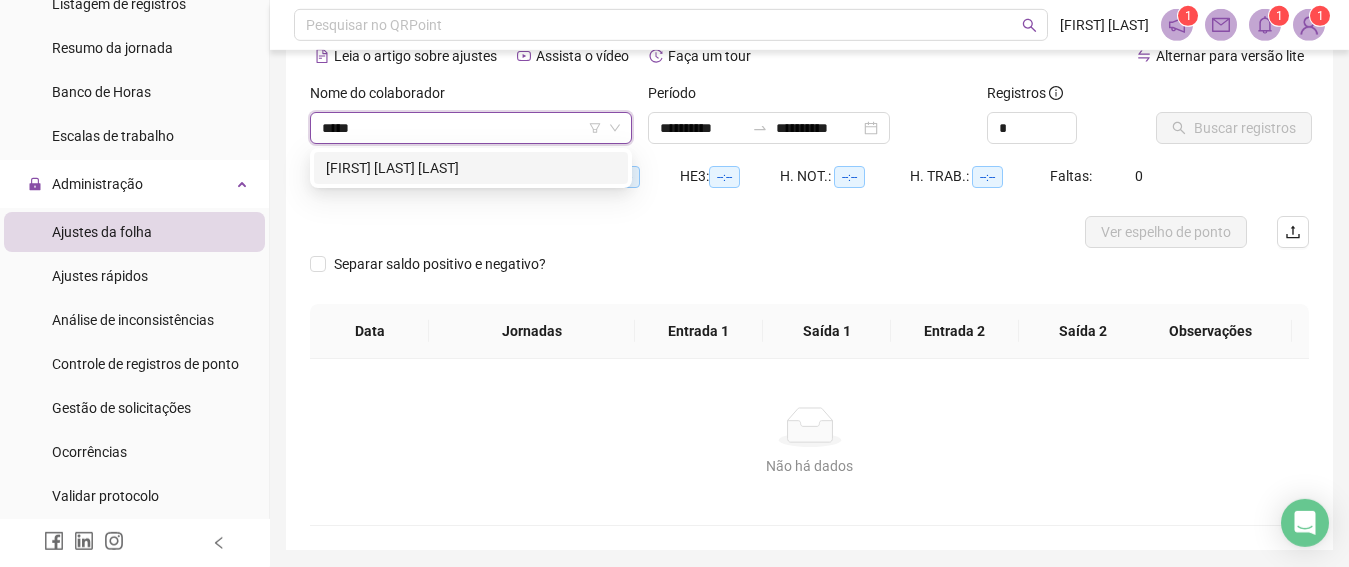 click on "[FIRST] [LAST] [LAST]" at bounding box center (471, 168) 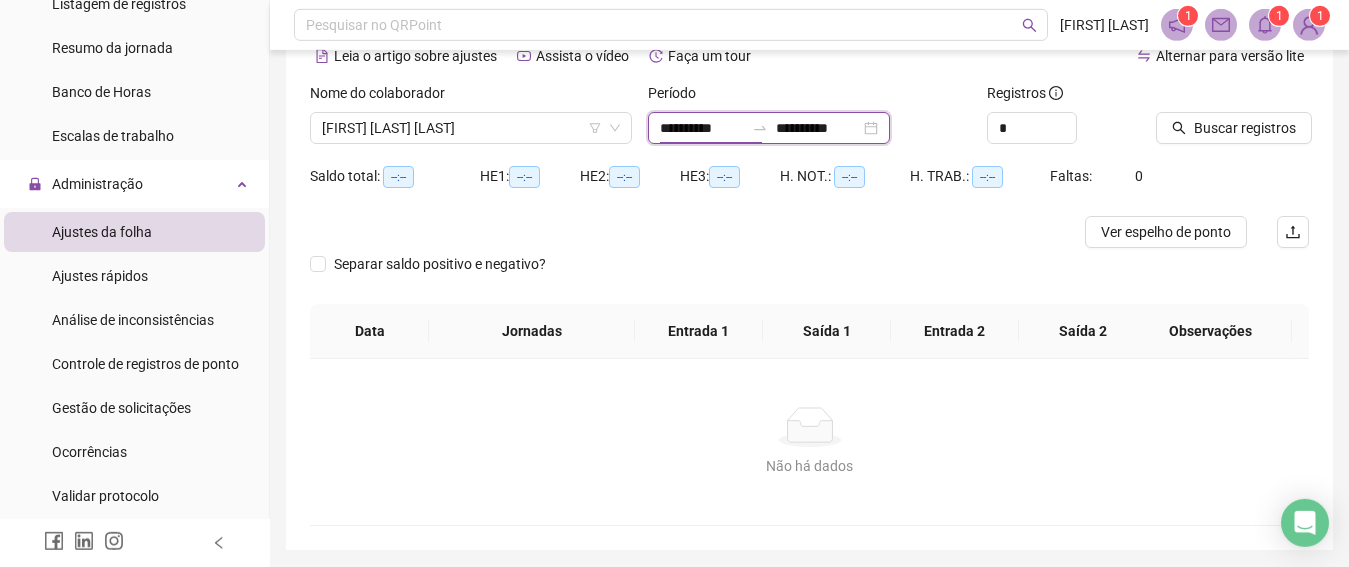 click on "**********" at bounding box center [702, 128] 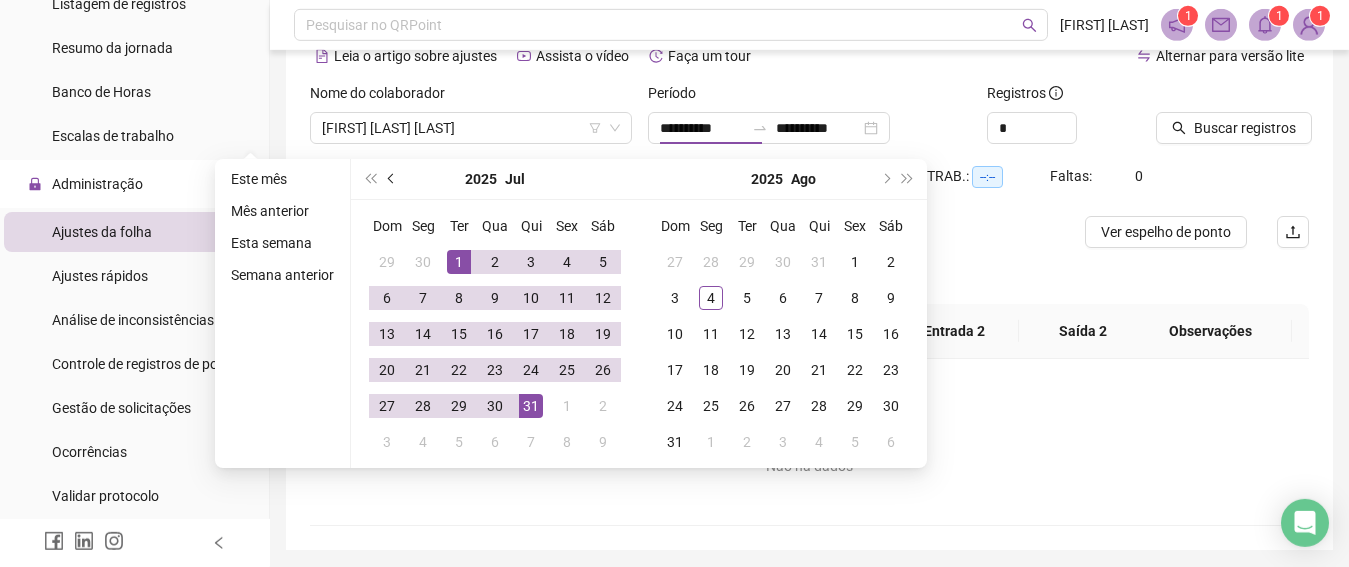click at bounding box center (392, 179) 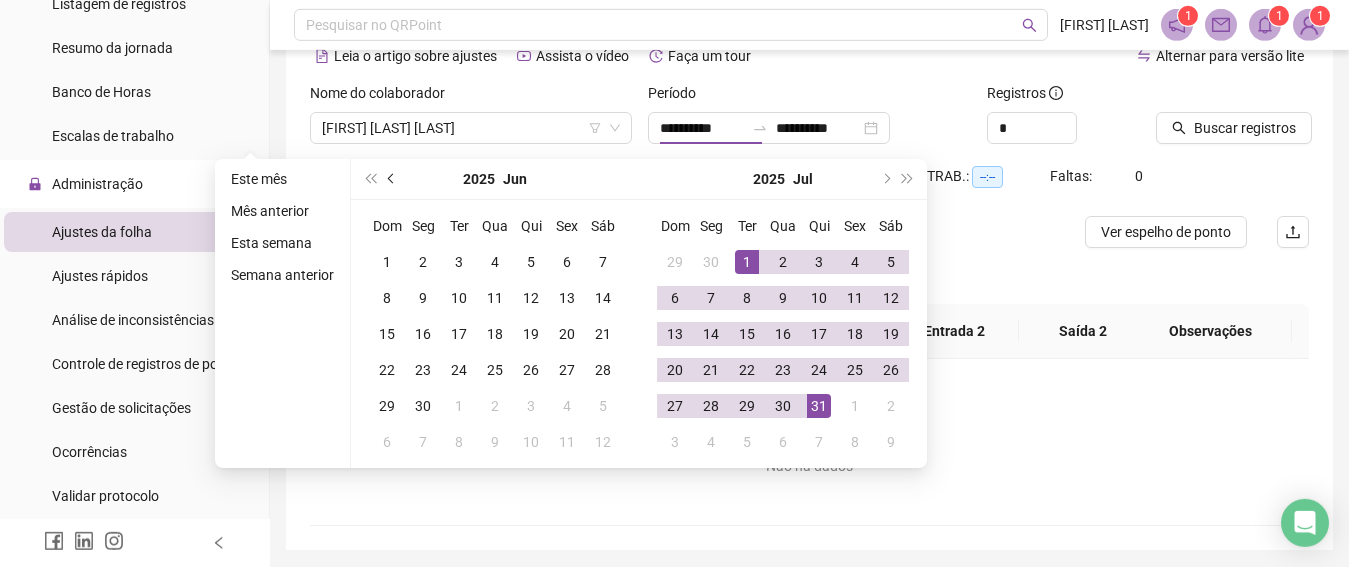 click at bounding box center [392, 179] 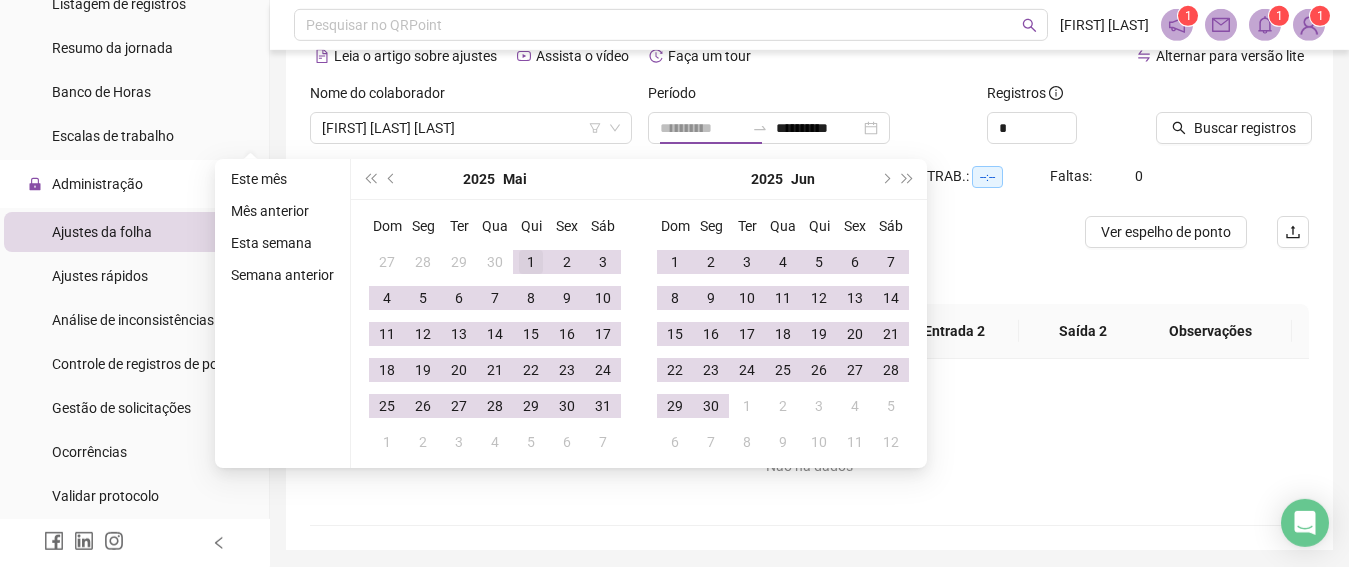 type on "**********" 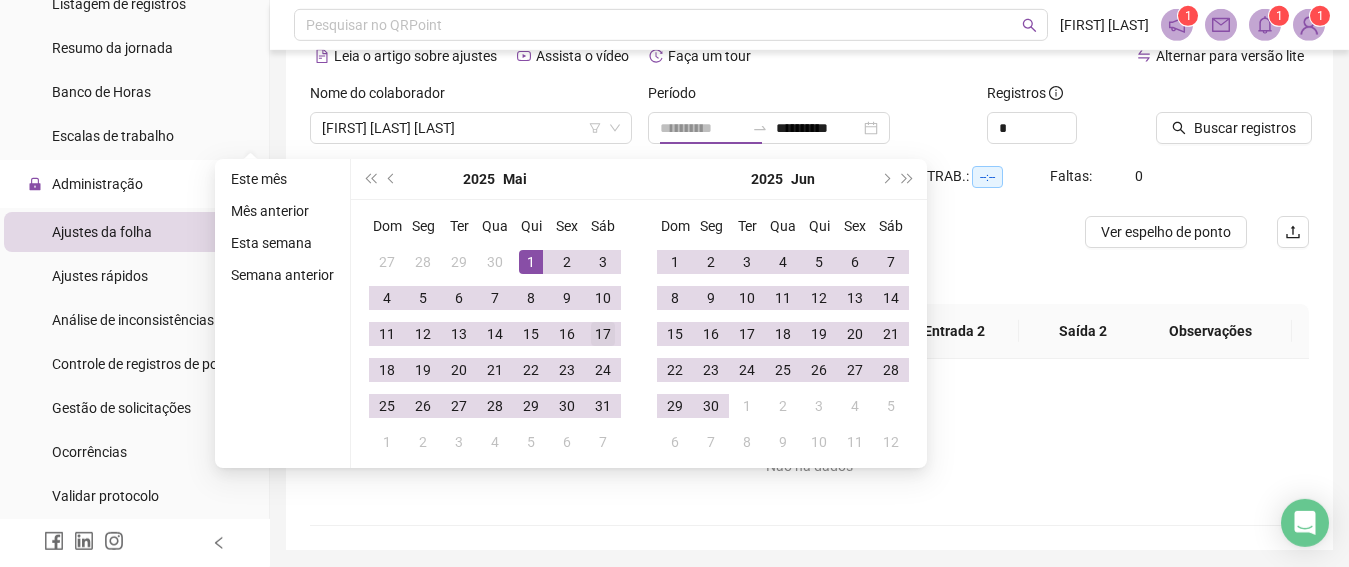drag, startPoint x: 519, startPoint y: 258, endPoint x: 594, endPoint y: 327, distance: 101.91173 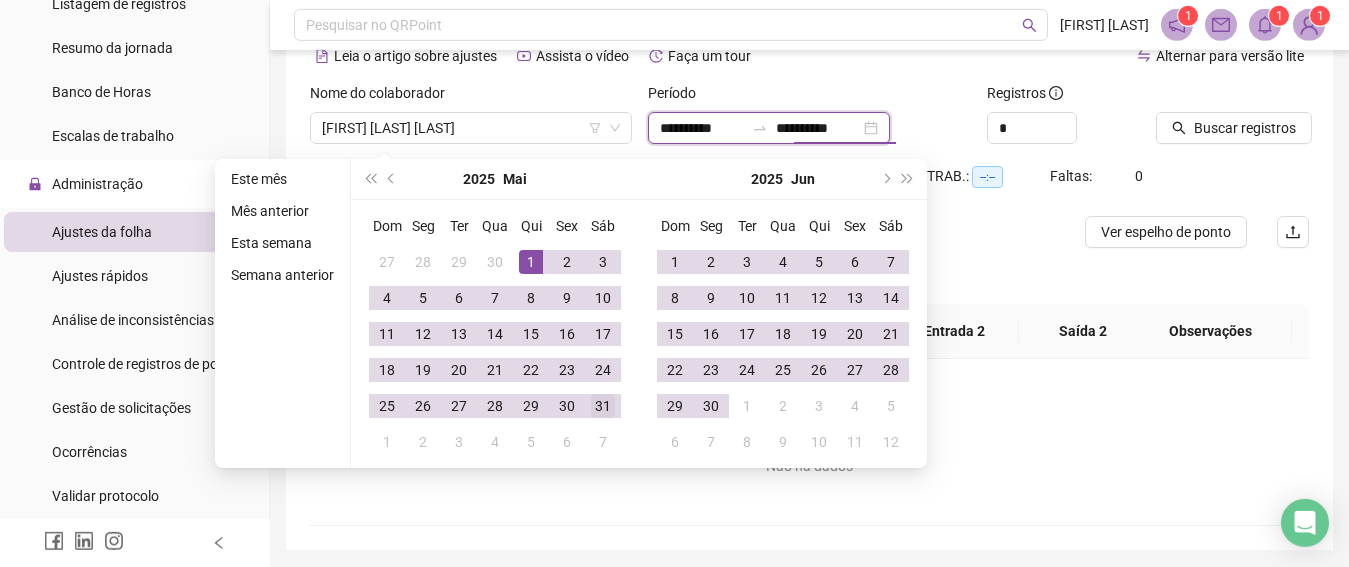 type on "**********" 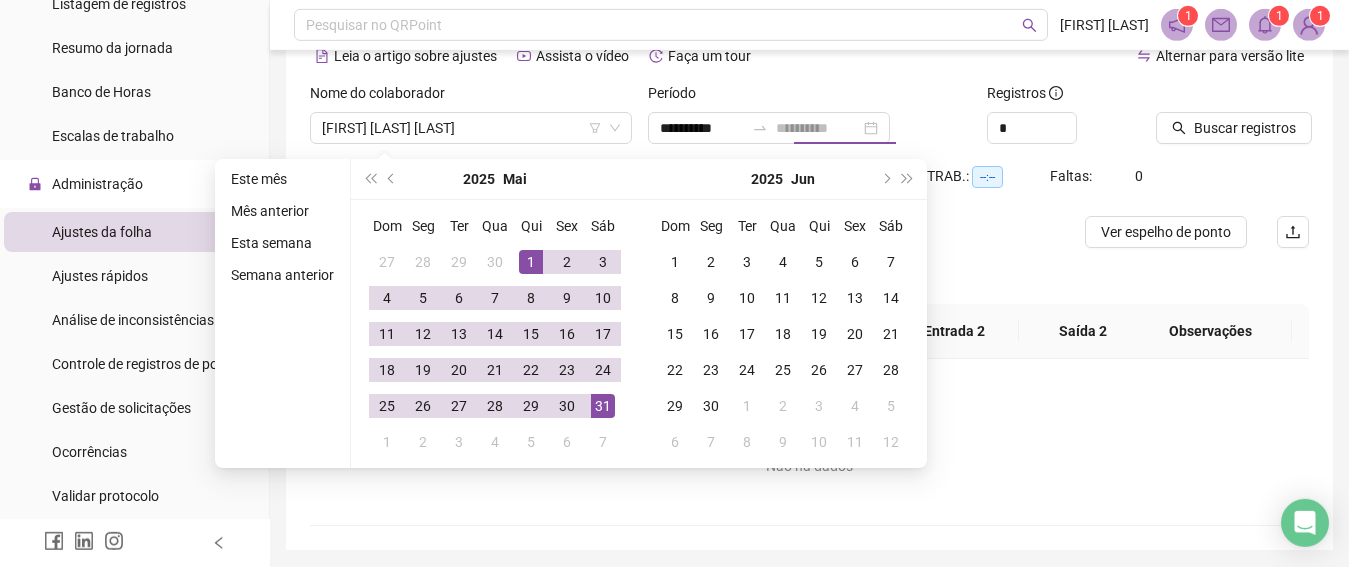 click on "31" at bounding box center [603, 406] 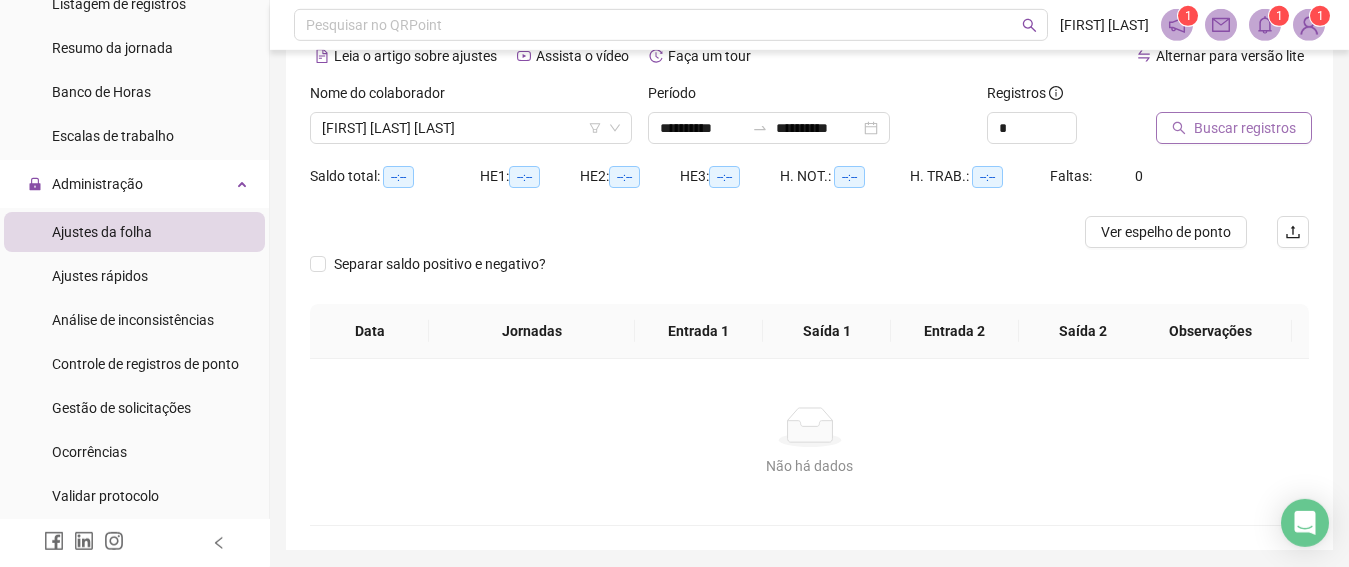 click on "Buscar registros" at bounding box center (1245, 128) 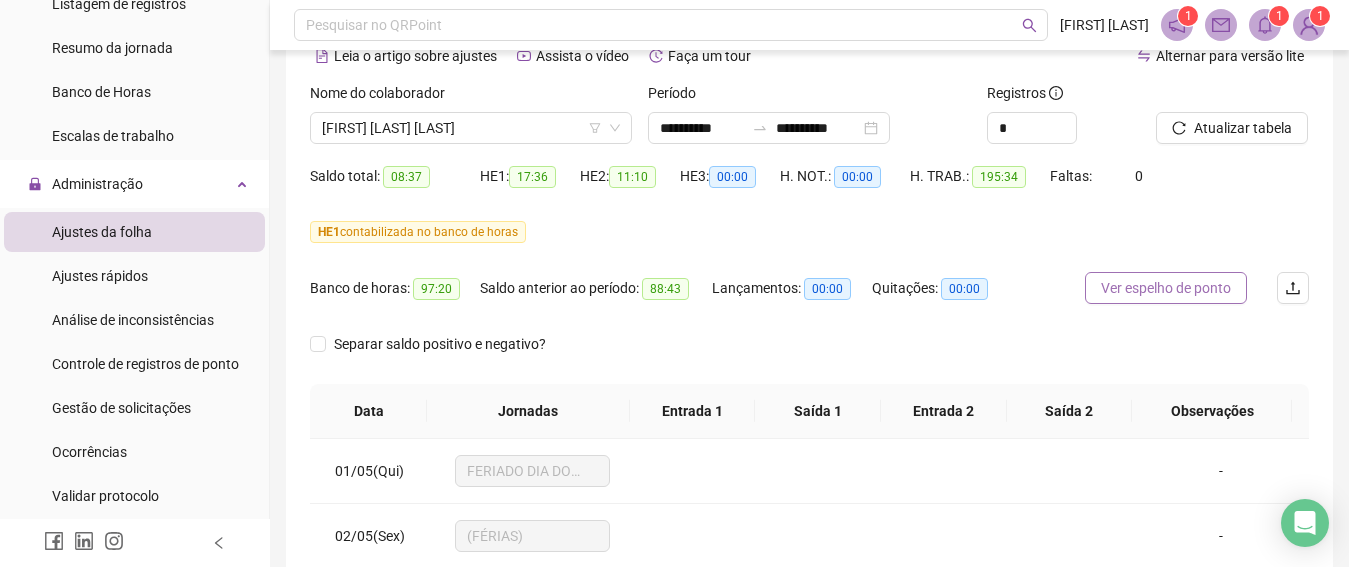 click on "Ver espelho de ponto" at bounding box center [1166, 288] 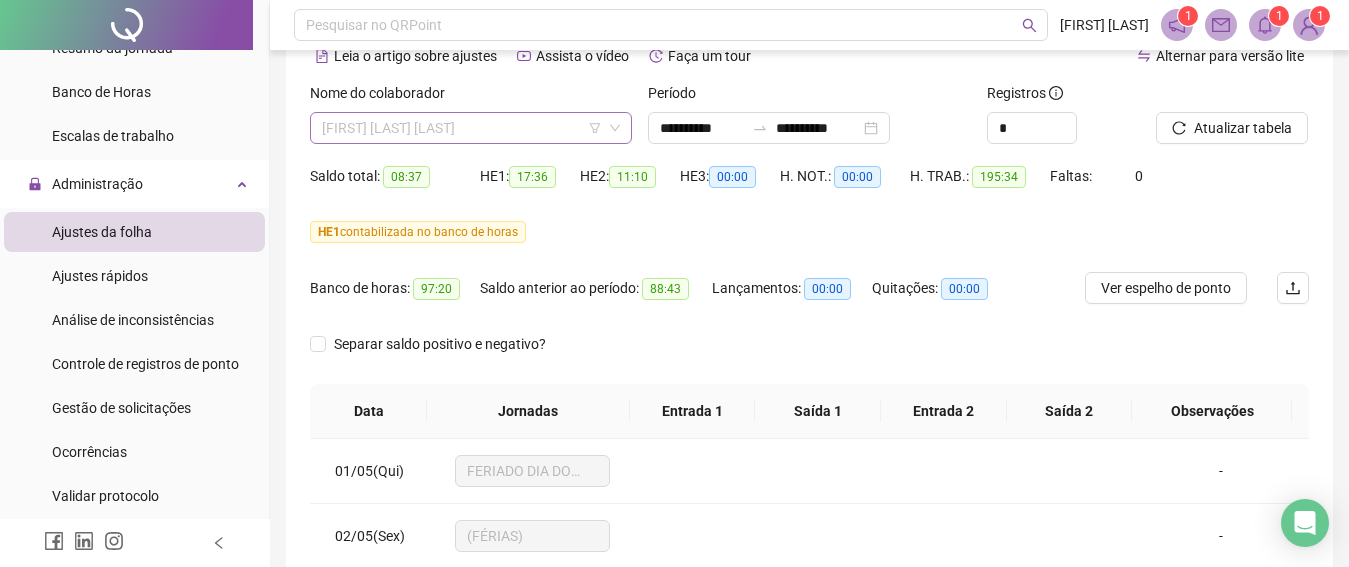 click on "[FIRST] [LAST] [LAST]" at bounding box center (471, 128) 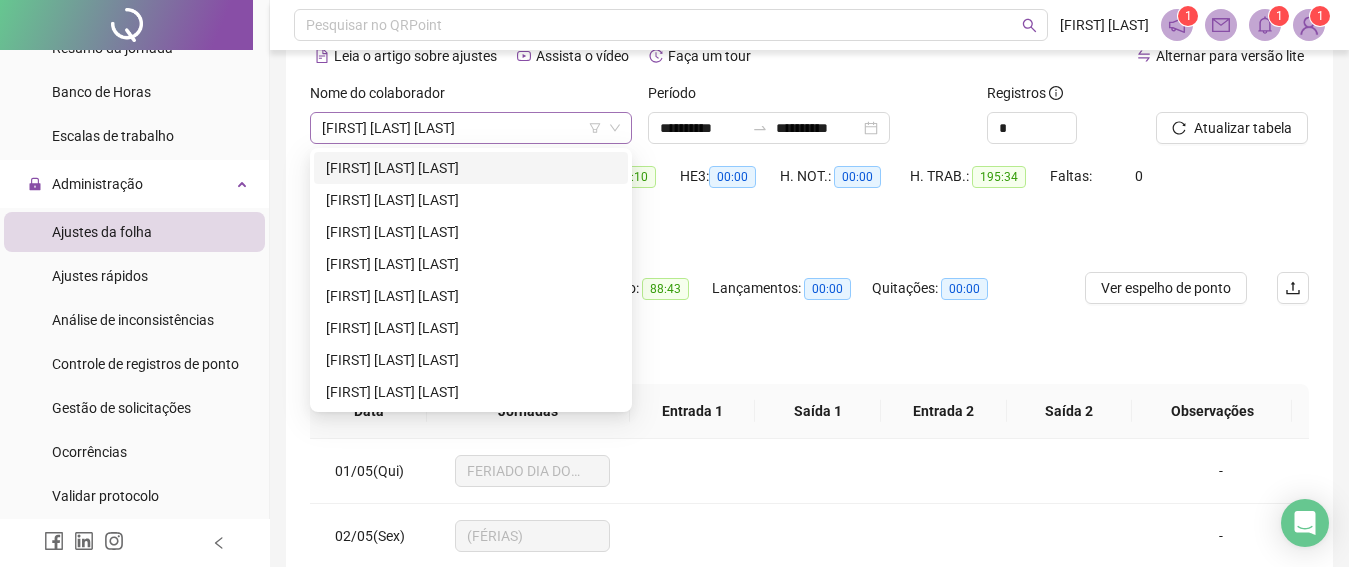 click on "[FIRST] [LAST] [LAST]" at bounding box center (471, 128) 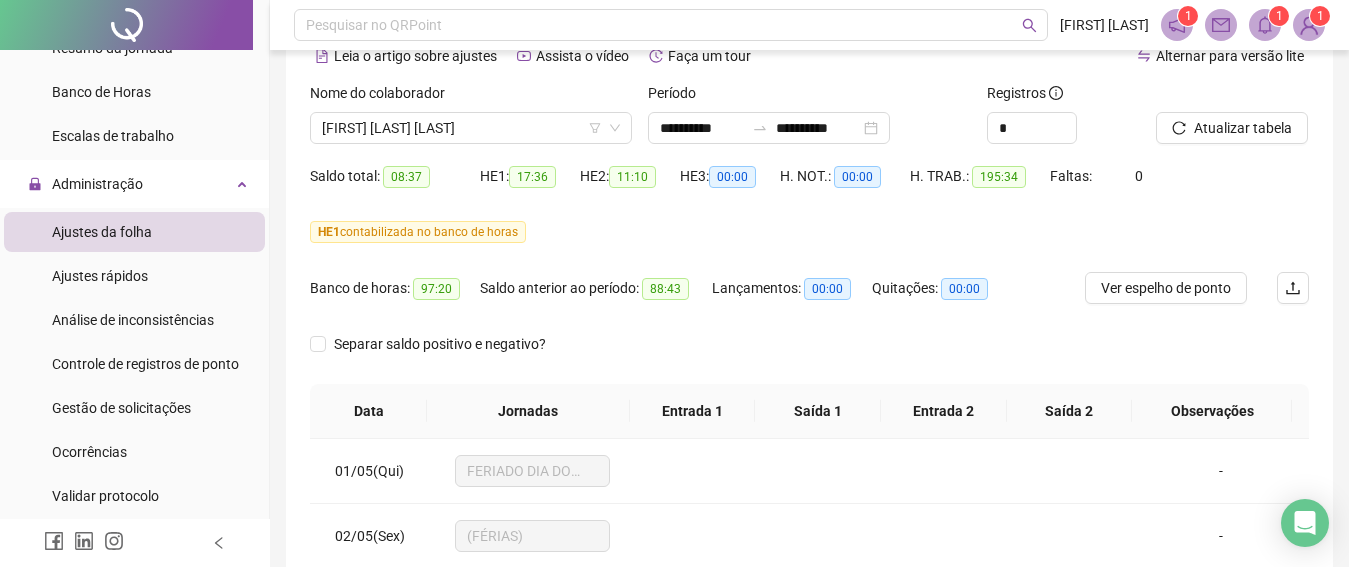 click on "Nome do colaborador" at bounding box center [471, 97] 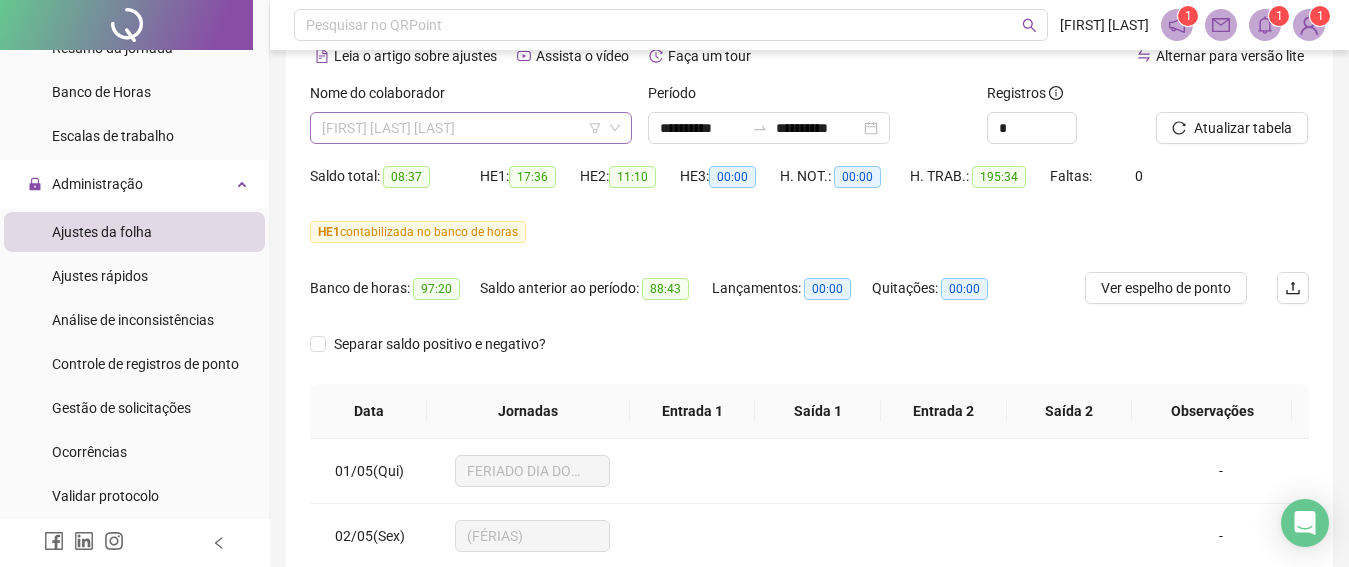 click on "[FIRST] [LAST] [LAST]" at bounding box center [471, 128] 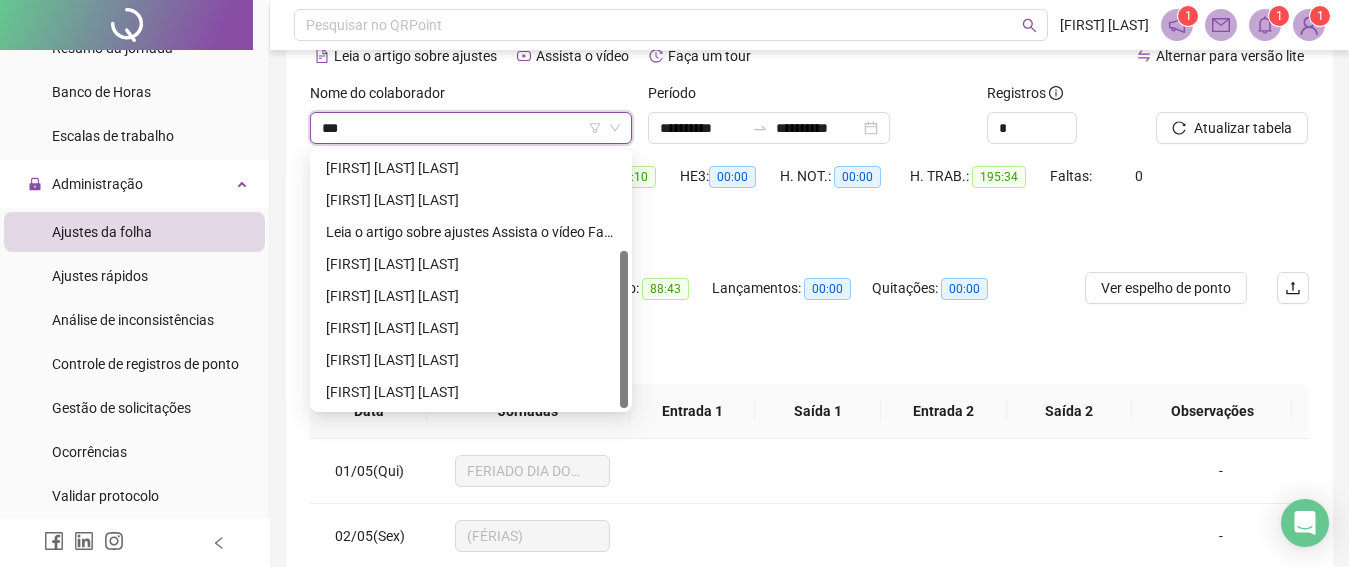 scroll, scrollTop: 0, scrollLeft: 0, axis: both 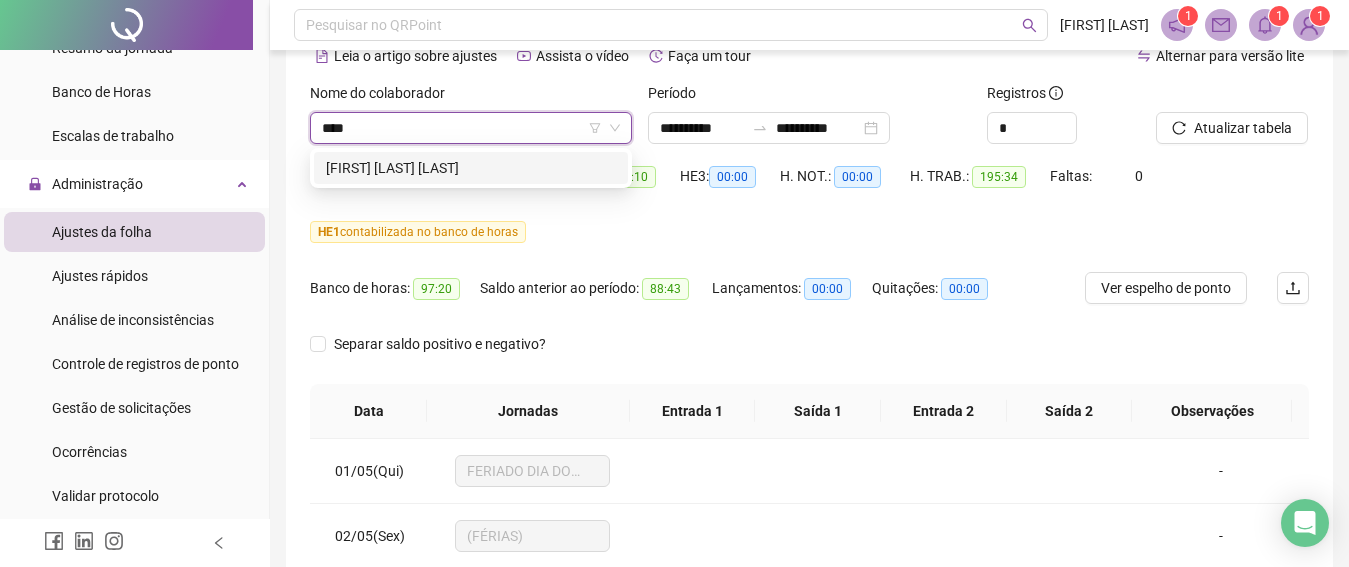 type on "*****" 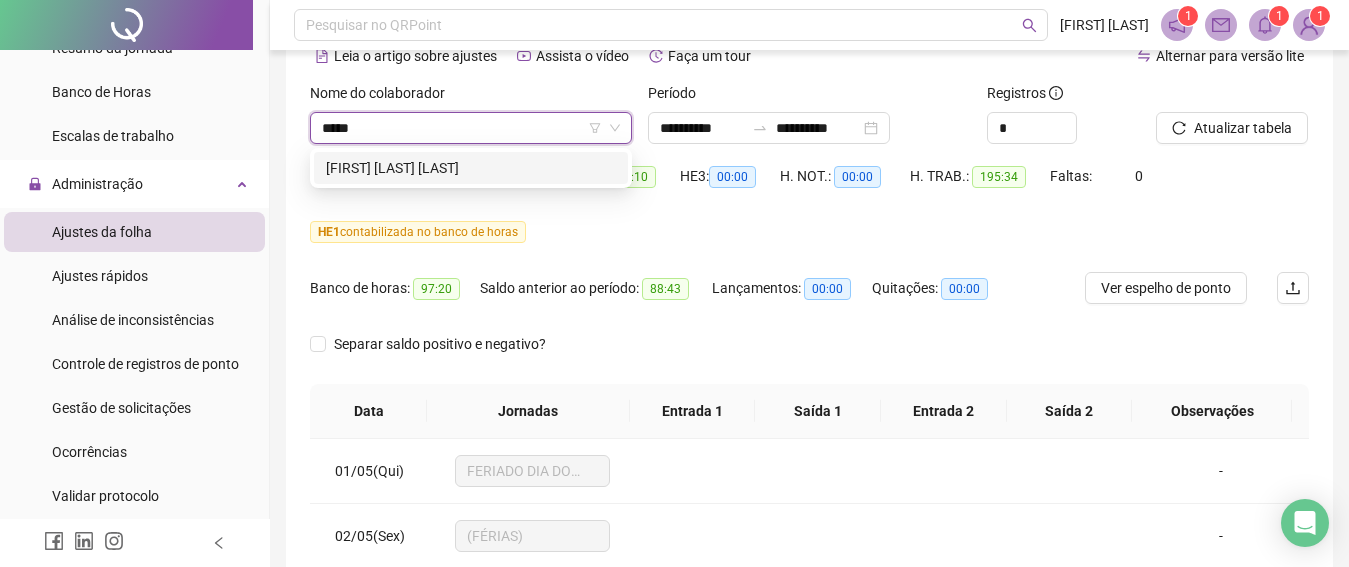 click on "[FIRST] [LAST] [LAST]" at bounding box center (471, 168) 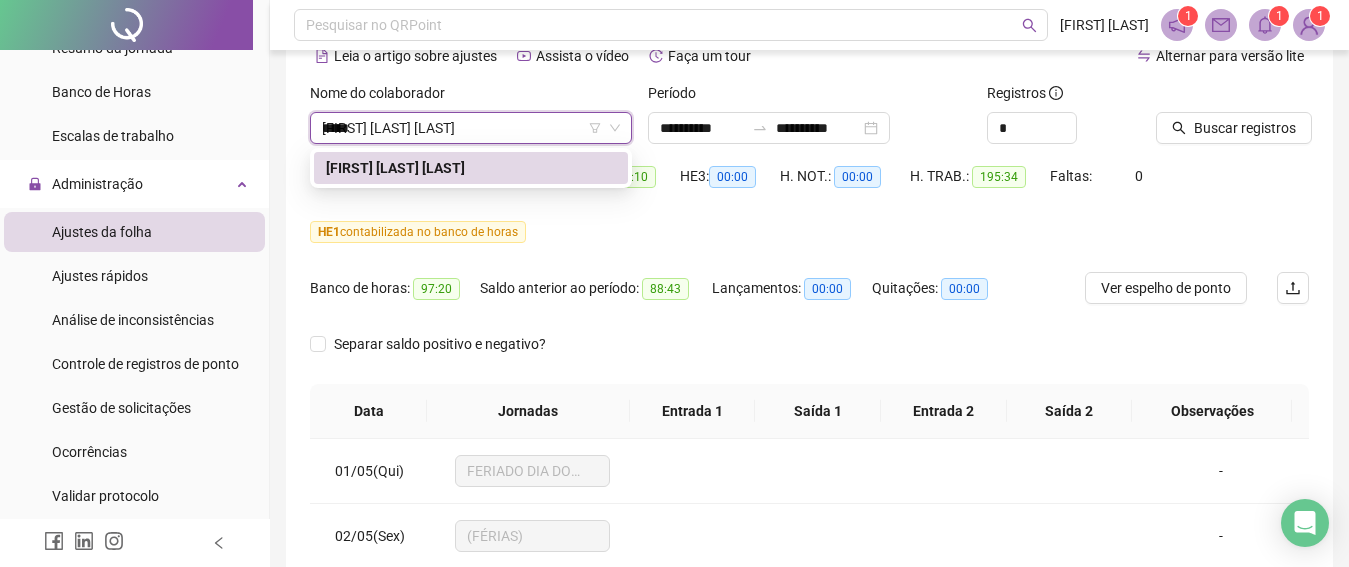 type 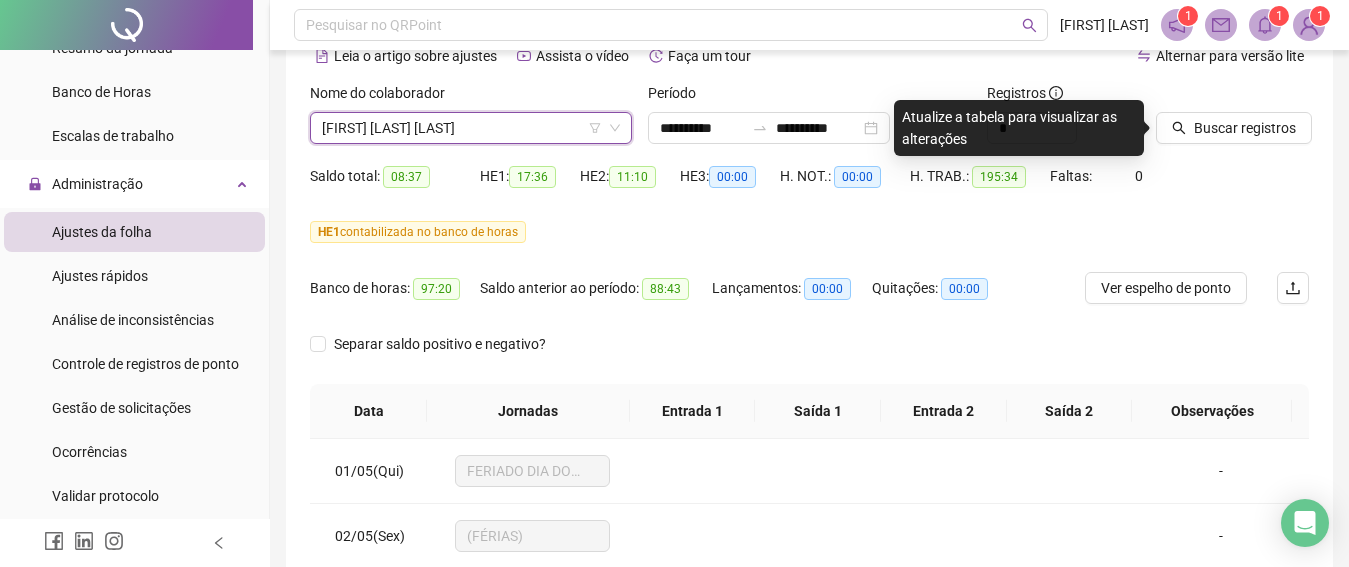 click on "Buscar registros" at bounding box center [1232, 121] 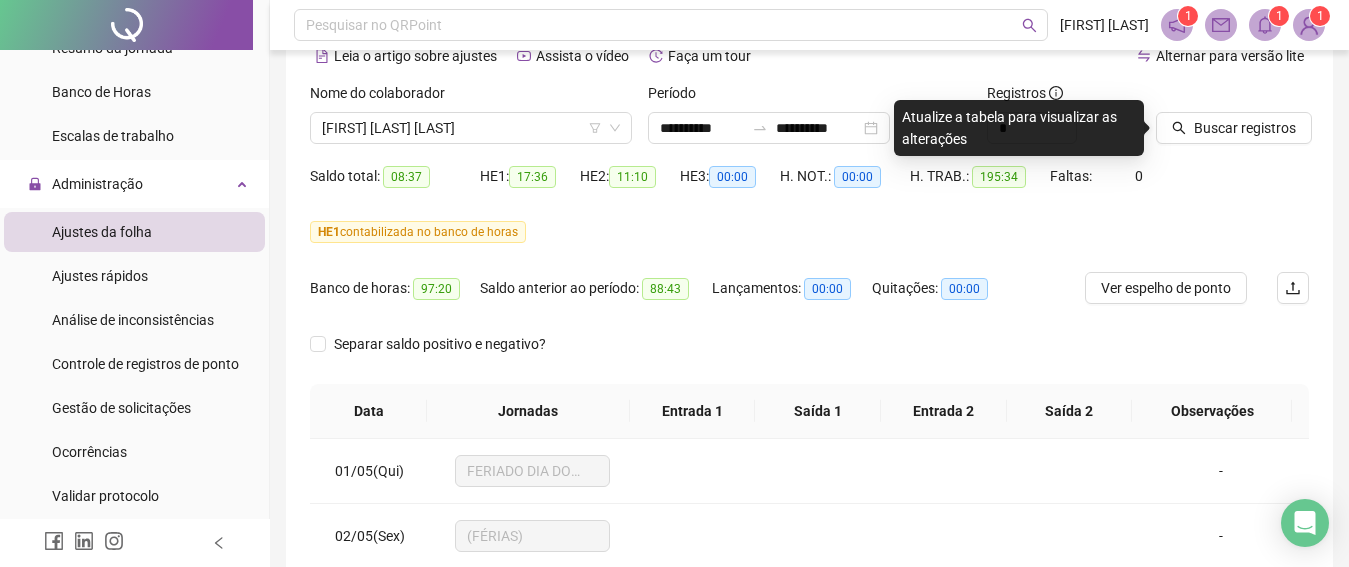 click on "Saldo total:   08:37 HE 1:   17:36 HE 2:   11:10 HE 3:   00:00 H. NOT.:   00:00 H. TRAB.:   195:34 Faltas:   0" at bounding box center (809, 188) 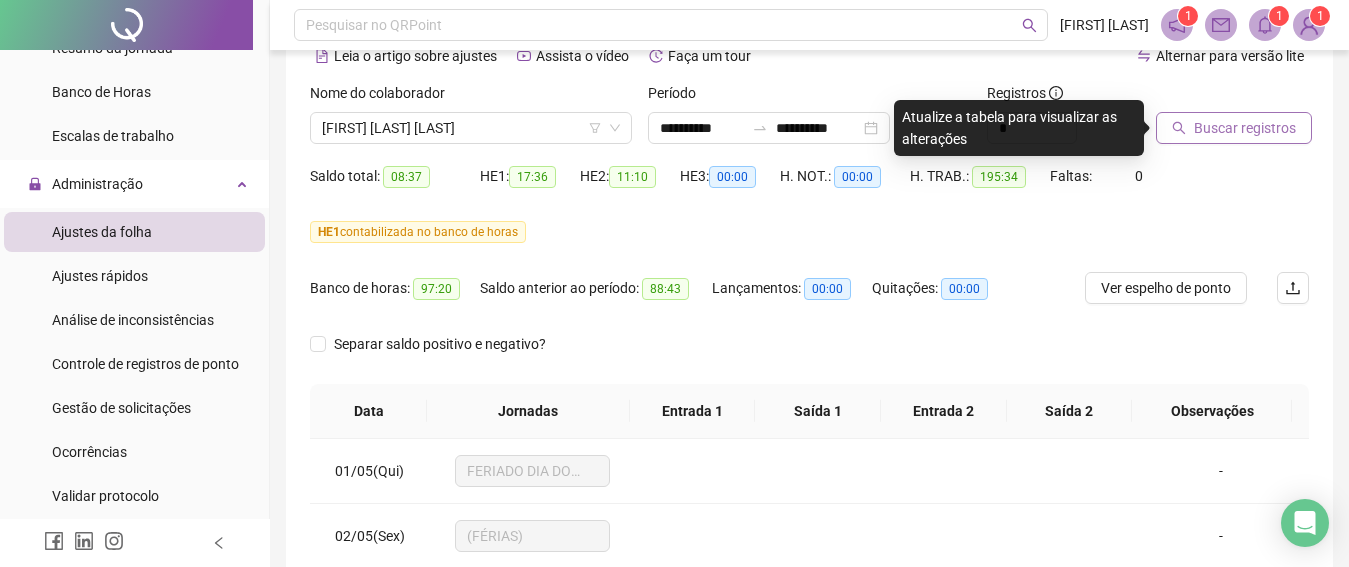 click on "Buscar registros" at bounding box center [1245, 128] 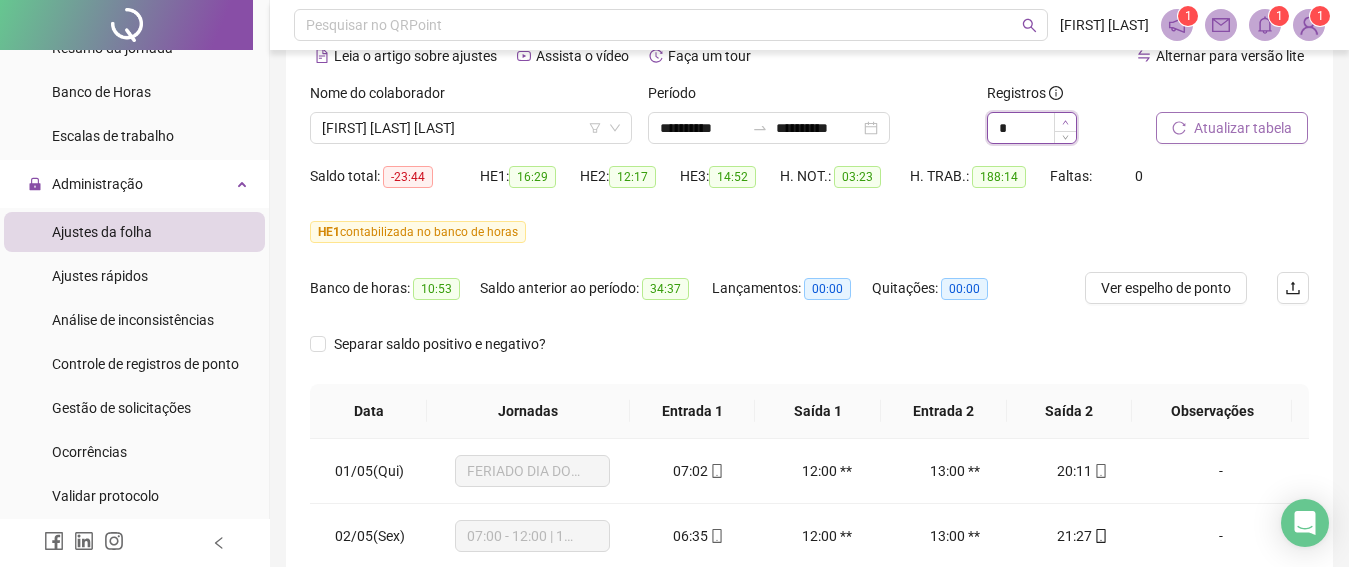click 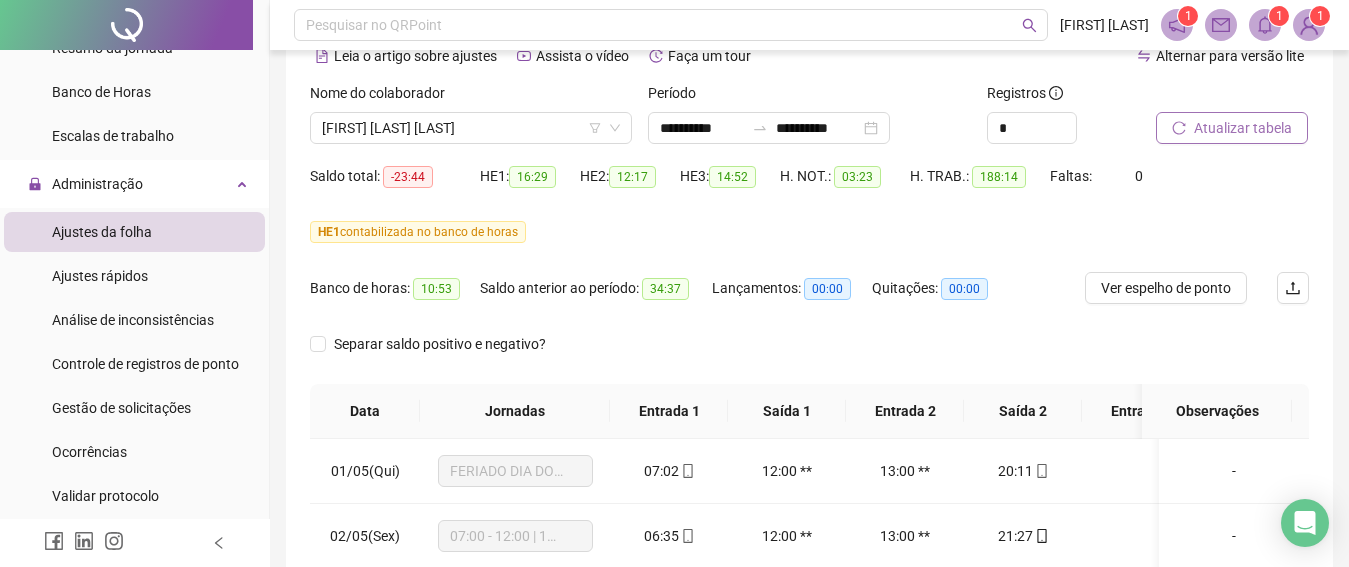 click on "Atualizar tabela" at bounding box center (1243, 128) 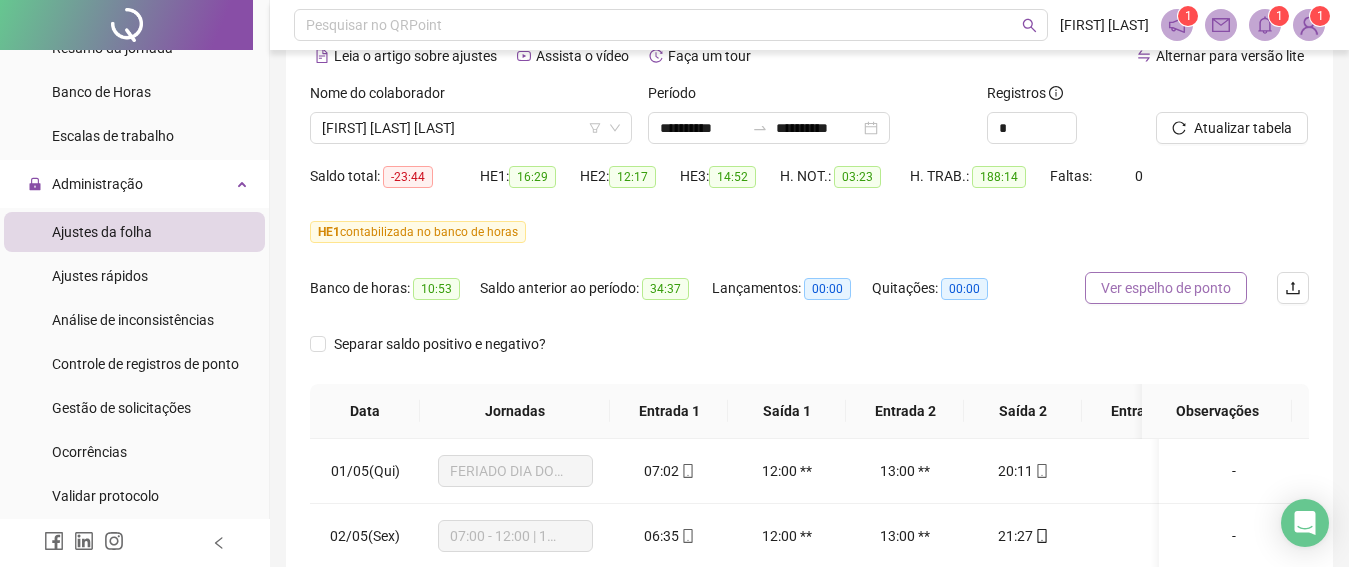 click on "Ver espelho de ponto" at bounding box center [1166, 288] 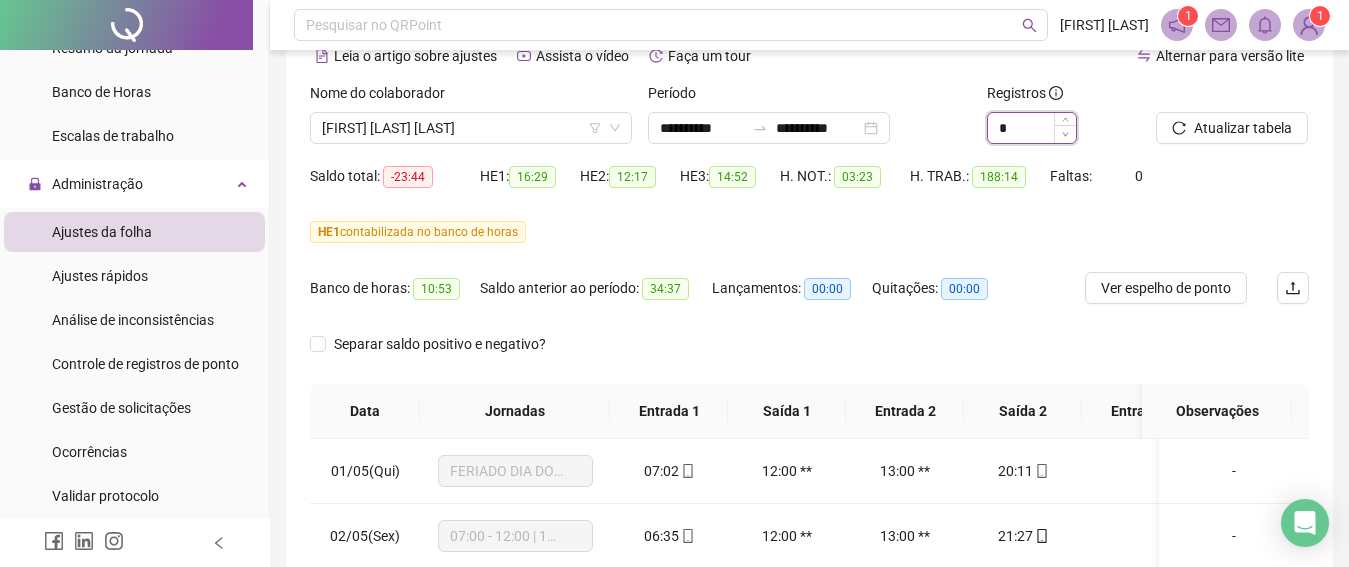 click at bounding box center (1065, 134) 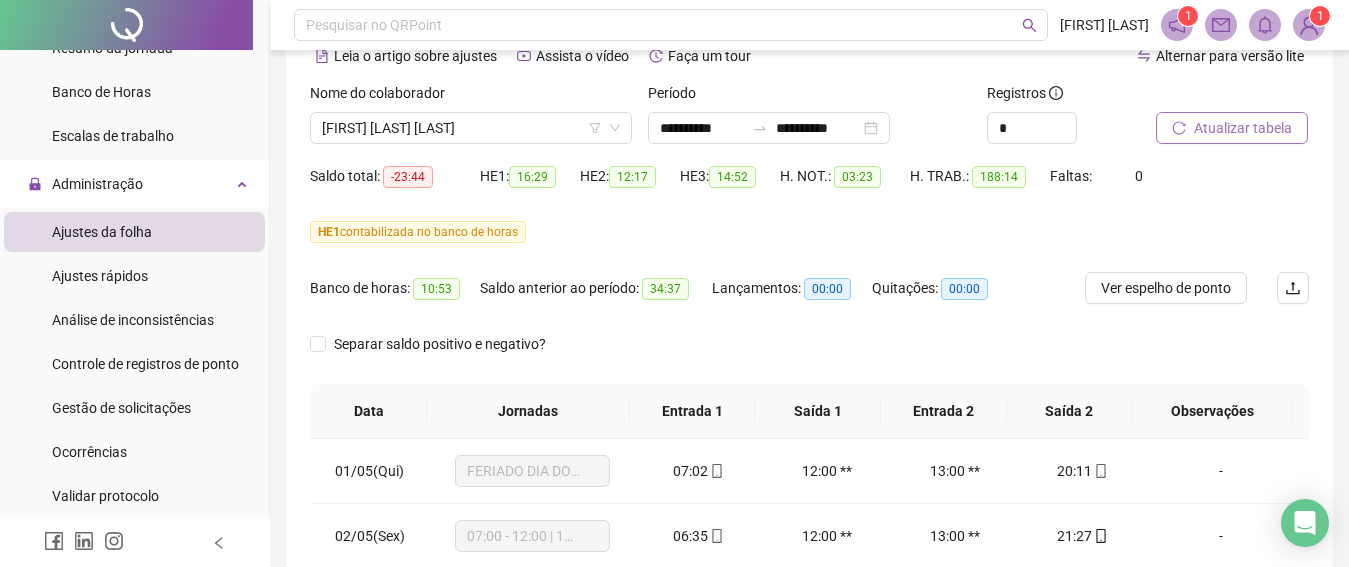click on "Atualizar tabela" at bounding box center (1243, 128) 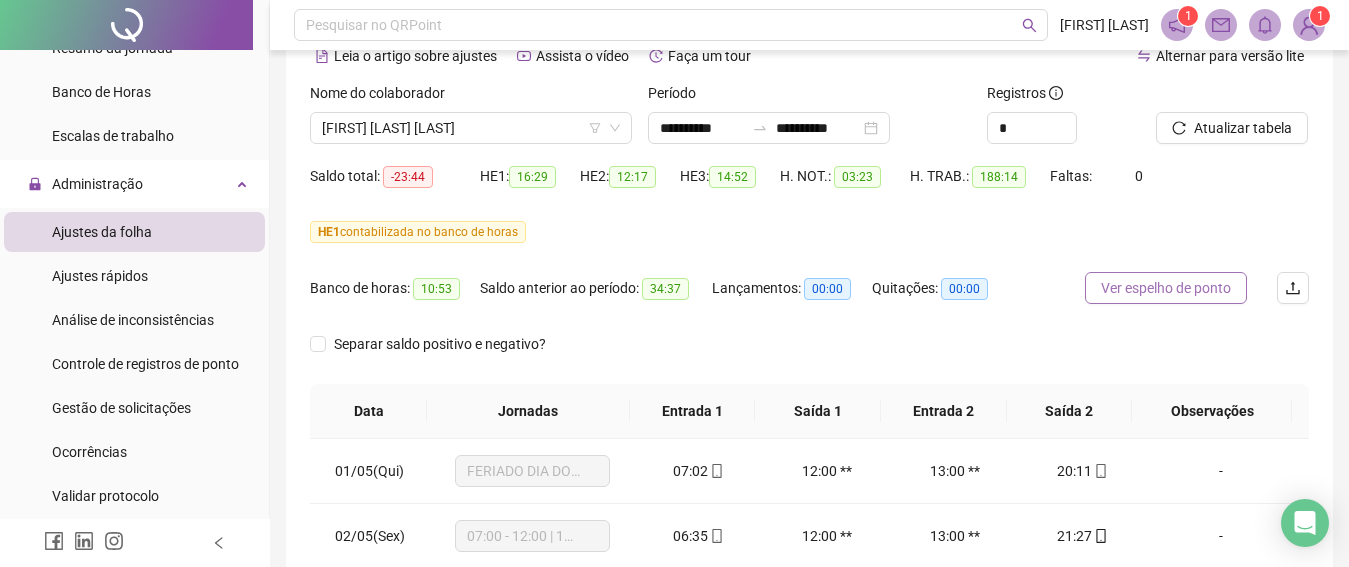 click on "Ver espelho de ponto" at bounding box center (1166, 288) 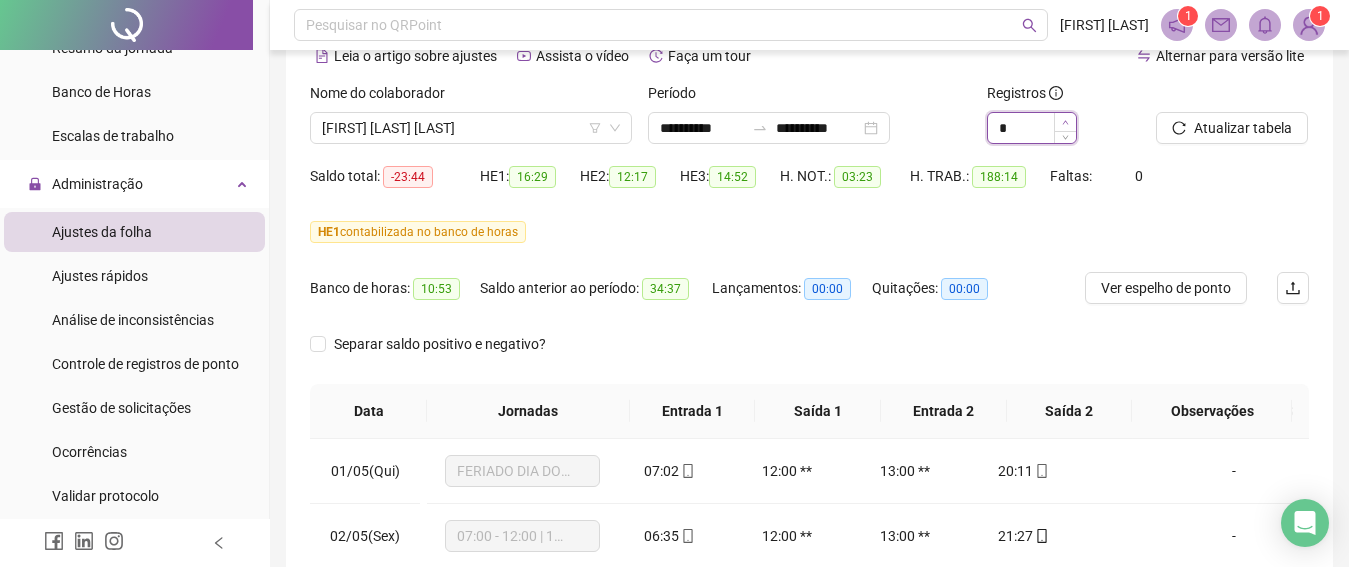 click 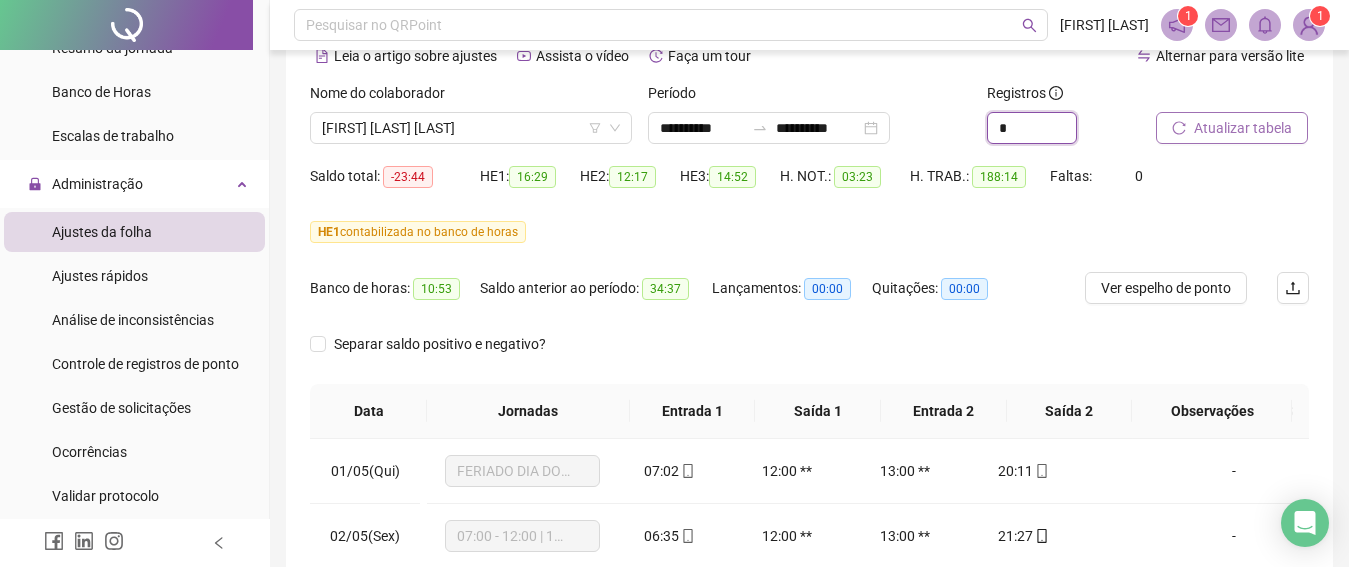 type on "*" 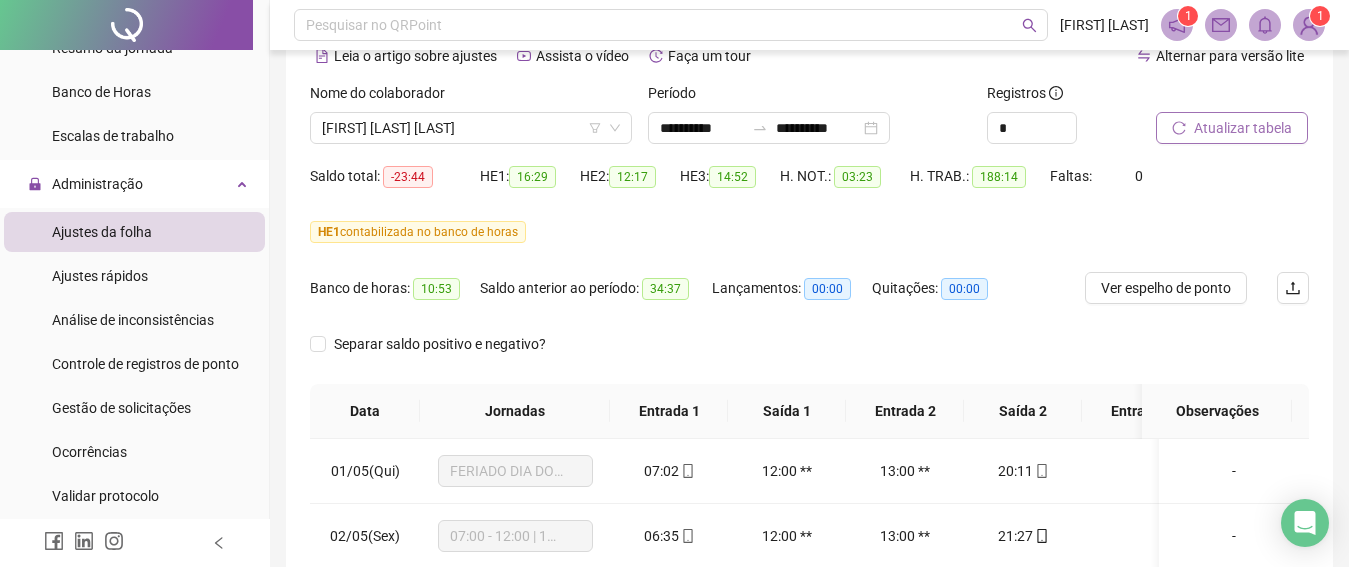 click on "Atualizar tabela" at bounding box center (1243, 128) 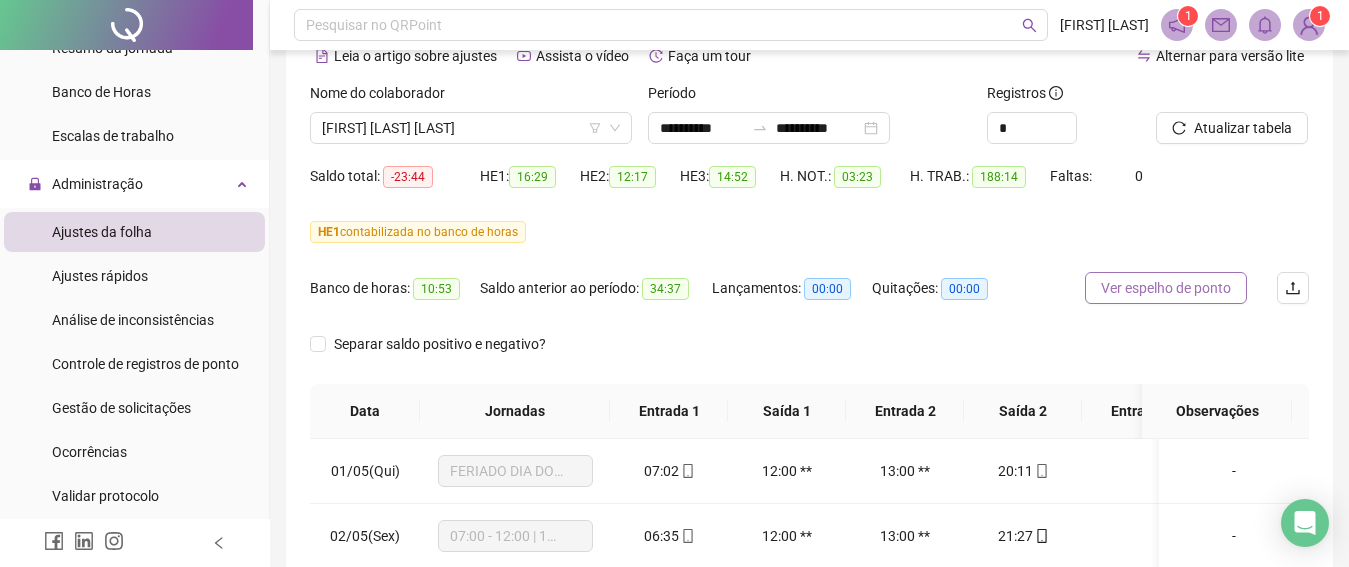click on "Ver espelho de ponto" at bounding box center [1166, 288] 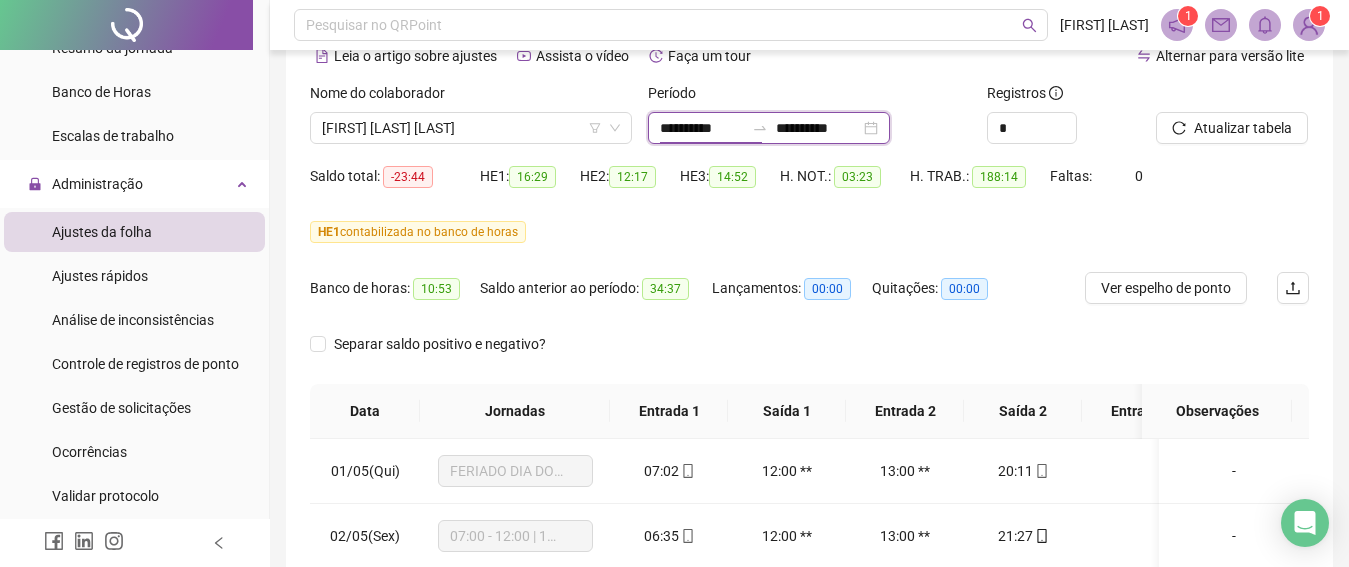 click on "**********" at bounding box center [702, 128] 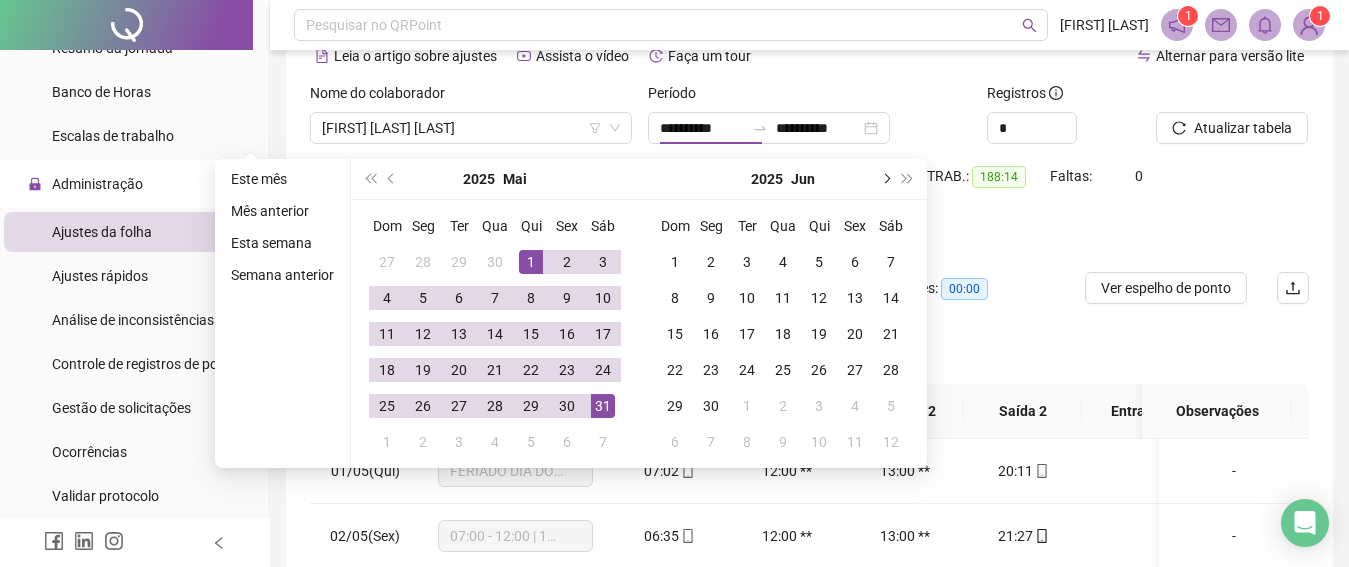 click at bounding box center [885, 179] 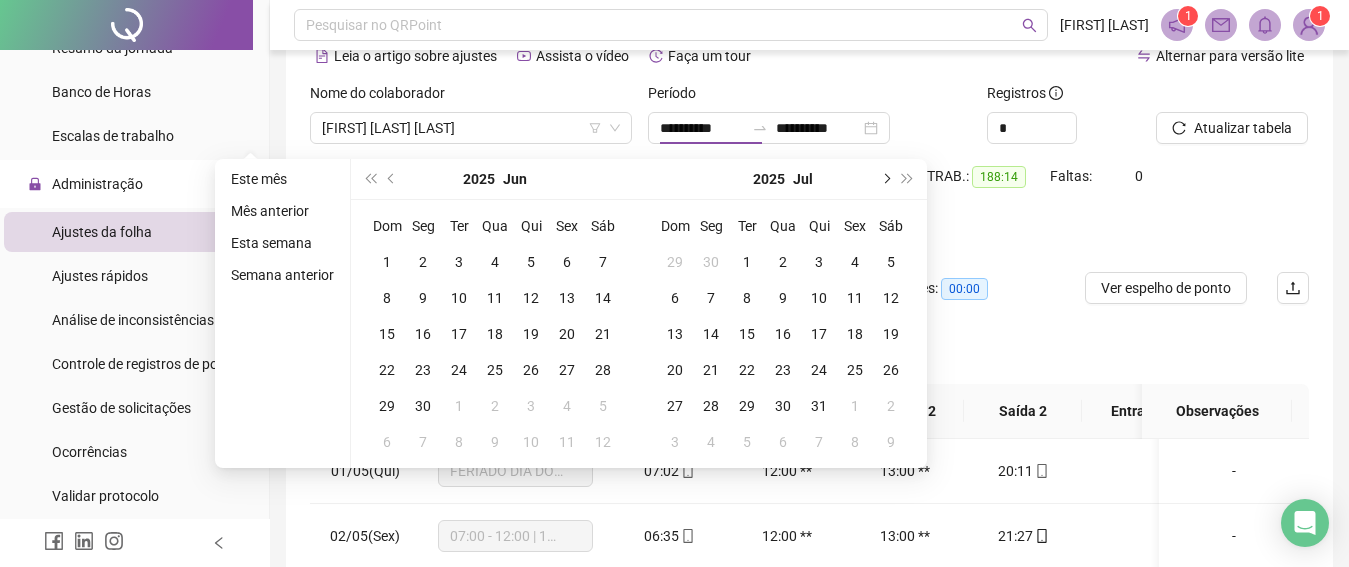 click at bounding box center [885, 179] 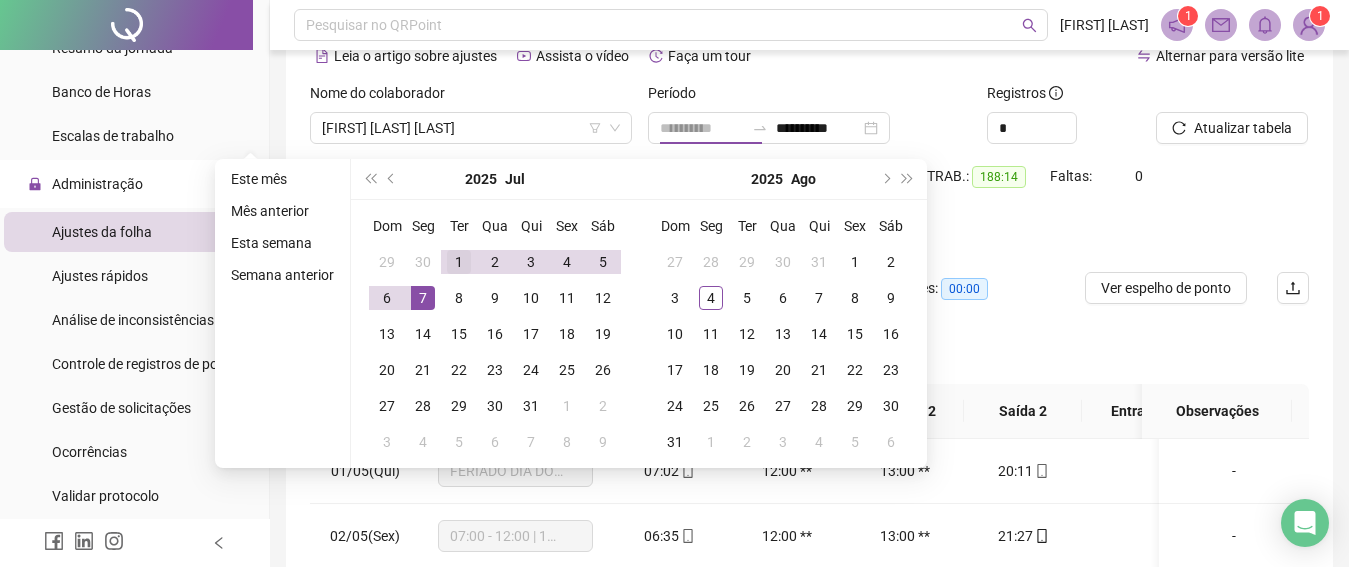 type on "**********" 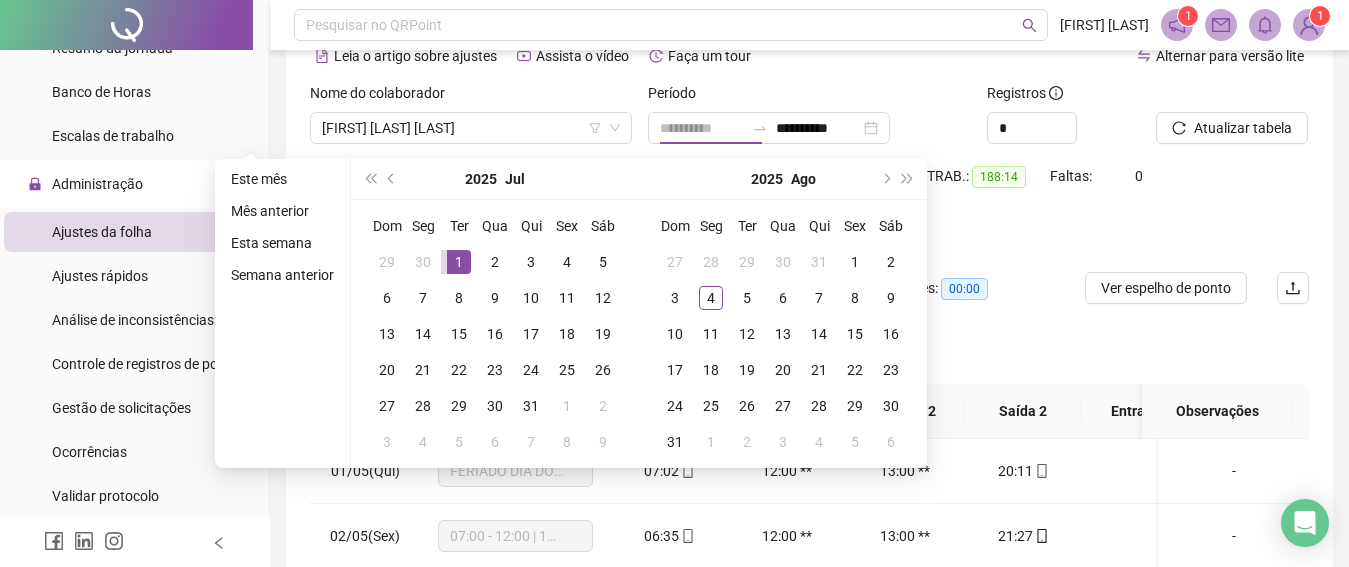 click on "1" at bounding box center (459, 262) 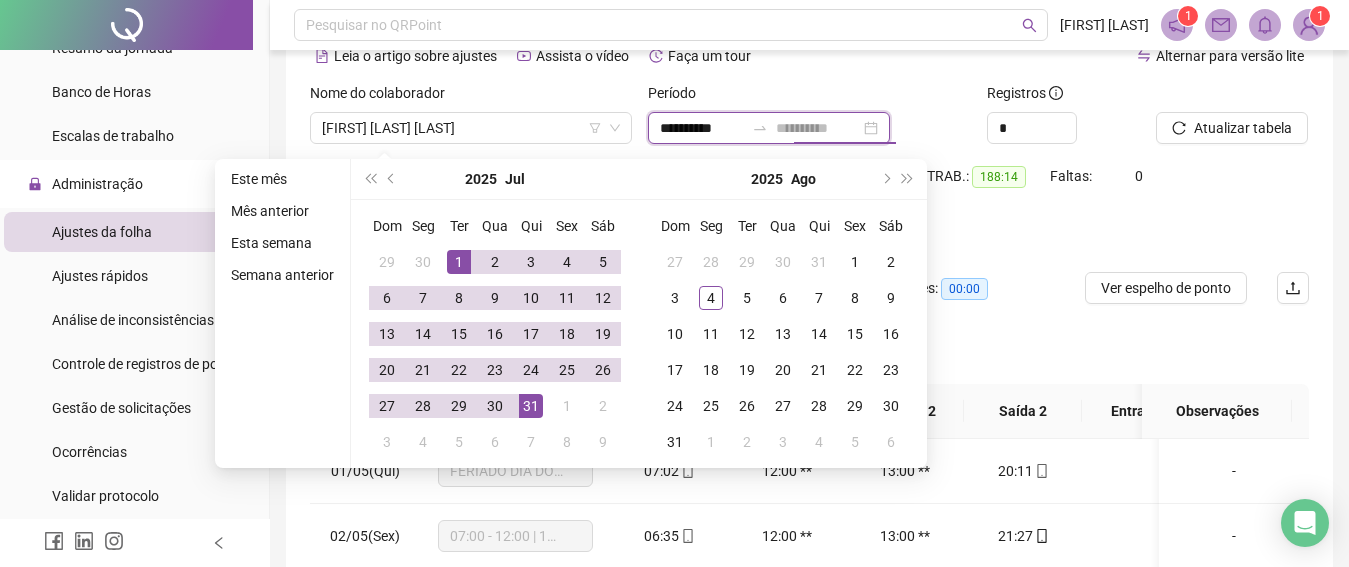 type on "**********" 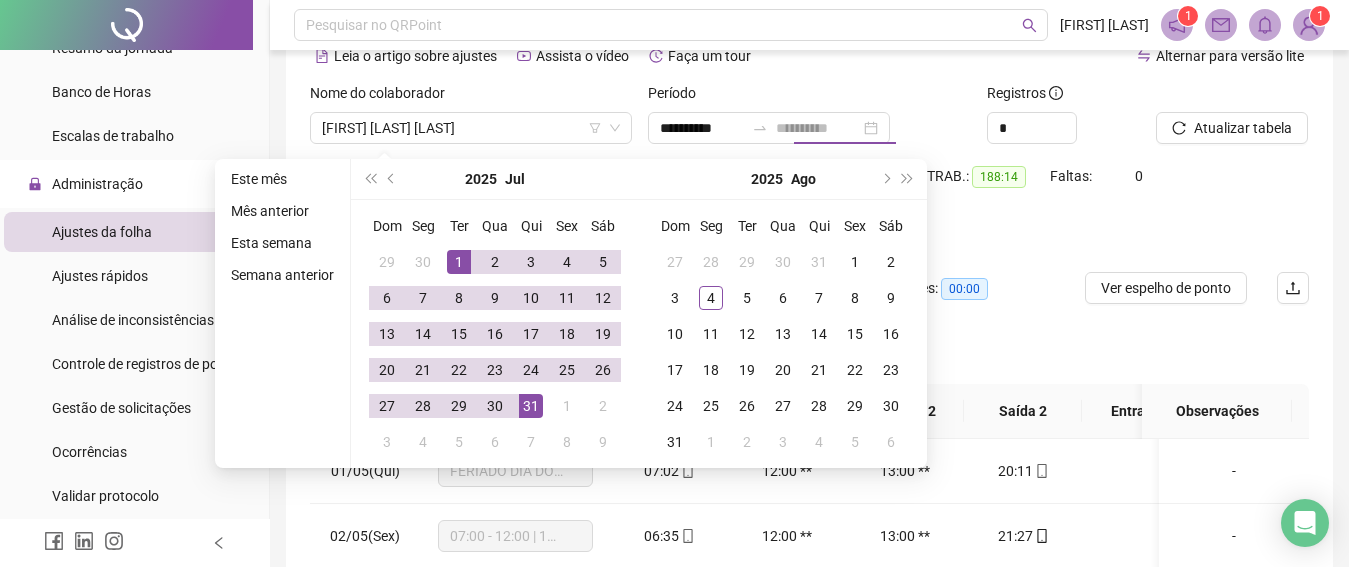 click on "31" at bounding box center (531, 406) 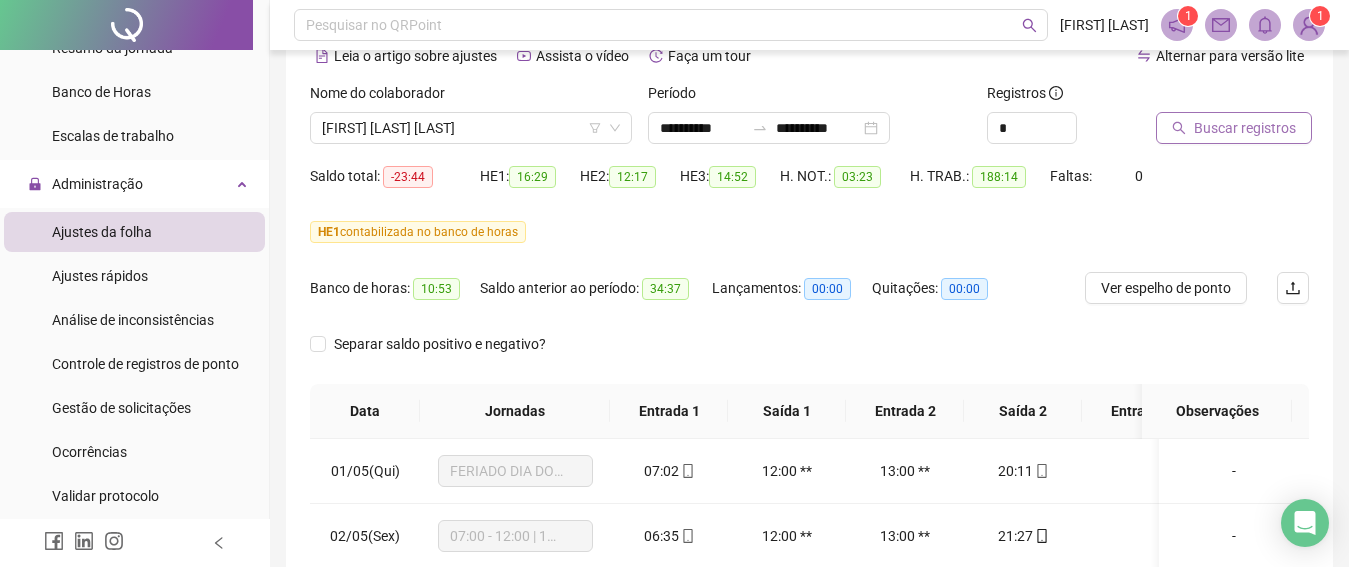click on "Buscar registros" at bounding box center (1245, 128) 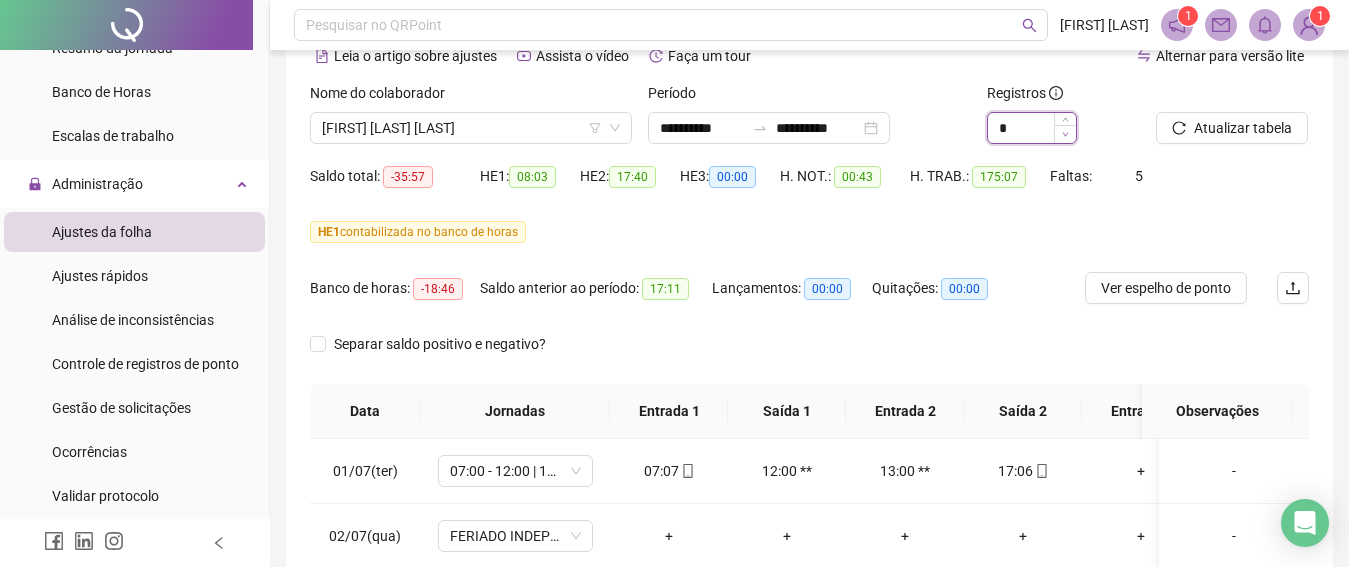 click 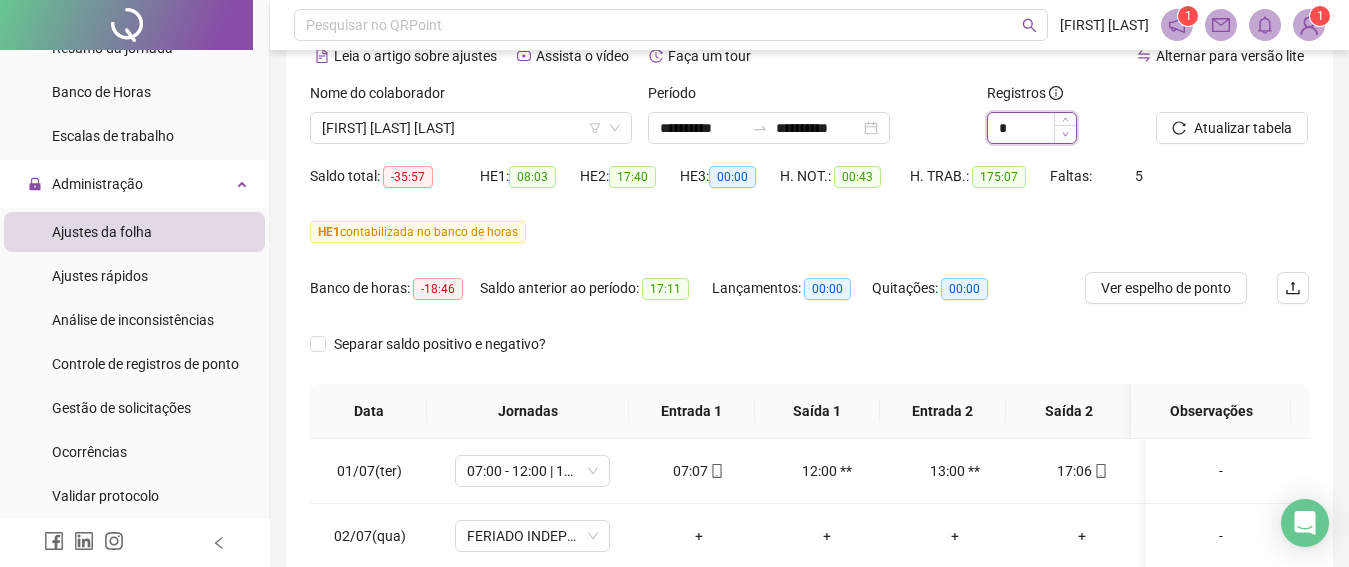 type on "*" 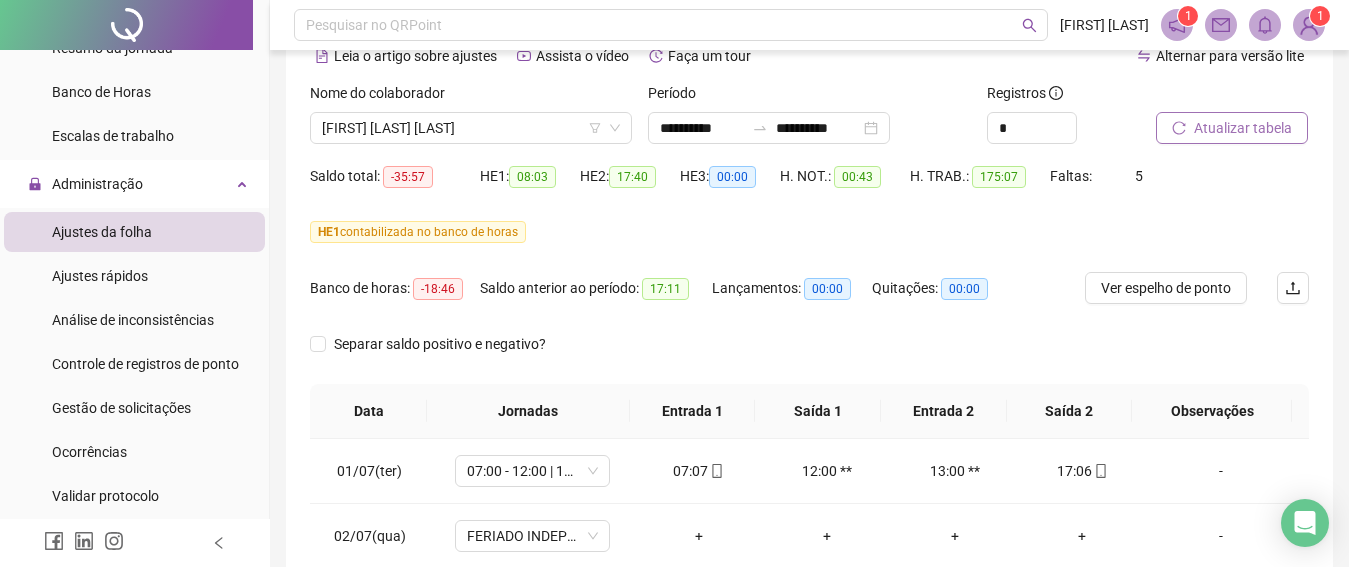 click on "Atualizar tabela" at bounding box center (1243, 128) 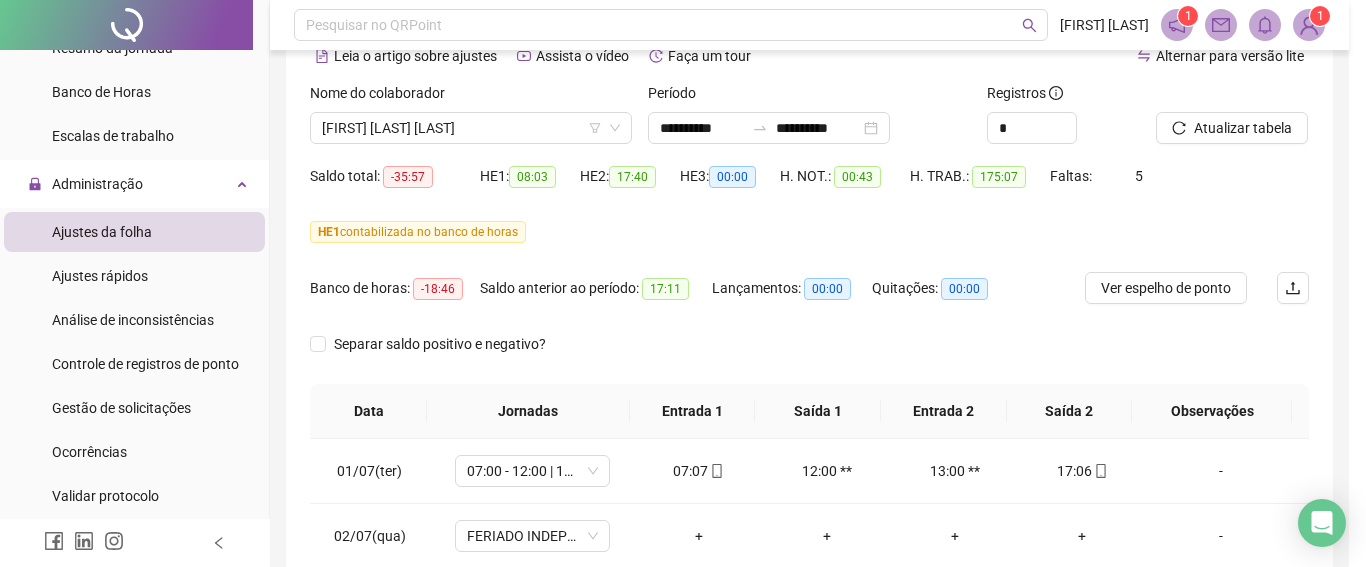 click on "Ver espelho de ponto" at bounding box center [1166, 288] 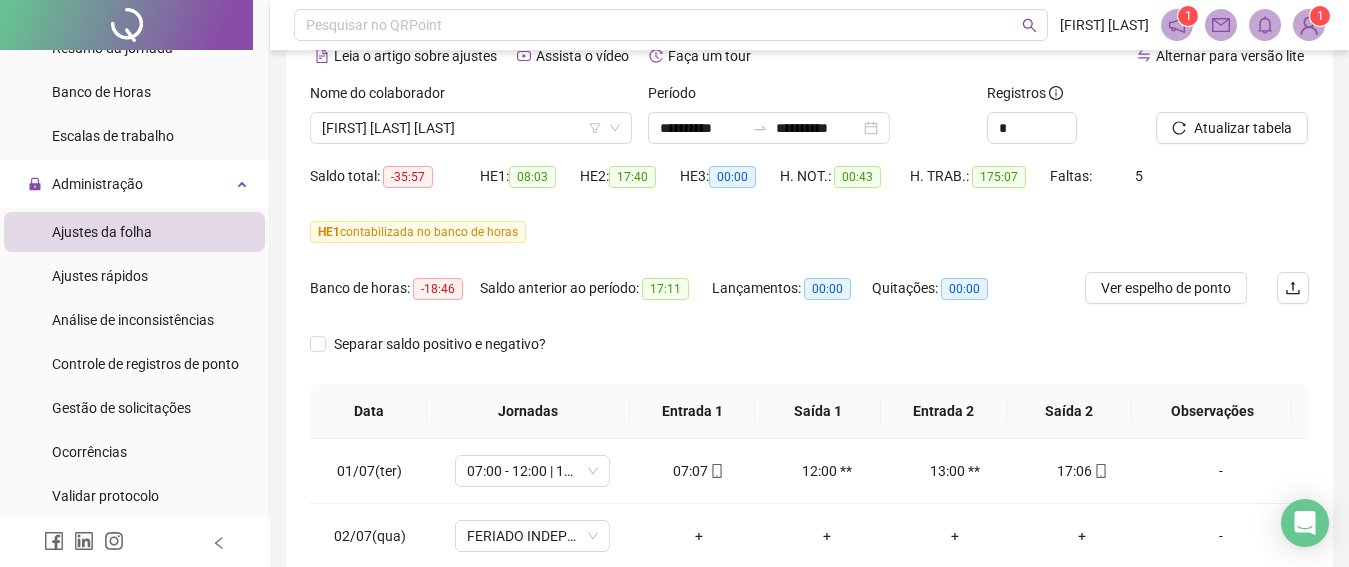 scroll, scrollTop: 0, scrollLeft: 0, axis: both 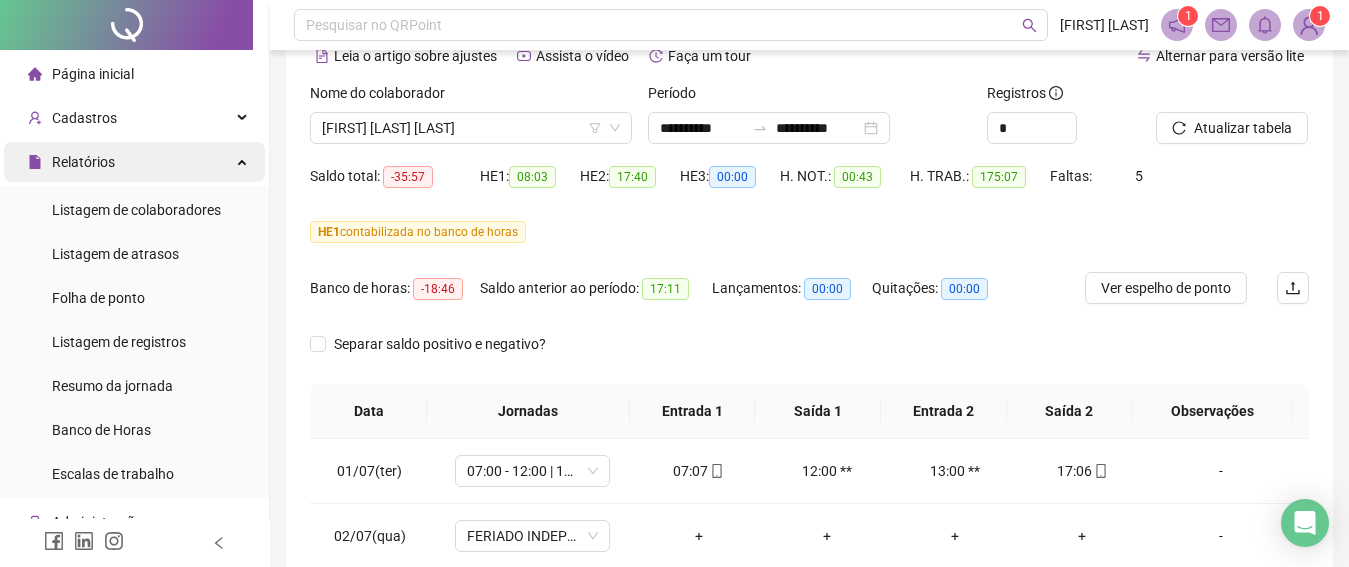 click on "Relatórios" at bounding box center [83, 162] 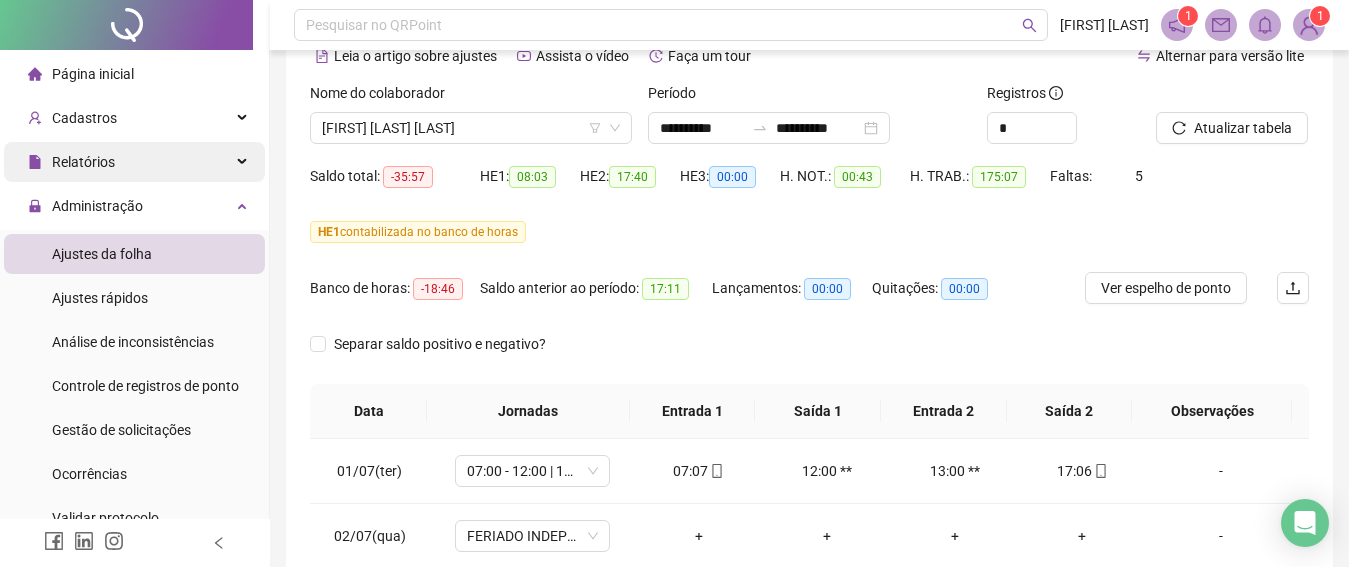 drag, startPoint x: 66, startPoint y: 153, endPoint x: 76, endPoint y: 159, distance: 11.661903 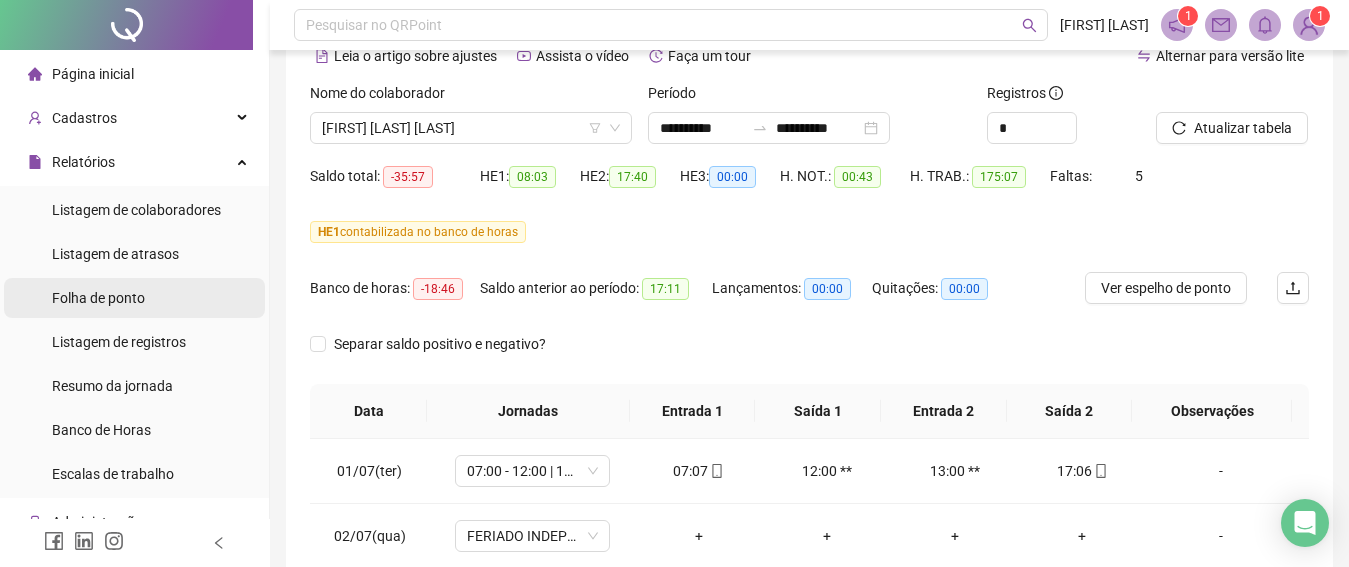 click on "Folha de ponto" at bounding box center [98, 298] 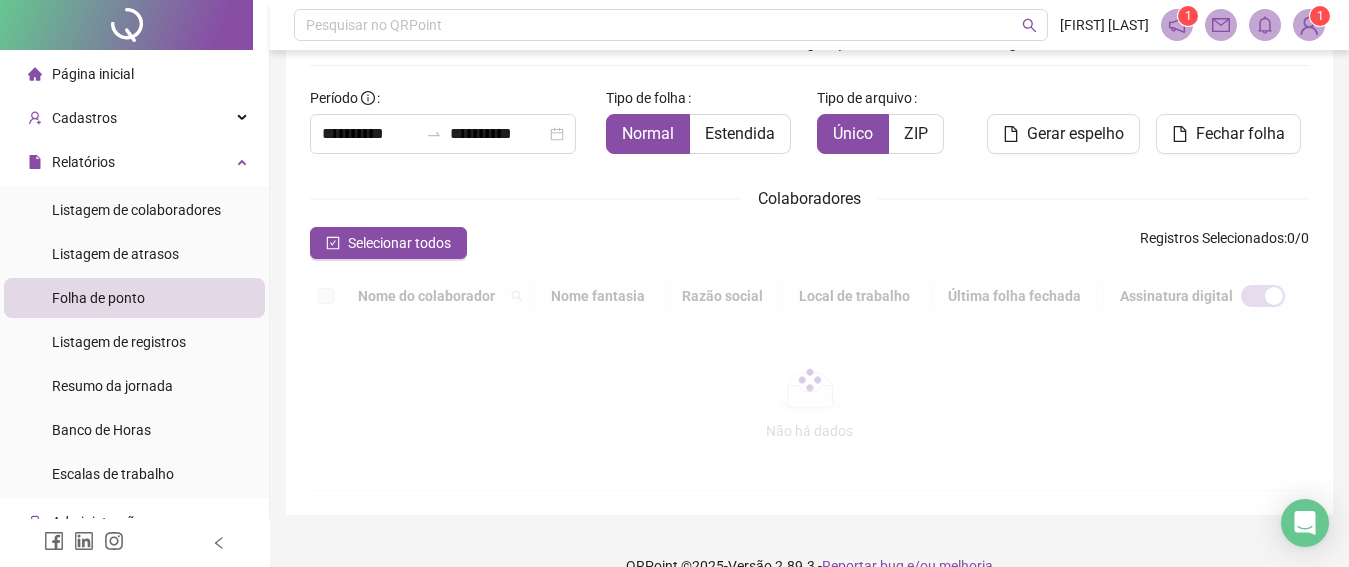 scroll, scrollTop: 126, scrollLeft: 0, axis: vertical 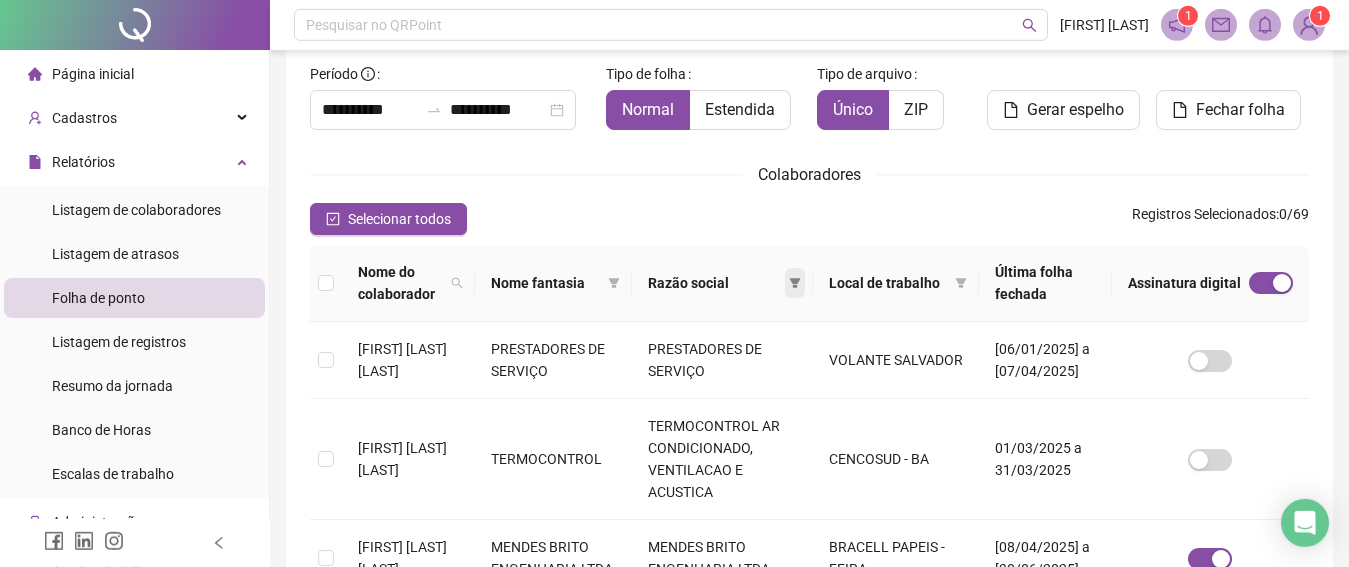 click 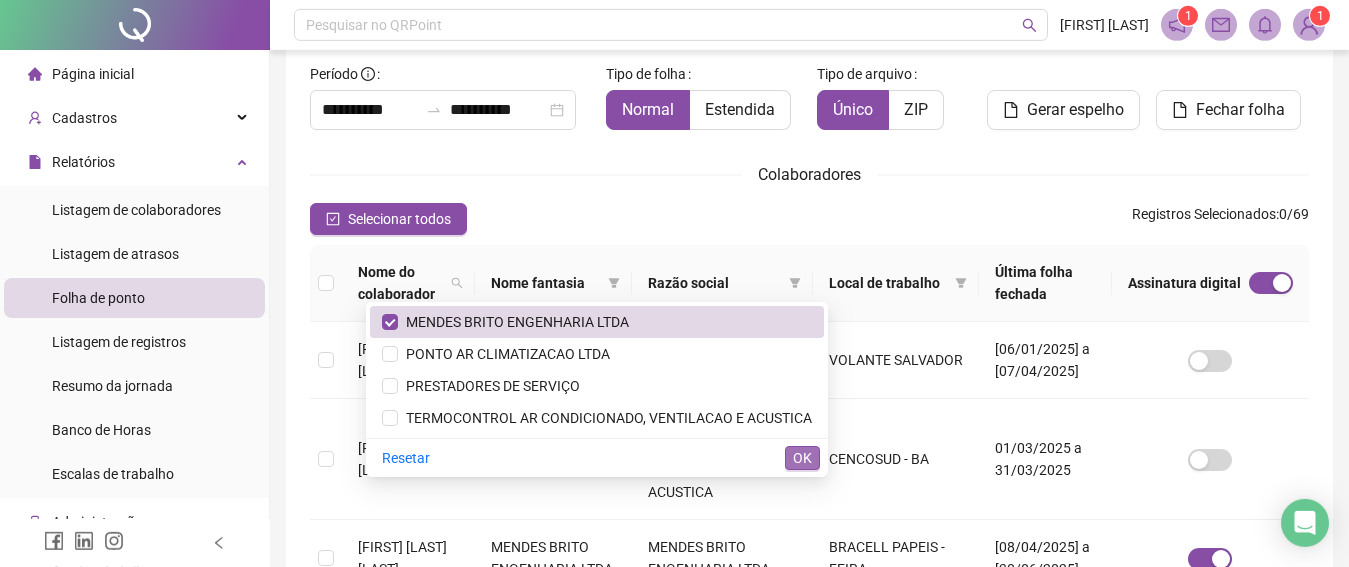 click on "OK" at bounding box center [802, 458] 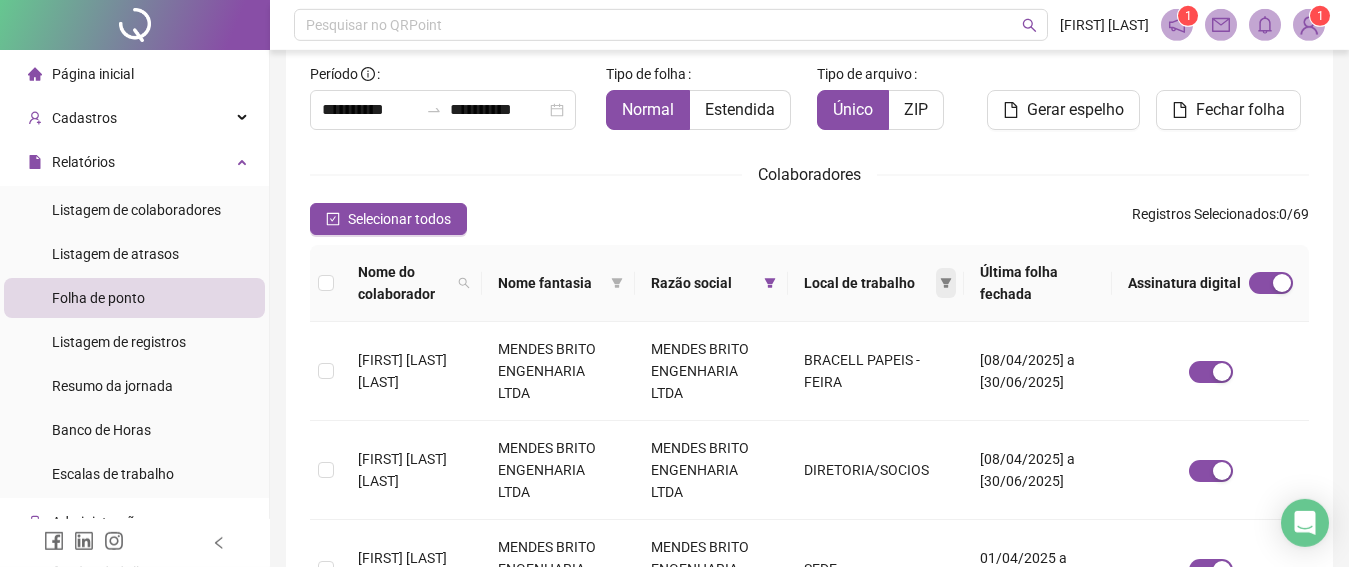 click 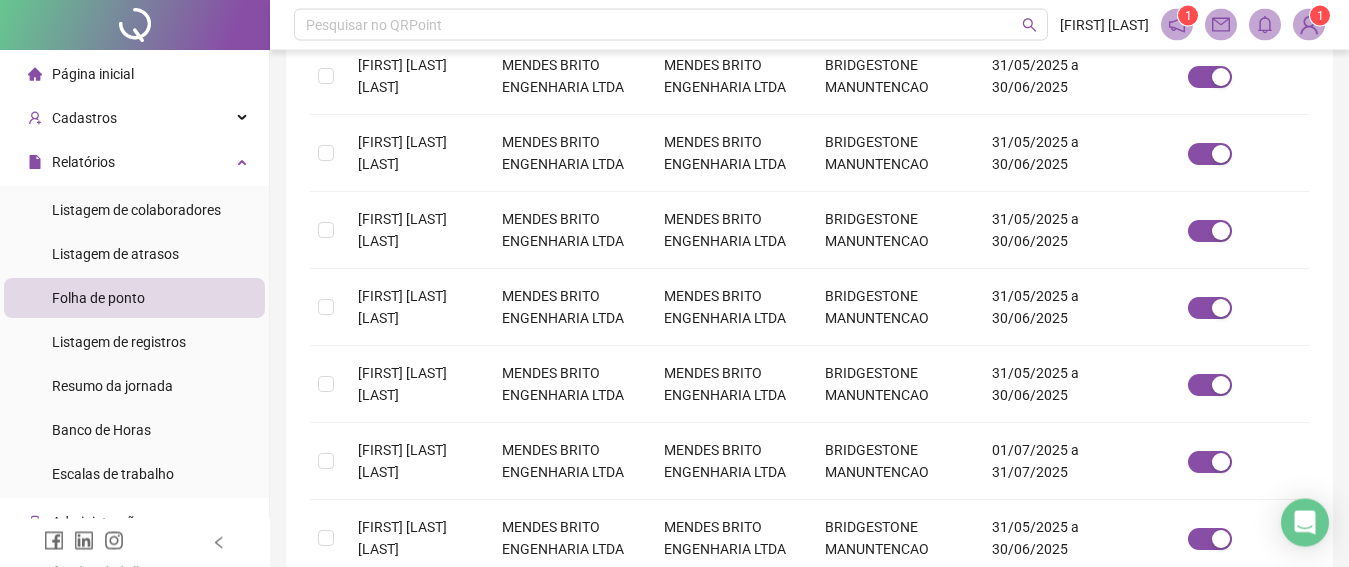 scroll, scrollTop: 456, scrollLeft: 0, axis: vertical 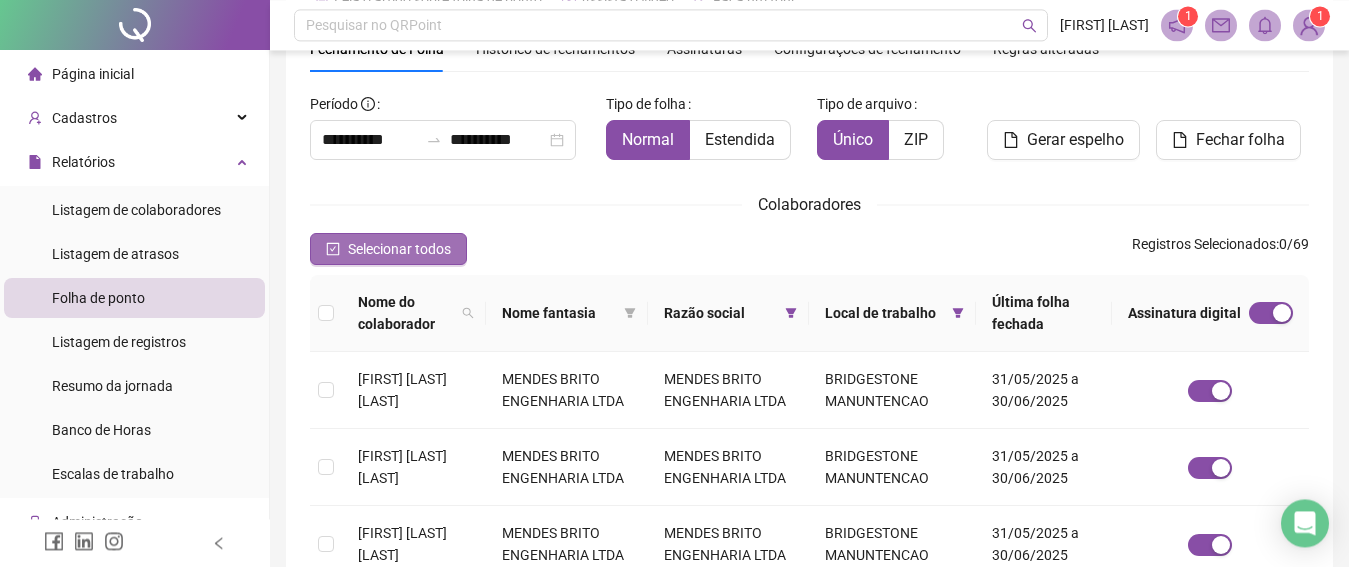 click 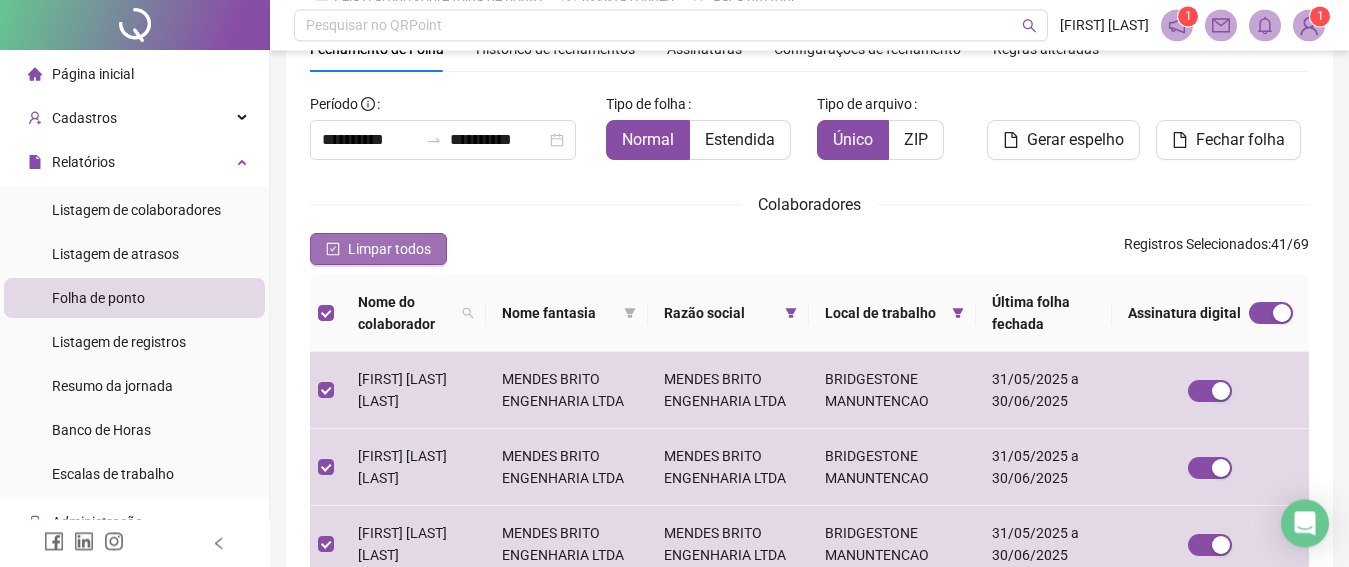 scroll, scrollTop: 126, scrollLeft: 0, axis: vertical 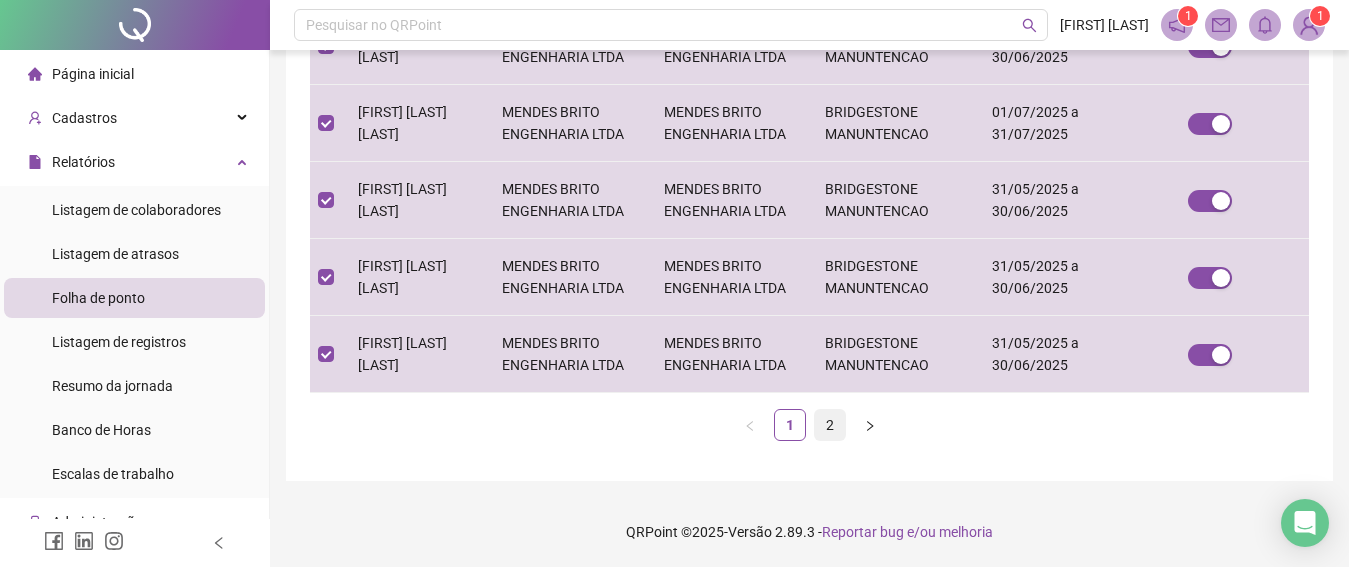 click on "2" at bounding box center (830, 425) 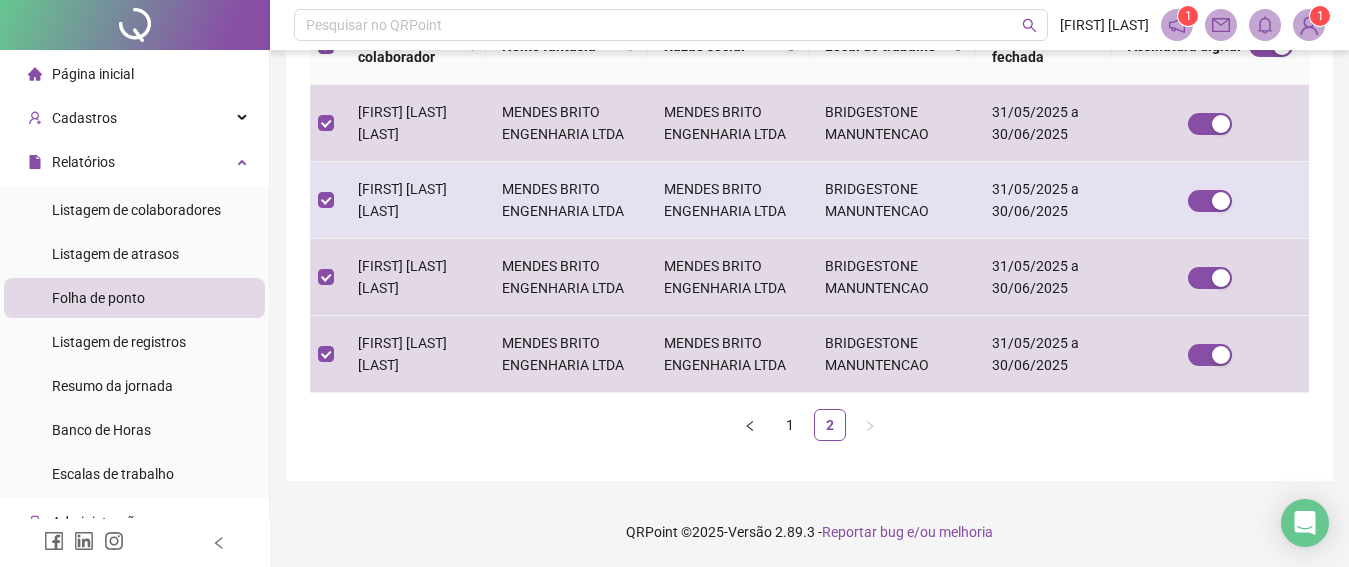 scroll, scrollTop: 126, scrollLeft: 0, axis: vertical 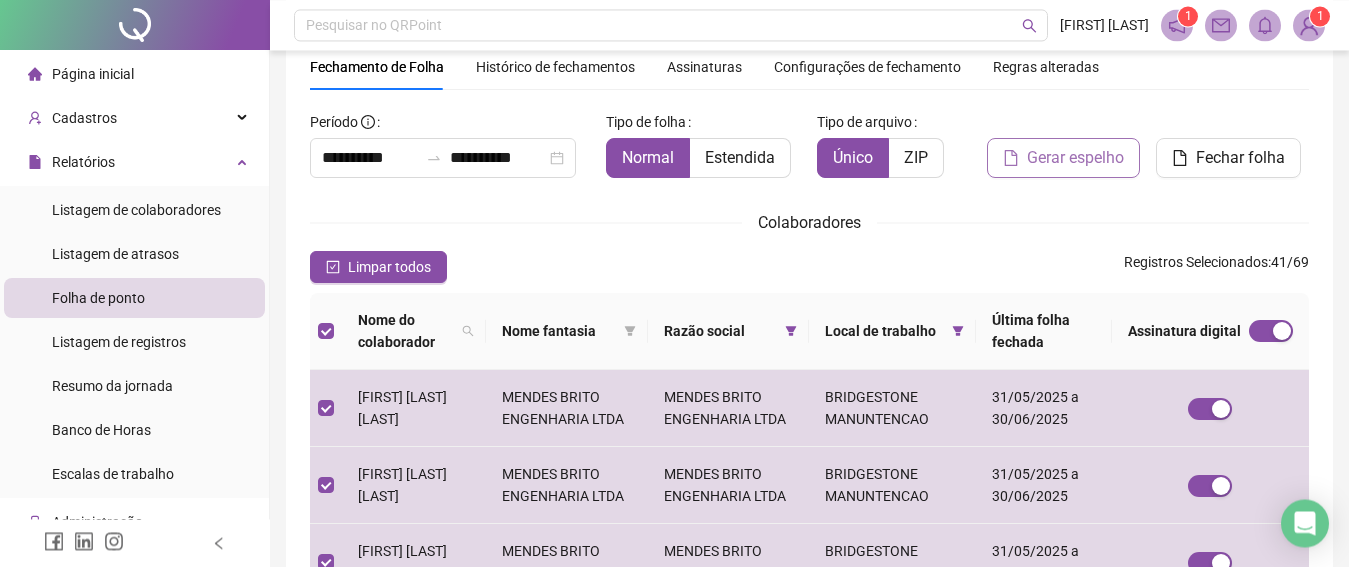 click on "Gerar espelho" at bounding box center [1075, 158] 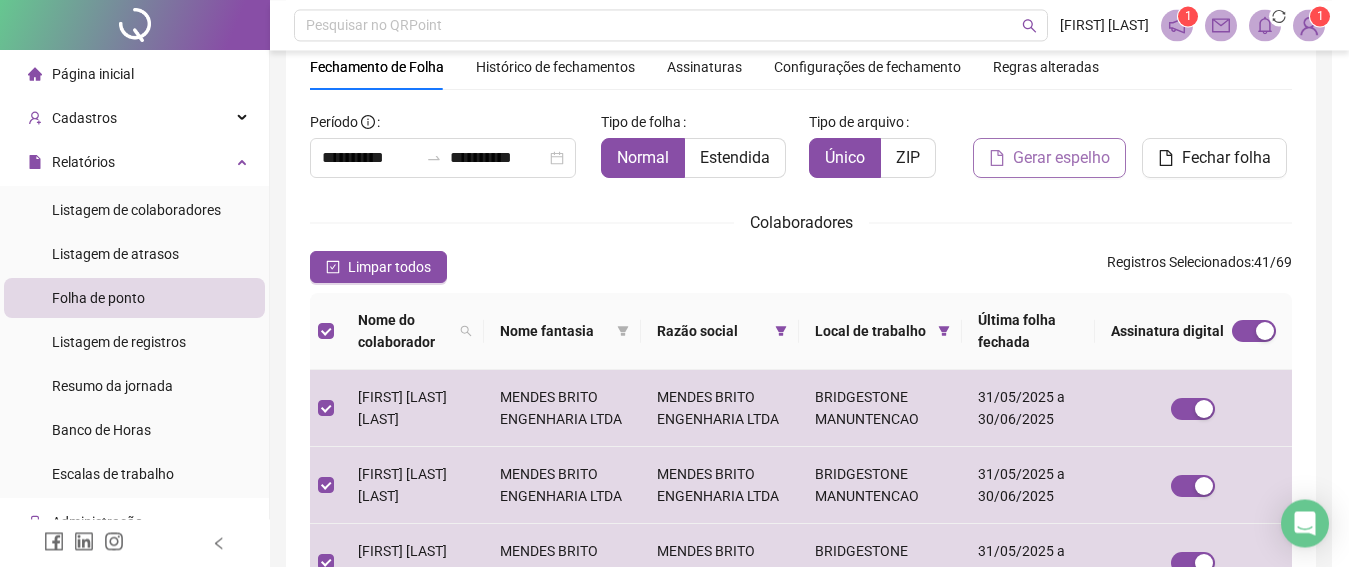 scroll, scrollTop: 126, scrollLeft: 0, axis: vertical 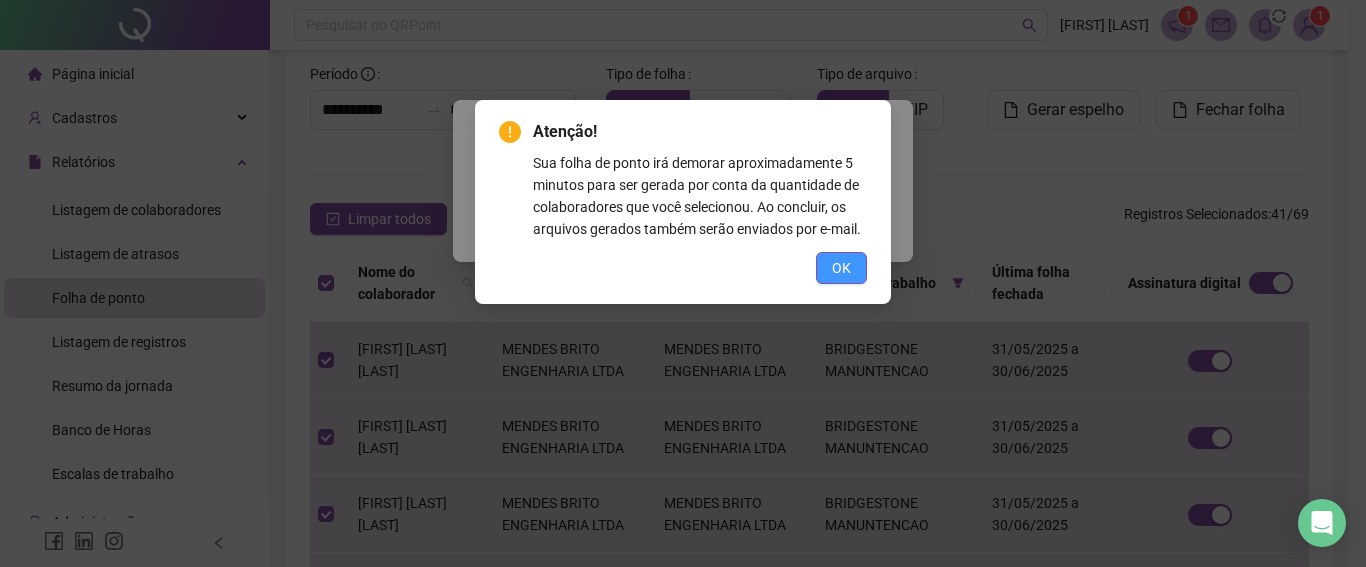 click on "OK" at bounding box center [841, 268] 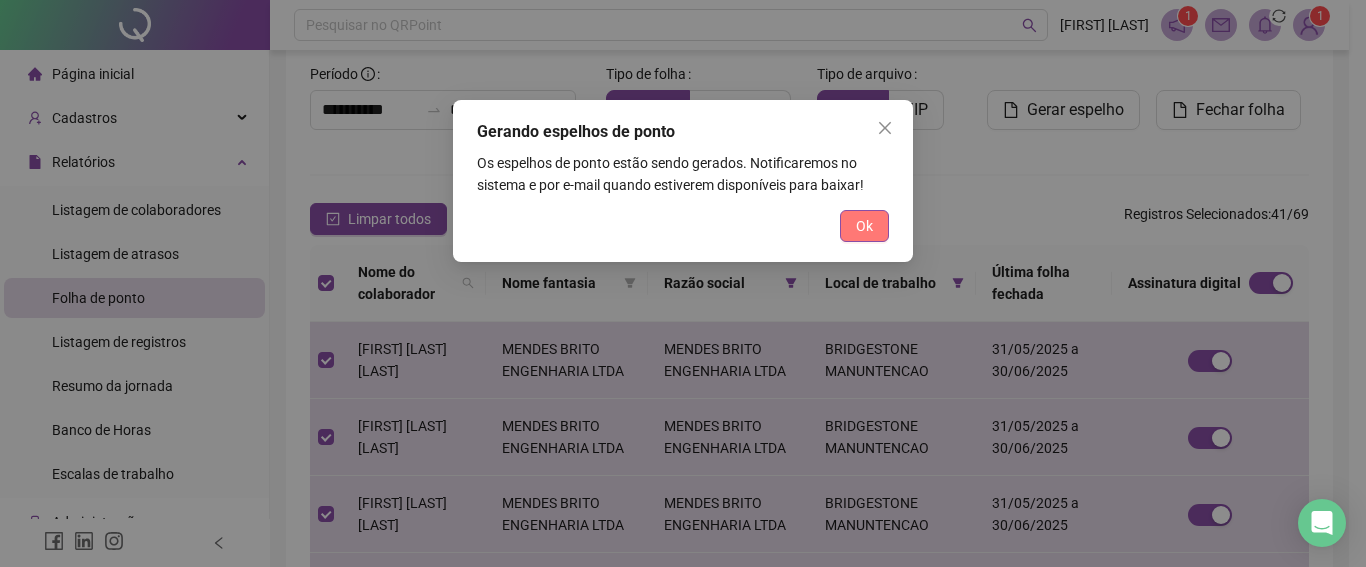 click on "Ok" at bounding box center [864, 226] 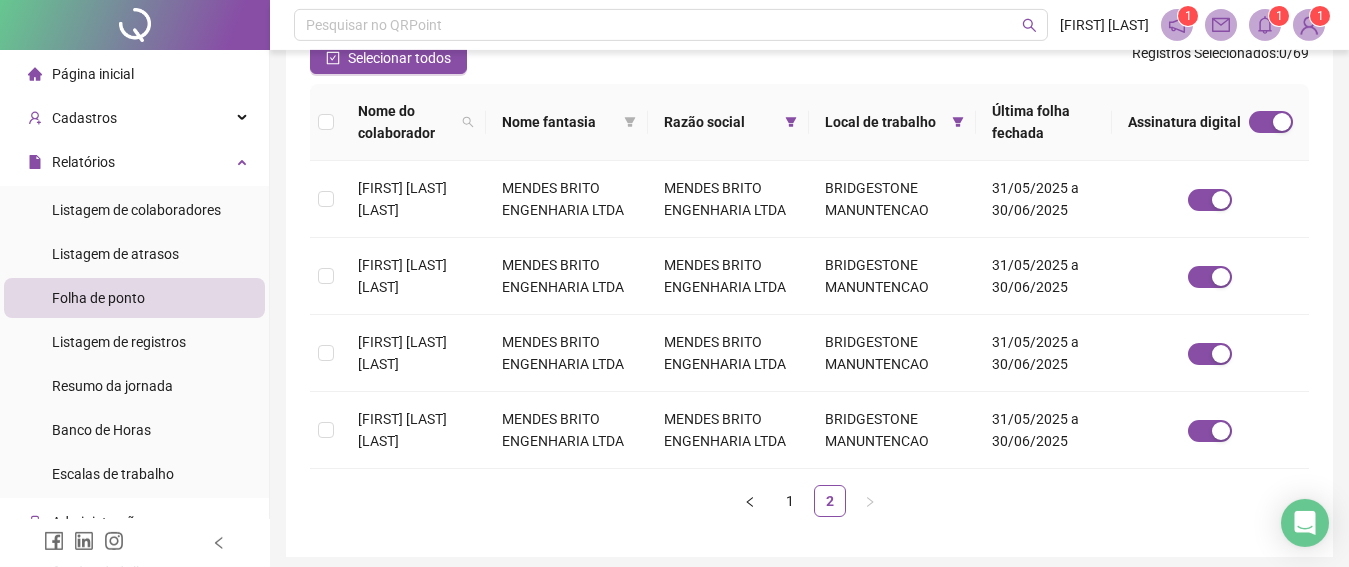 scroll, scrollTop: 300, scrollLeft: 0, axis: vertical 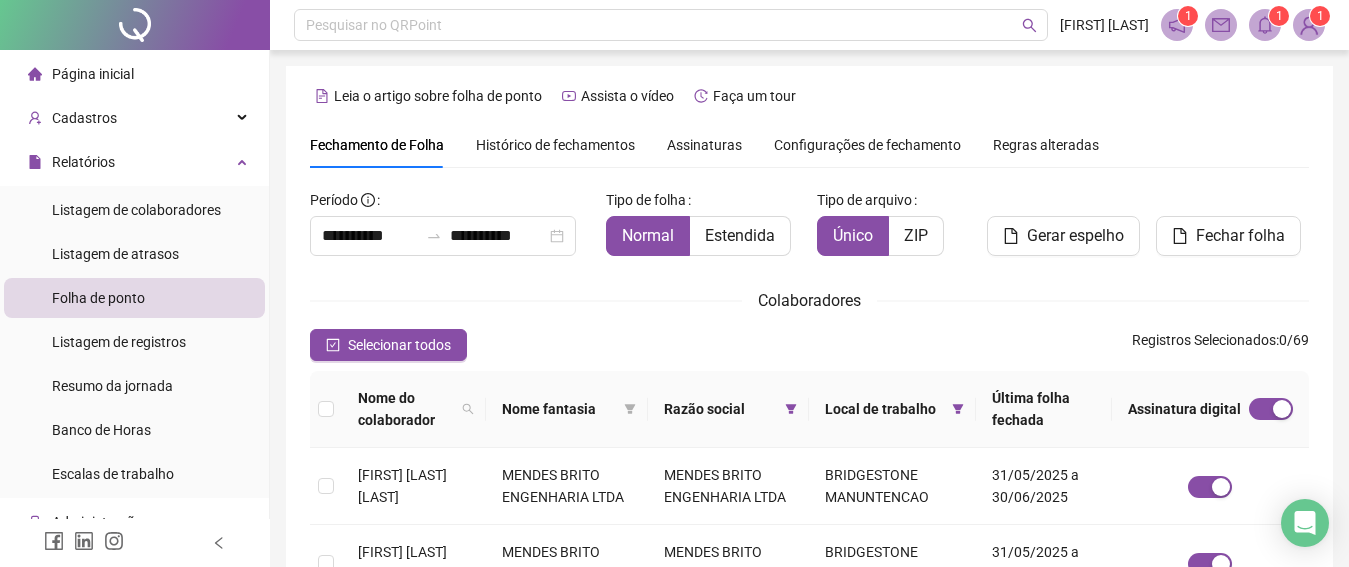 type 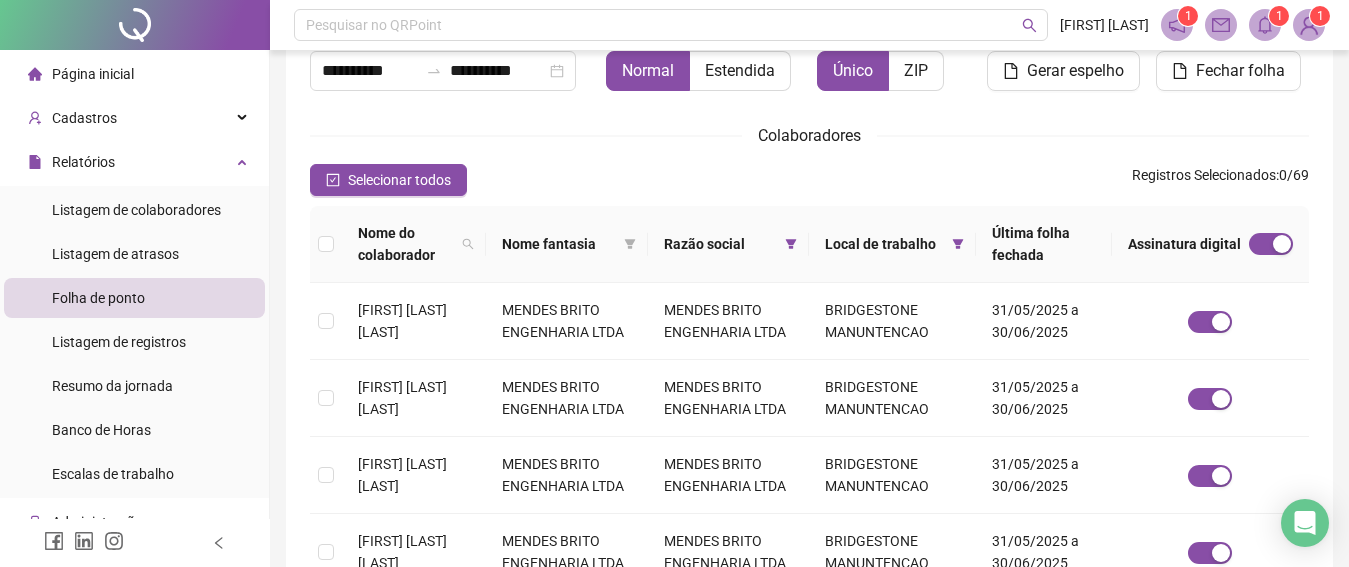 scroll, scrollTop: 190, scrollLeft: 0, axis: vertical 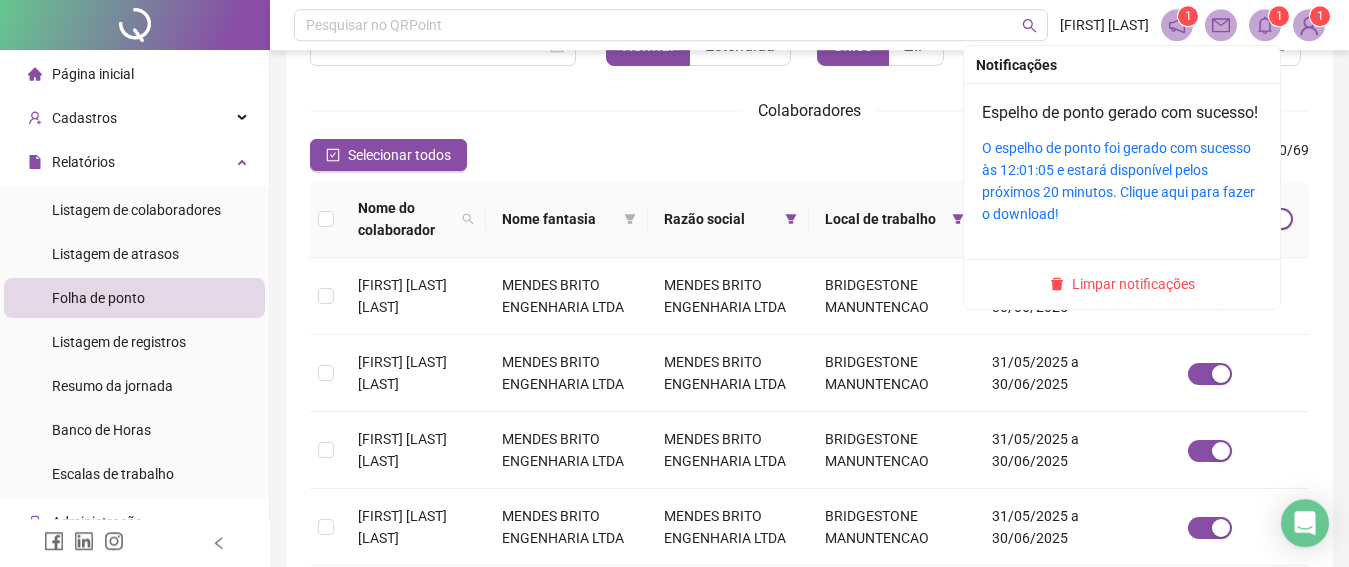 click 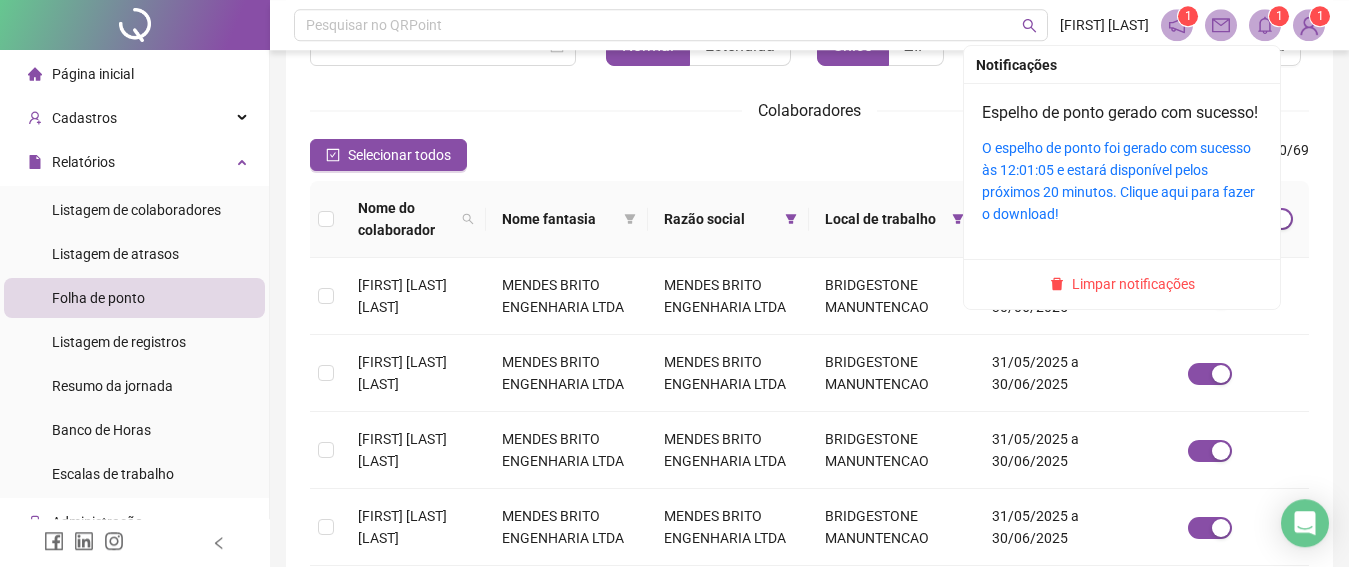 click on "O espelho de ponto foi gerado com sucesso às 12:01:05 e estará disponível pelos próximos 20 minutos.
Clique aqui para fazer o download!" at bounding box center [1122, 181] 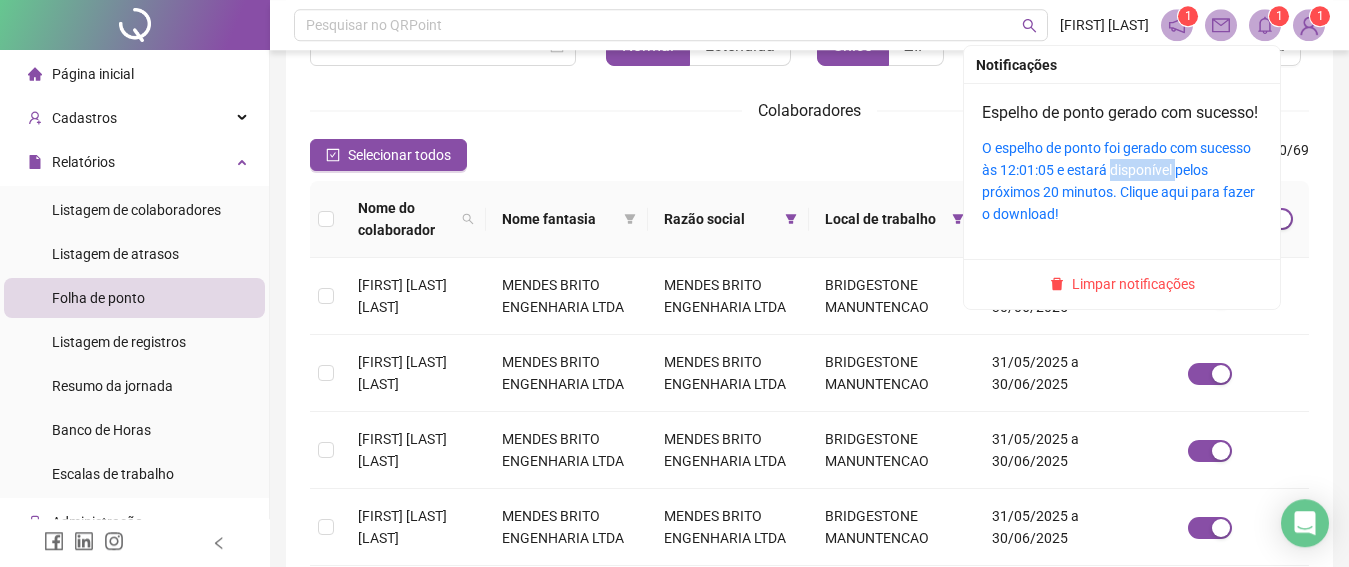 click on "O espelho de ponto foi gerado com sucesso às 12:01:05 e estará disponível pelos próximos 20 minutos.
Clique aqui para fazer o download!" at bounding box center (1122, 181) 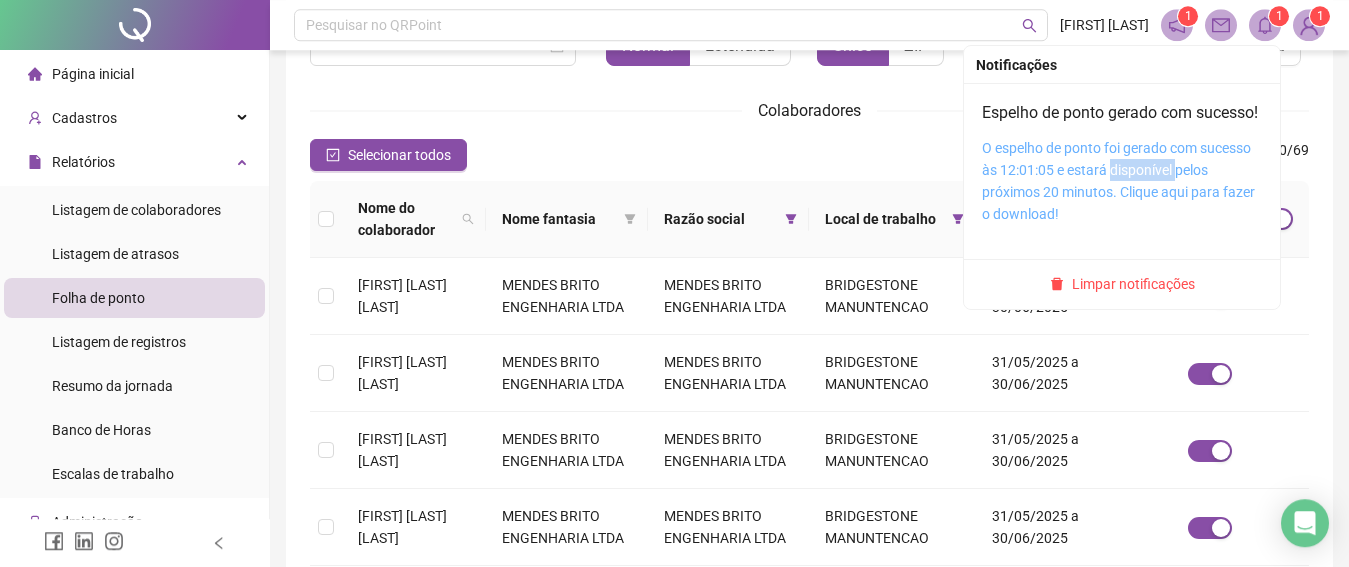 click on "O espelho de ponto foi gerado com sucesso às 12:01:05 e estará disponível pelos próximos 20 minutos.
Clique aqui para fazer o download!" at bounding box center [1118, 181] 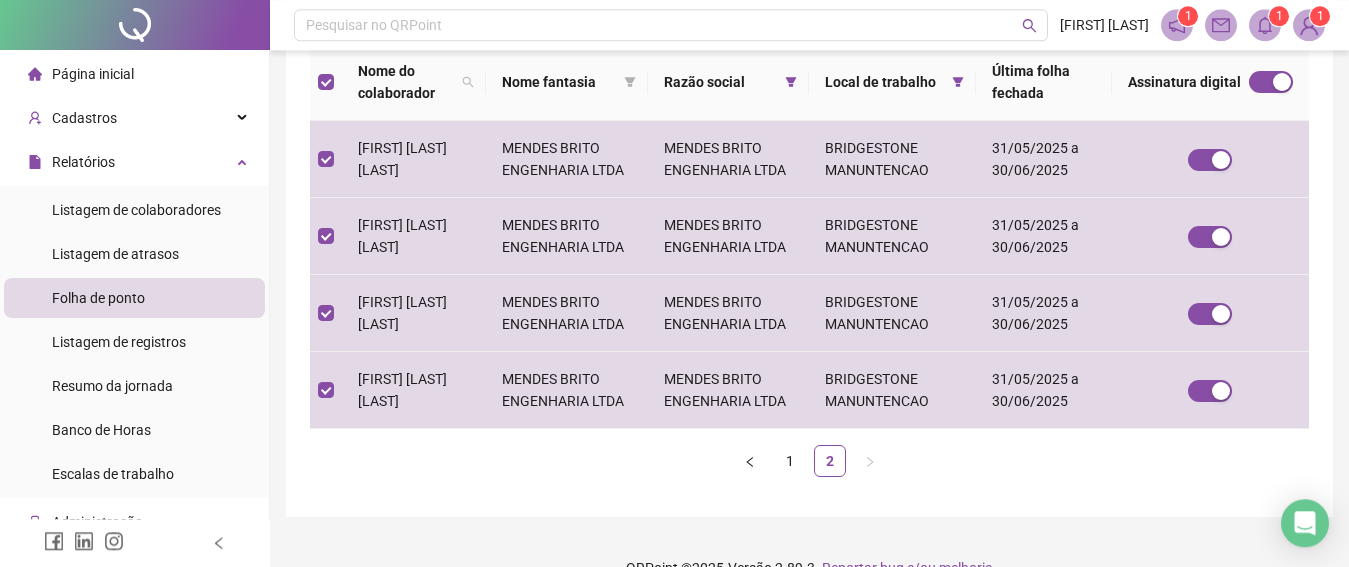 scroll, scrollTop: 343, scrollLeft: 0, axis: vertical 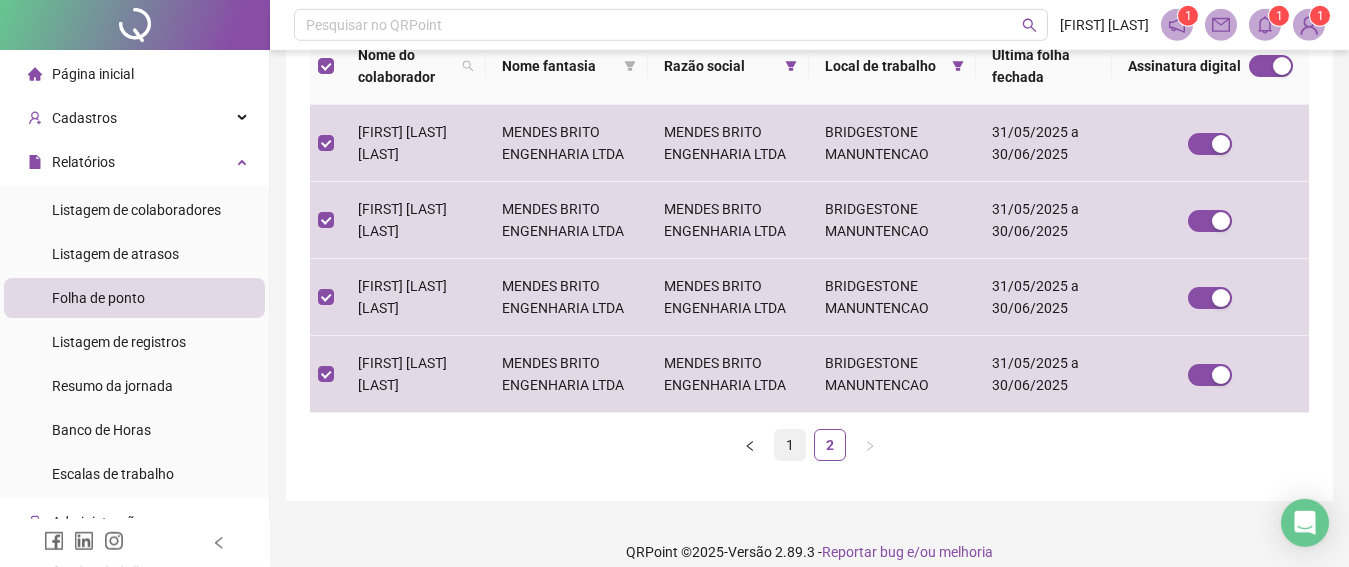 click on "1" at bounding box center [790, 445] 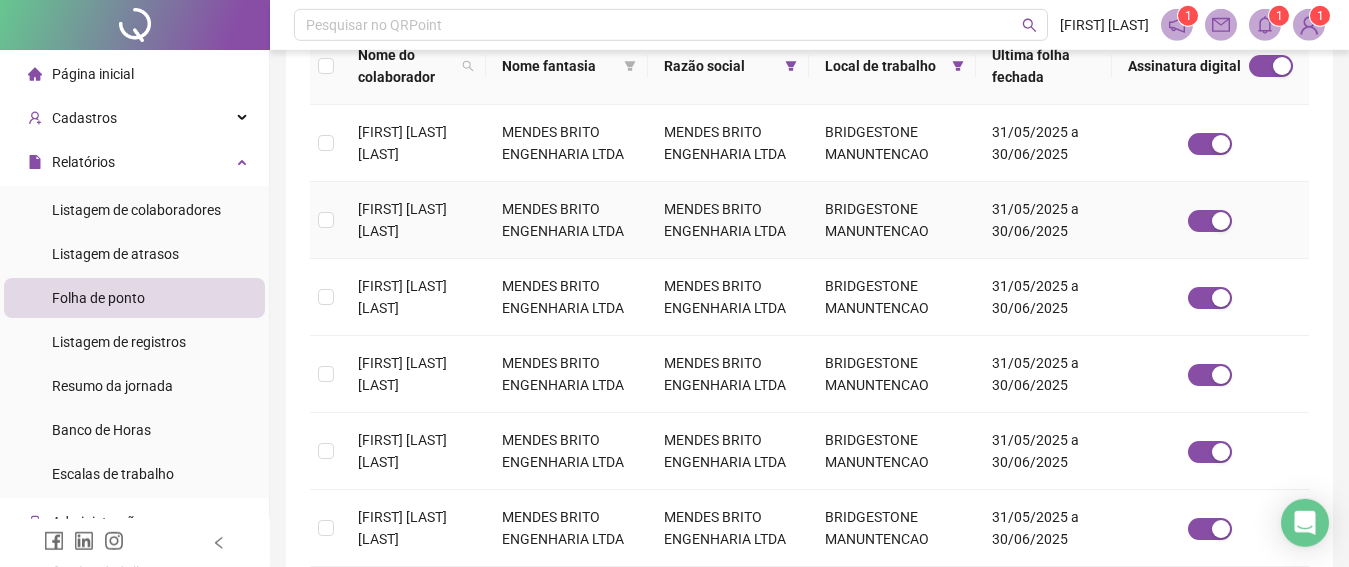 scroll, scrollTop: 126, scrollLeft: 0, axis: vertical 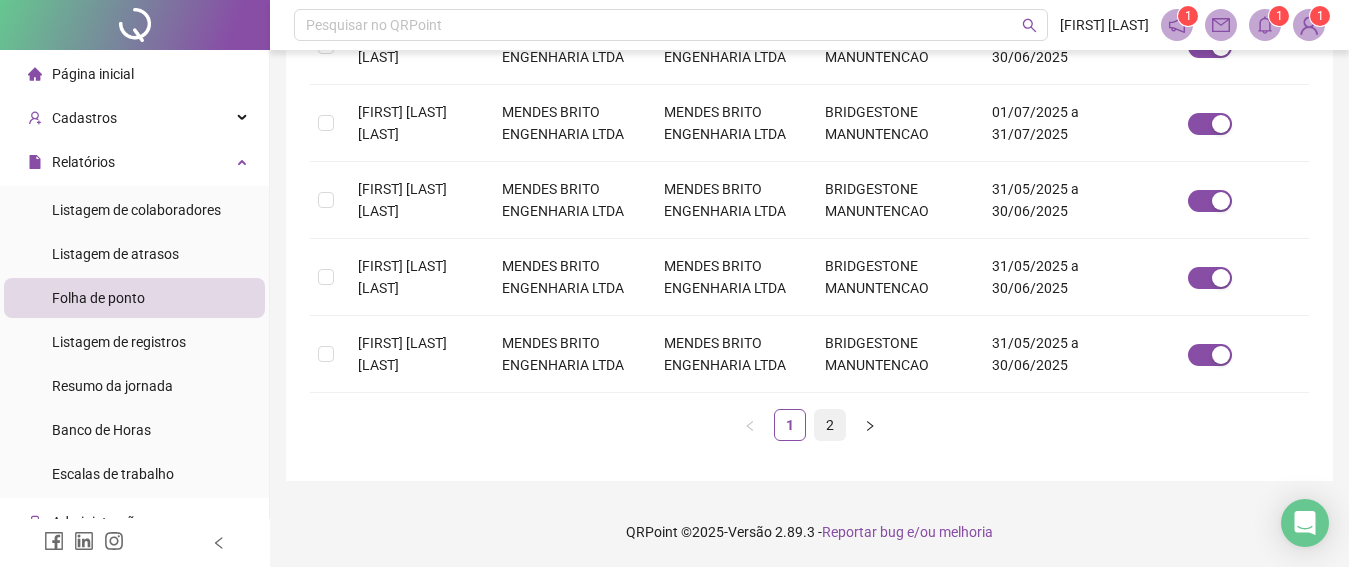 click on "2" at bounding box center (830, 425) 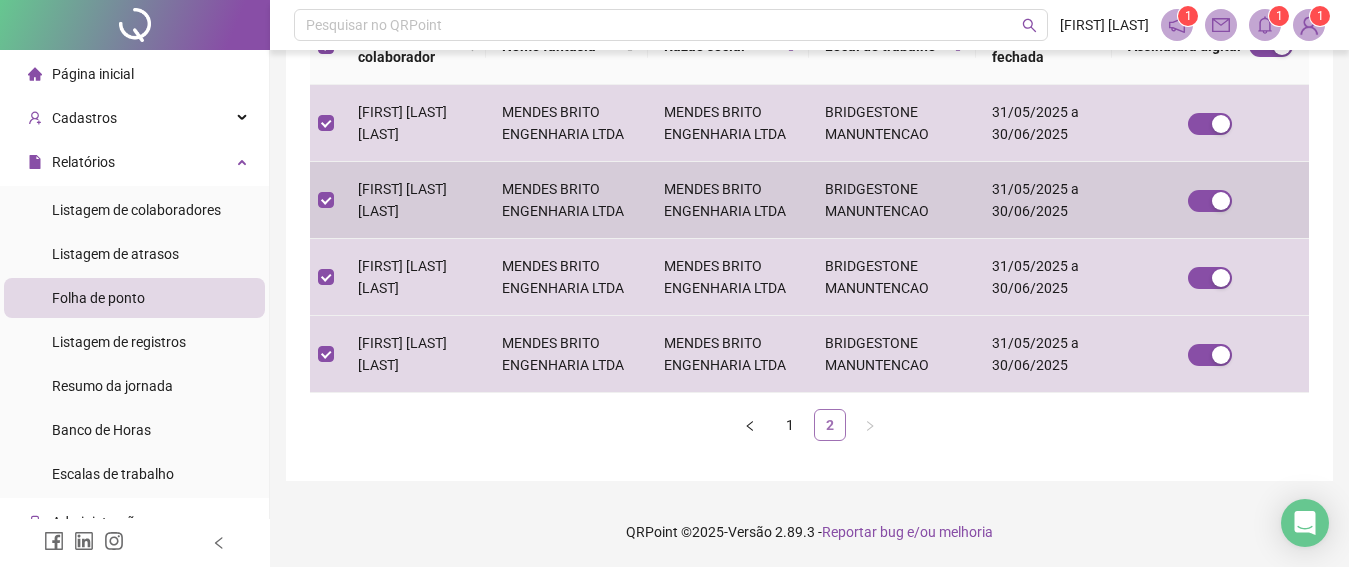 scroll, scrollTop: 126, scrollLeft: 0, axis: vertical 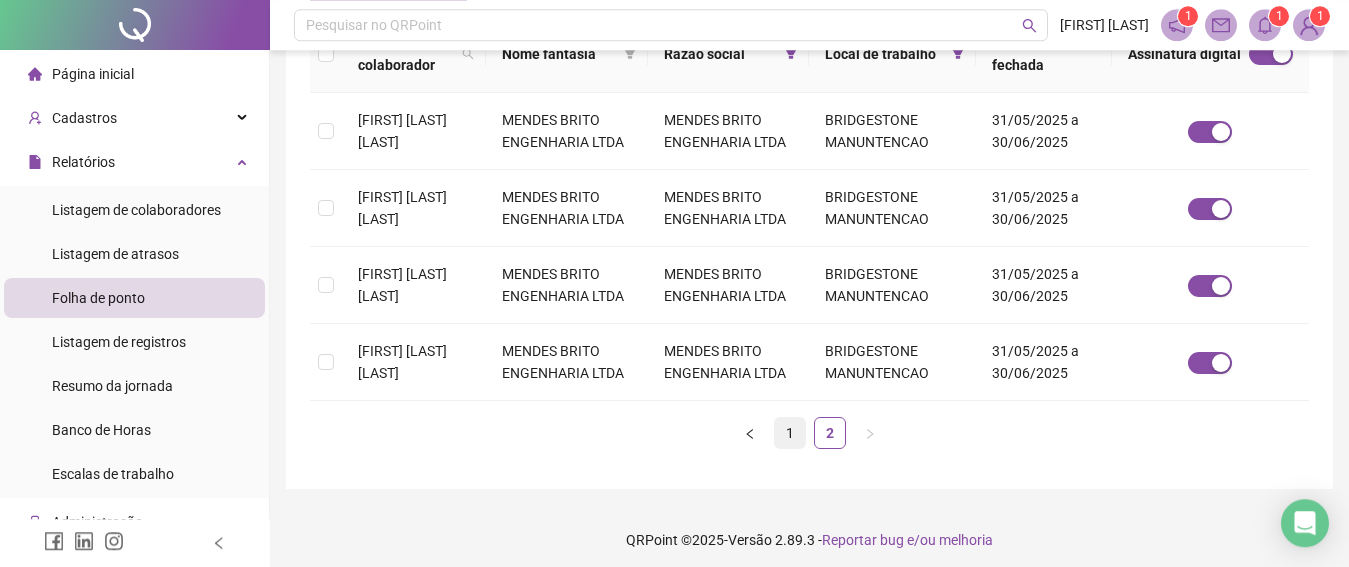 click on "1" at bounding box center (790, 433) 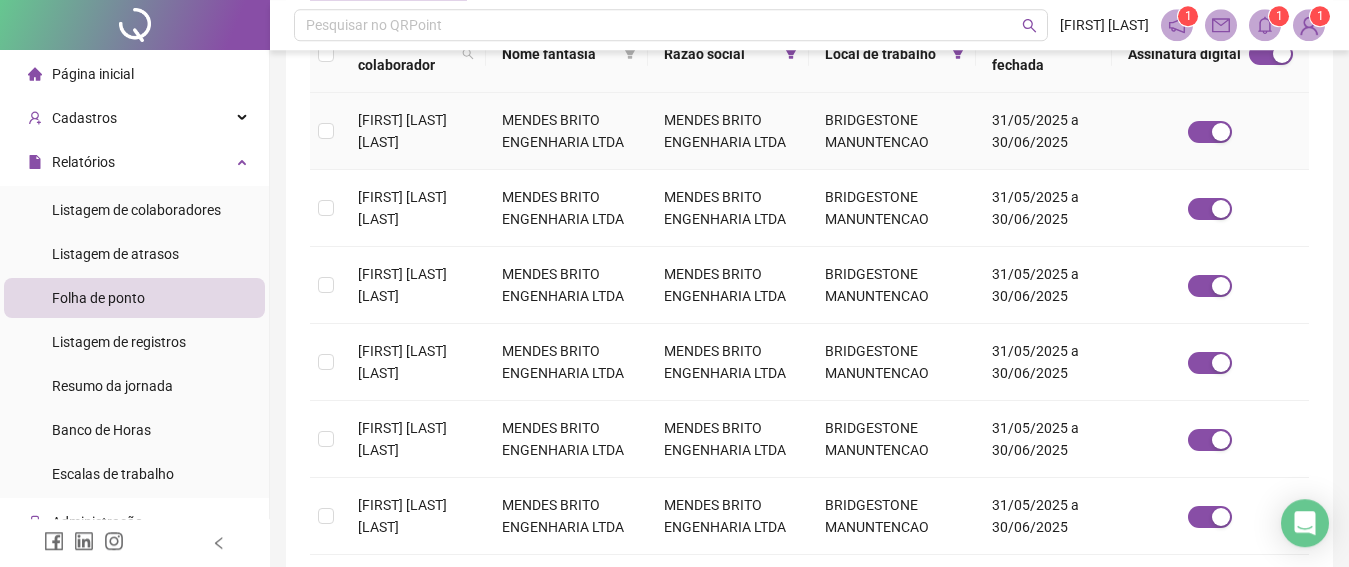 scroll, scrollTop: 126, scrollLeft: 0, axis: vertical 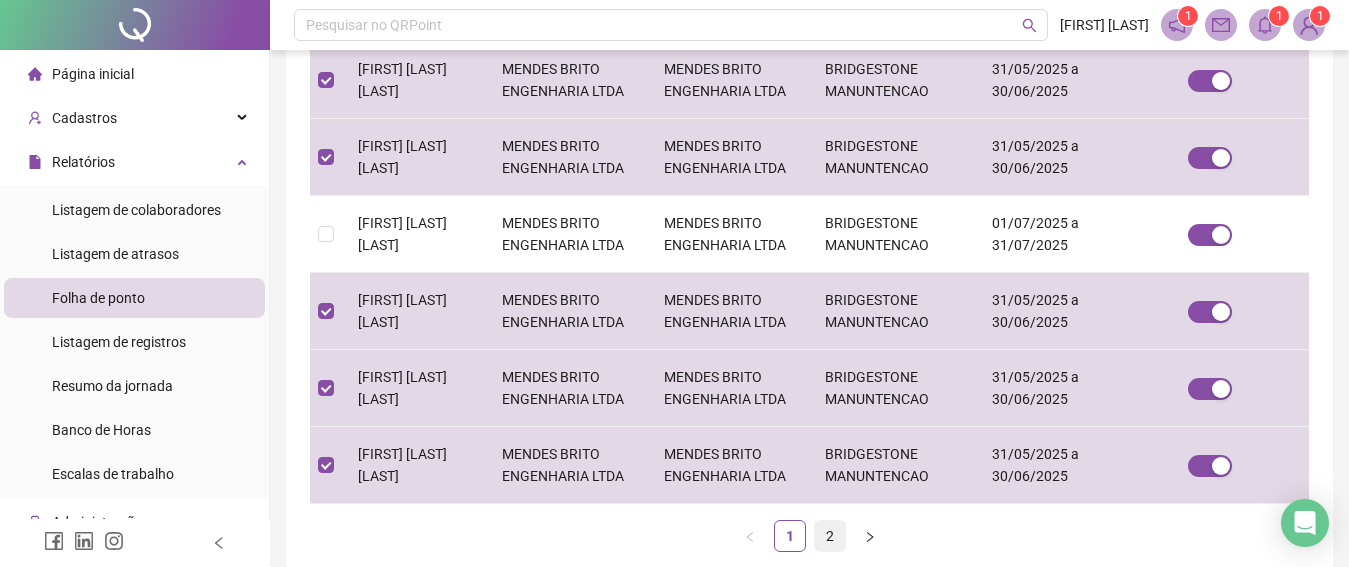 click on "2" at bounding box center (830, 536) 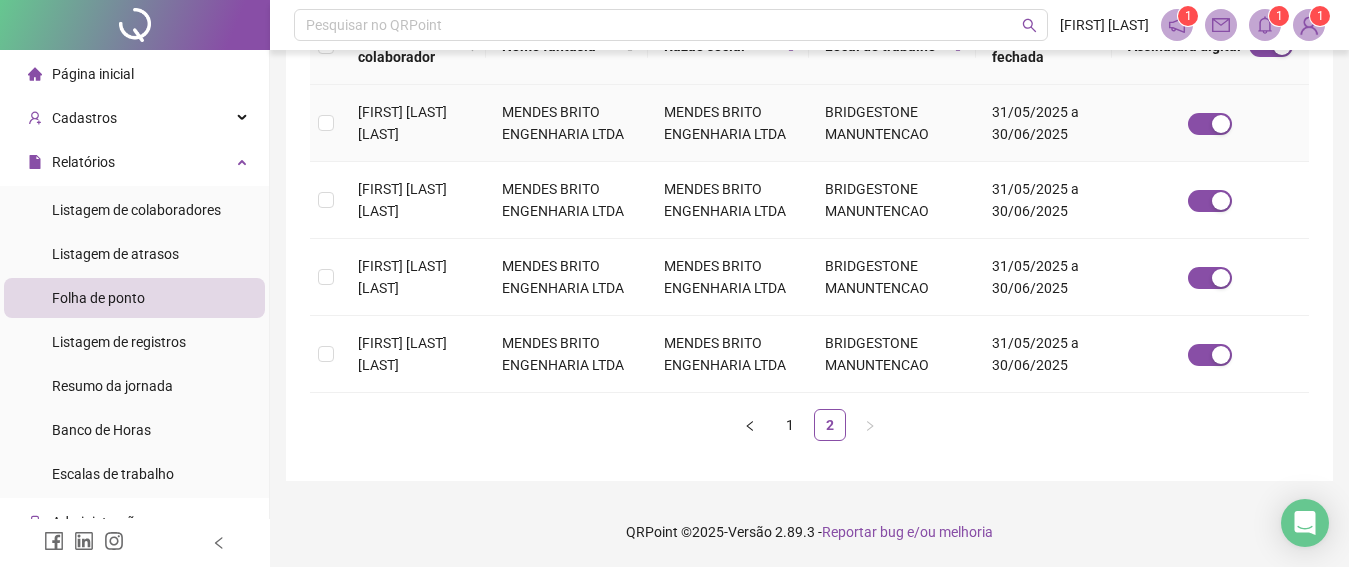 scroll, scrollTop: 126, scrollLeft: 0, axis: vertical 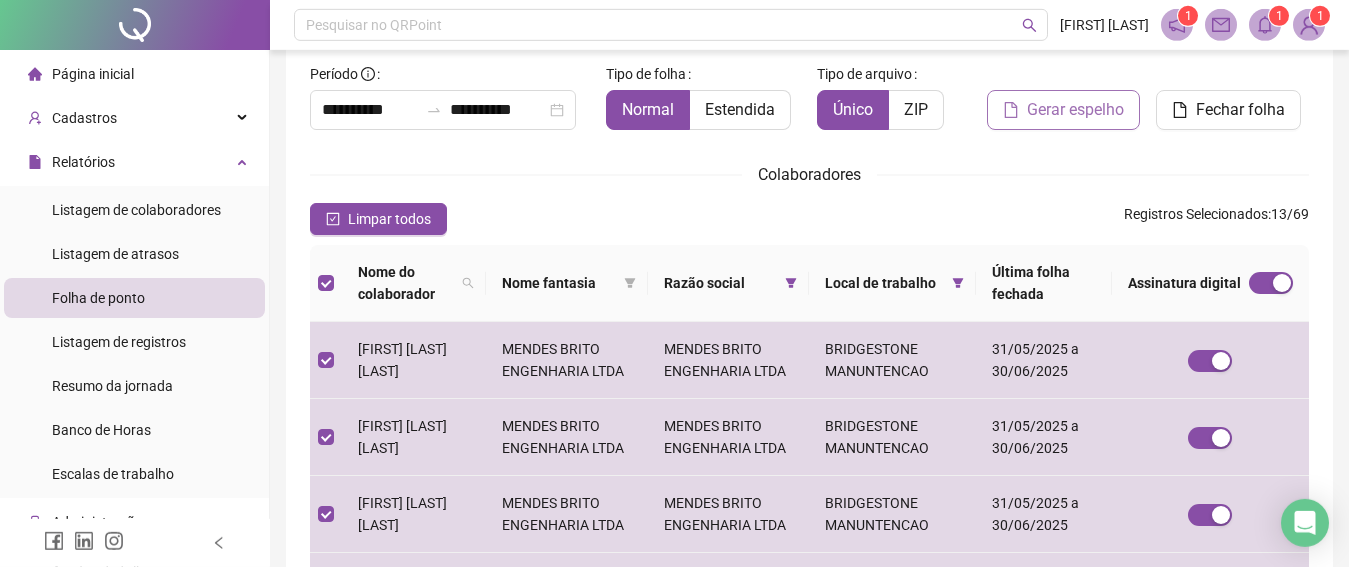 click on "Gerar espelho" at bounding box center (1075, 110) 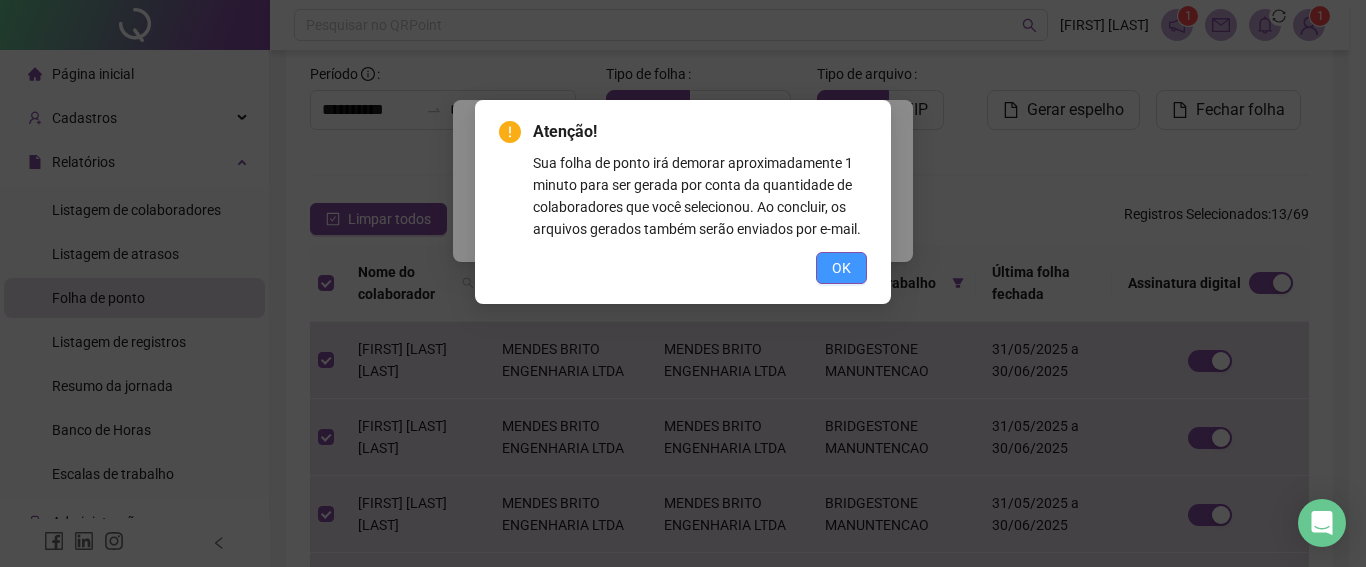 click on "OK" at bounding box center (841, 268) 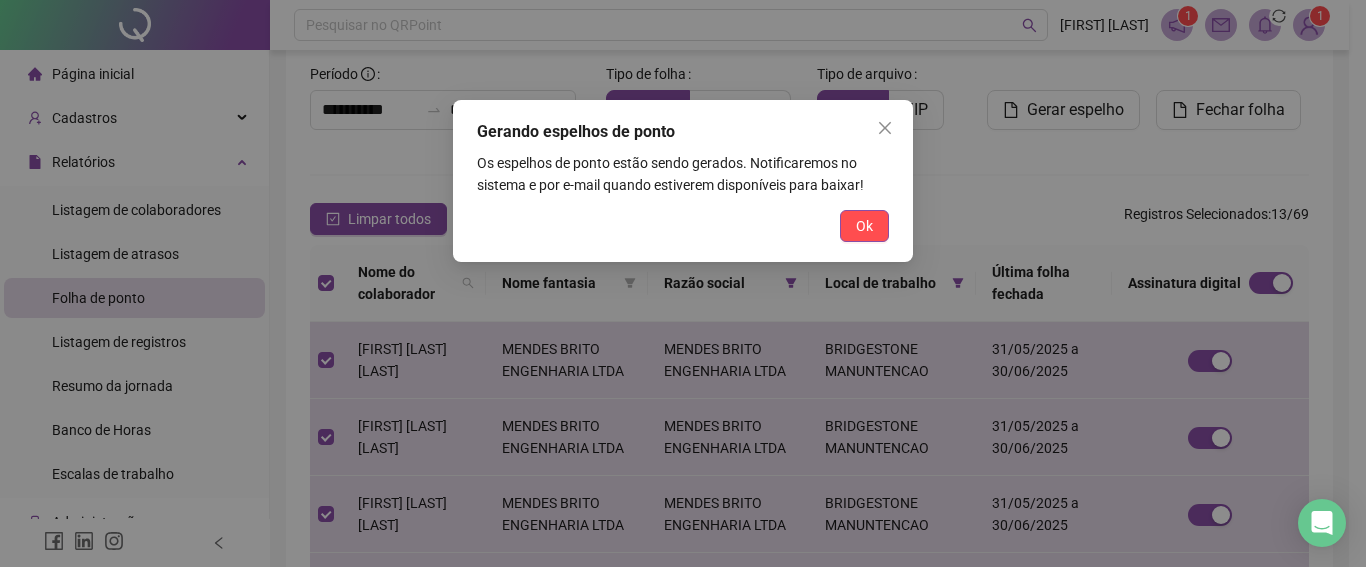 drag, startPoint x: 853, startPoint y: 210, endPoint x: 855, endPoint y: 220, distance: 10.198039 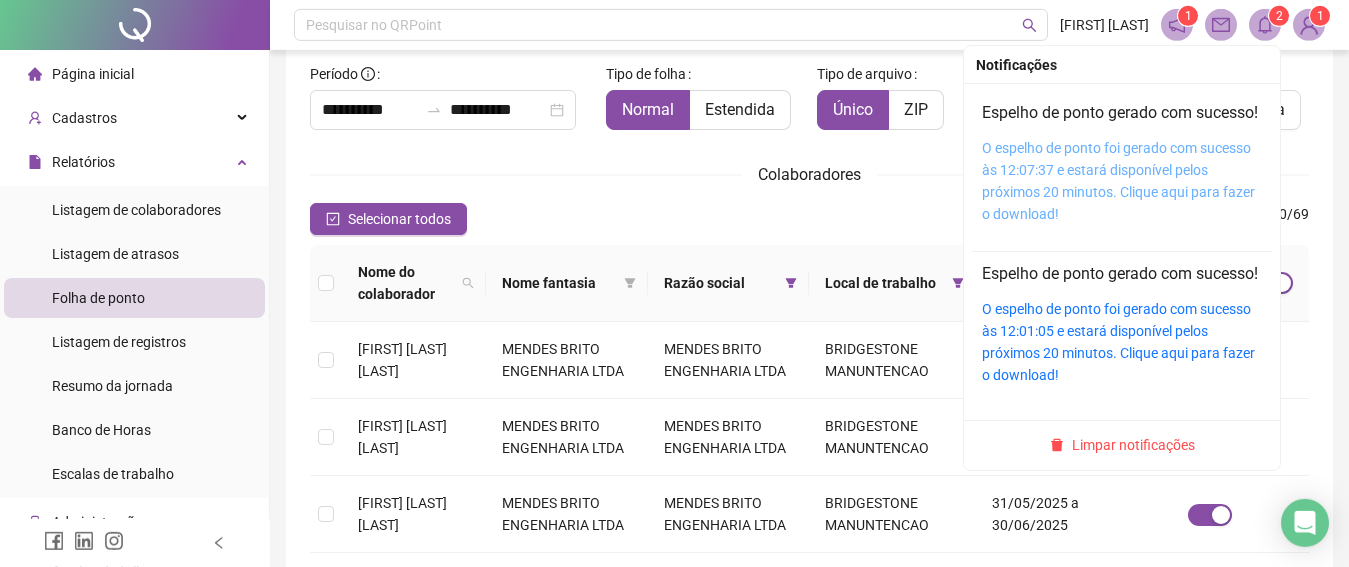 click on "O espelho de ponto foi gerado com sucesso às 12:07:37 e estará disponível pelos próximos 20 minutos.
Clique aqui para fazer o download!" at bounding box center (1118, 181) 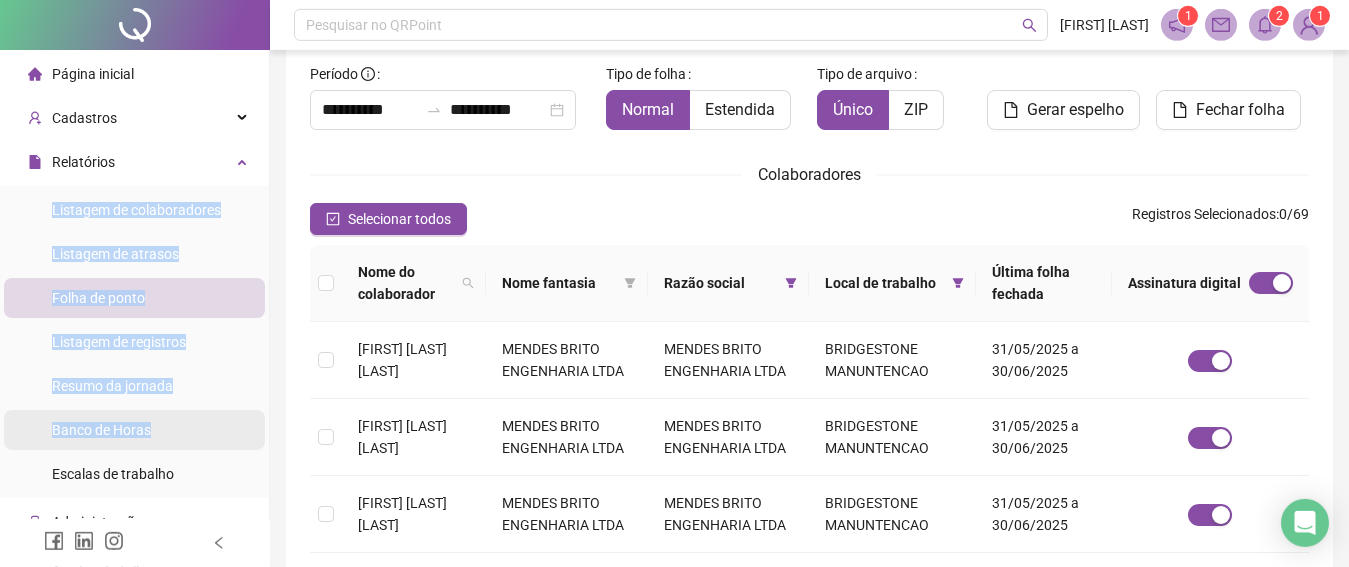 drag, startPoint x: 252, startPoint y: 182, endPoint x: 233, endPoint y: 419, distance: 237.76038 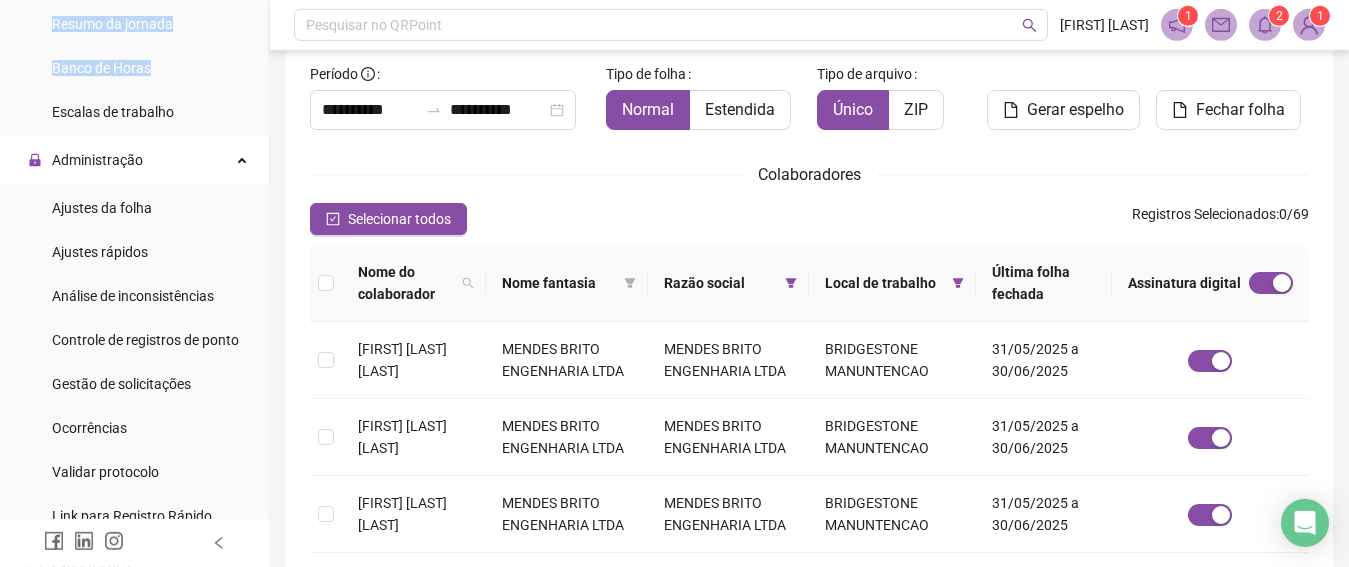 scroll, scrollTop: 446, scrollLeft: 0, axis: vertical 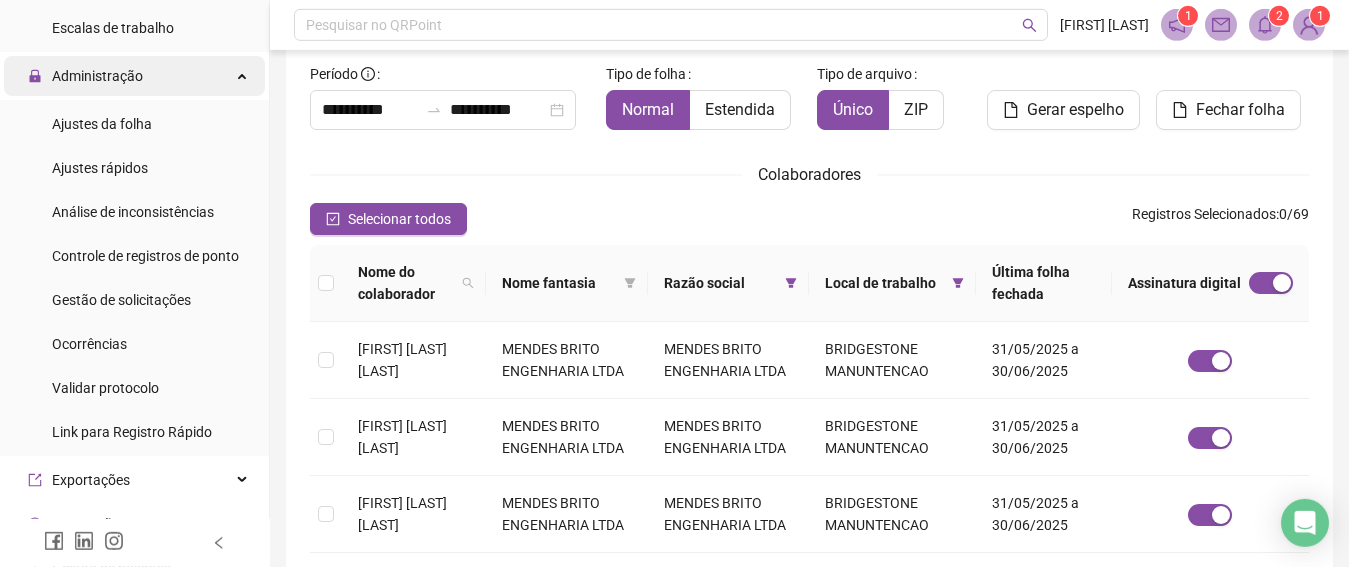 click on "Administração" at bounding box center [97, 76] 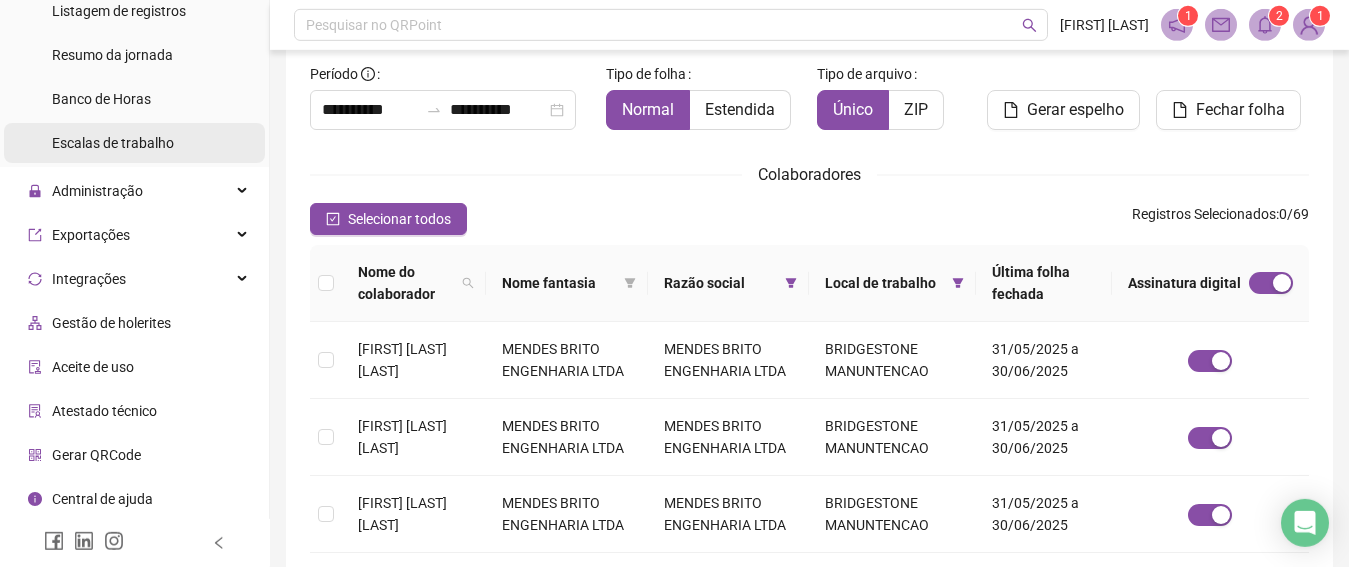 scroll, scrollTop: 331, scrollLeft: 0, axis: vertical 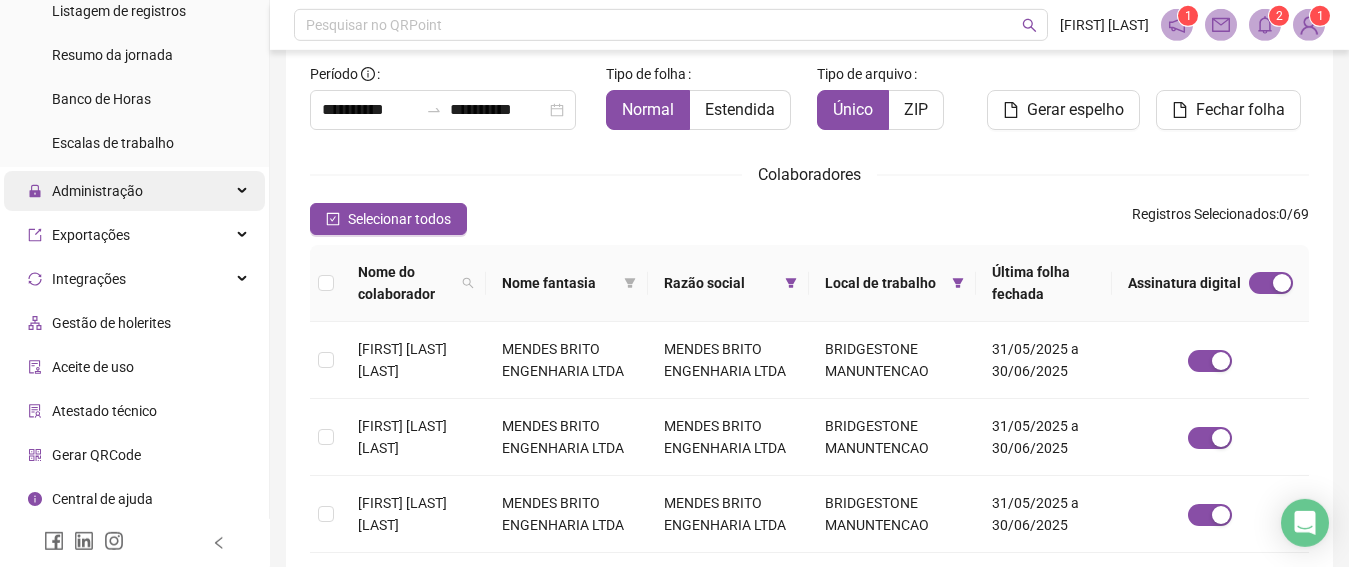 click on "Administração" at bounding box center (97, 191) 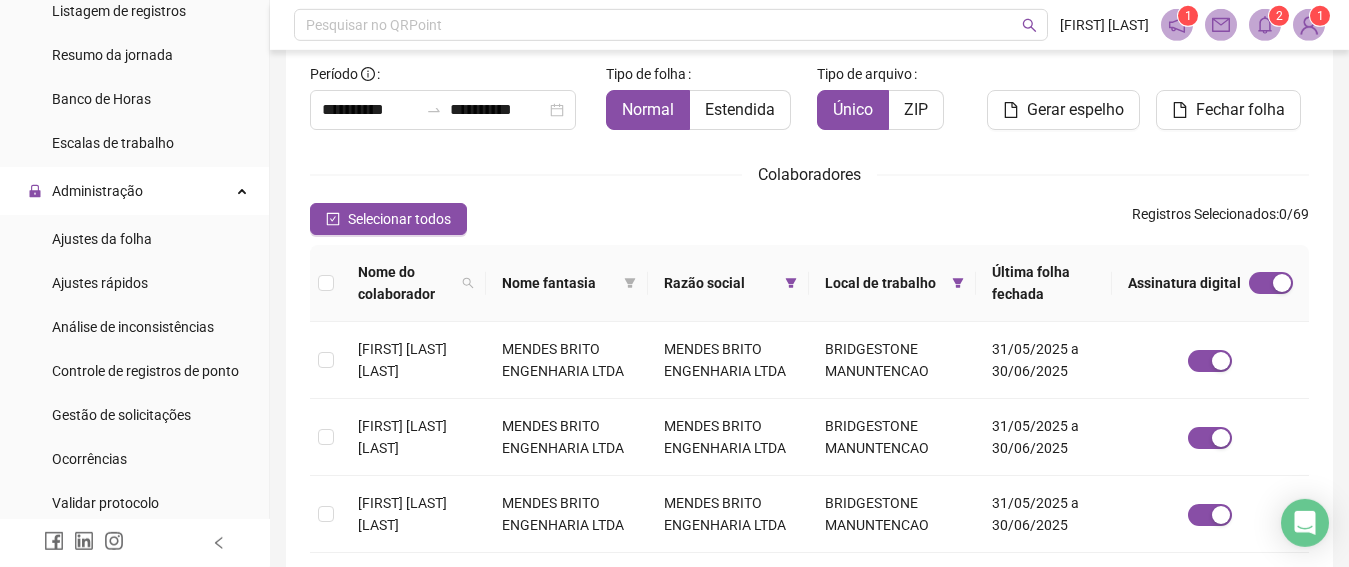 drag, startPoint x: 82, startPoint y: 246, endPoint x: 267, endPoint y: 243, distance: 185.02432 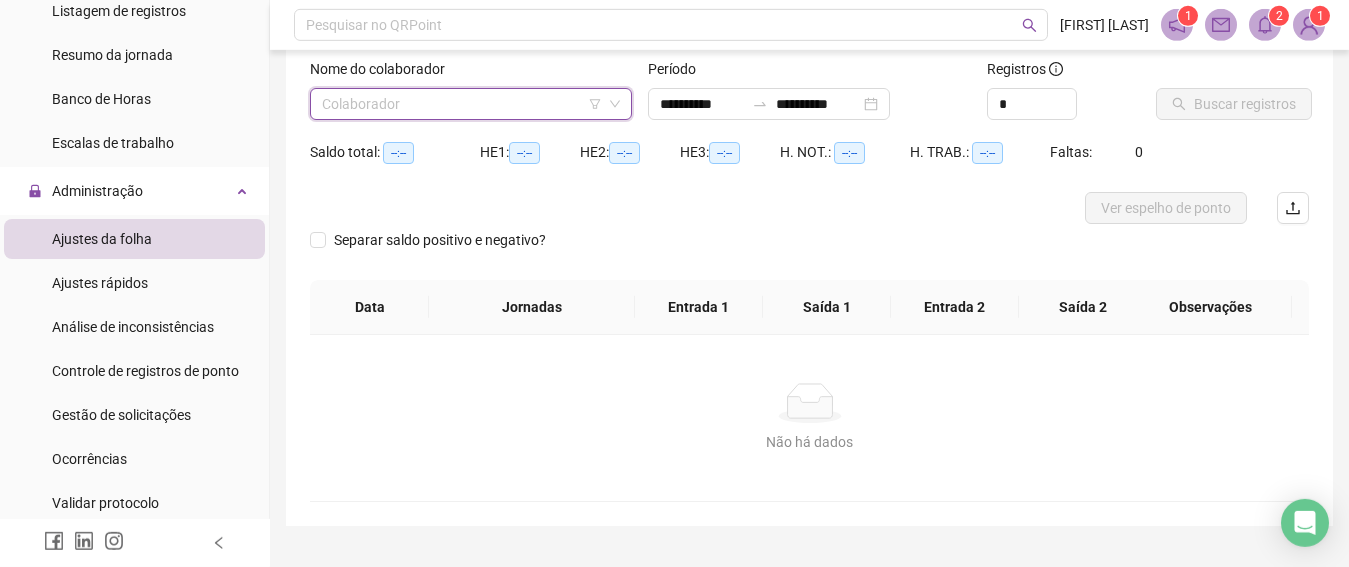 click at bounding box center (462, 104) 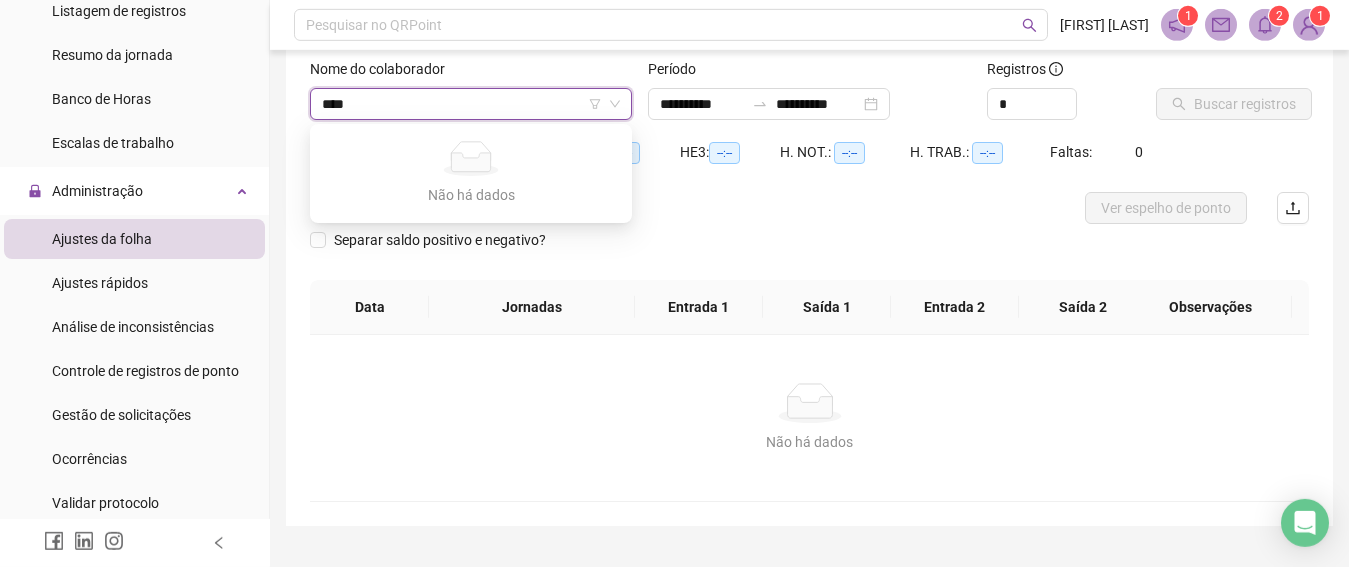 click 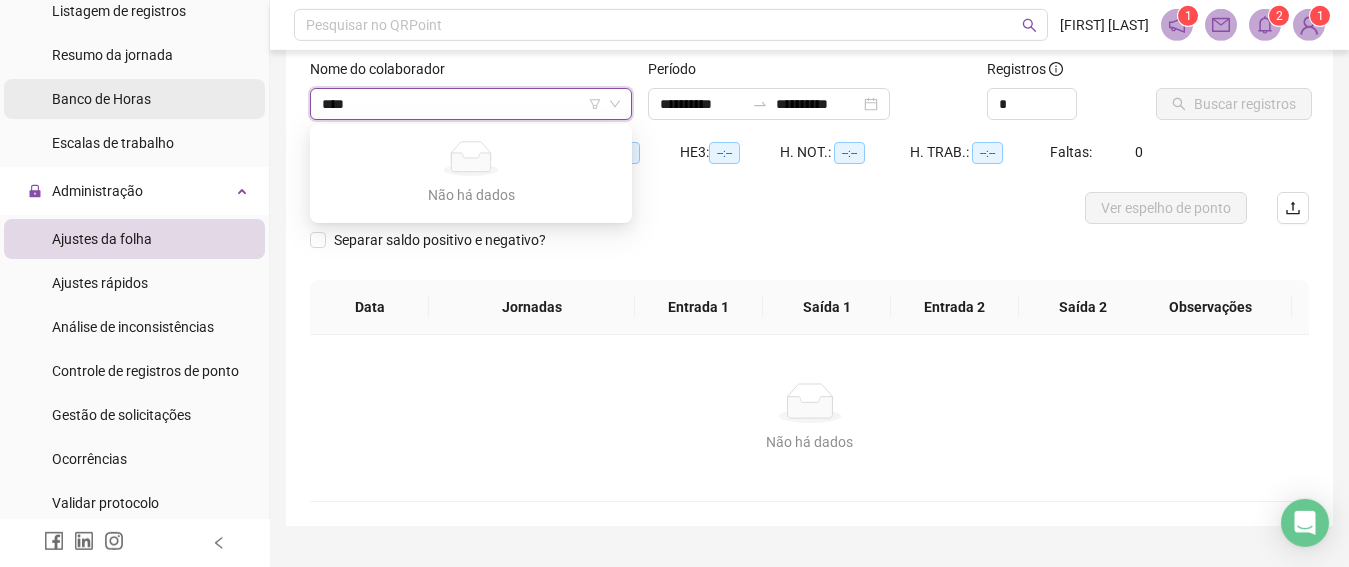 drag, startPoint x: 351, startPoint y: 106, endPoint x: 136, endPoint y: 114, distance: 215.14879 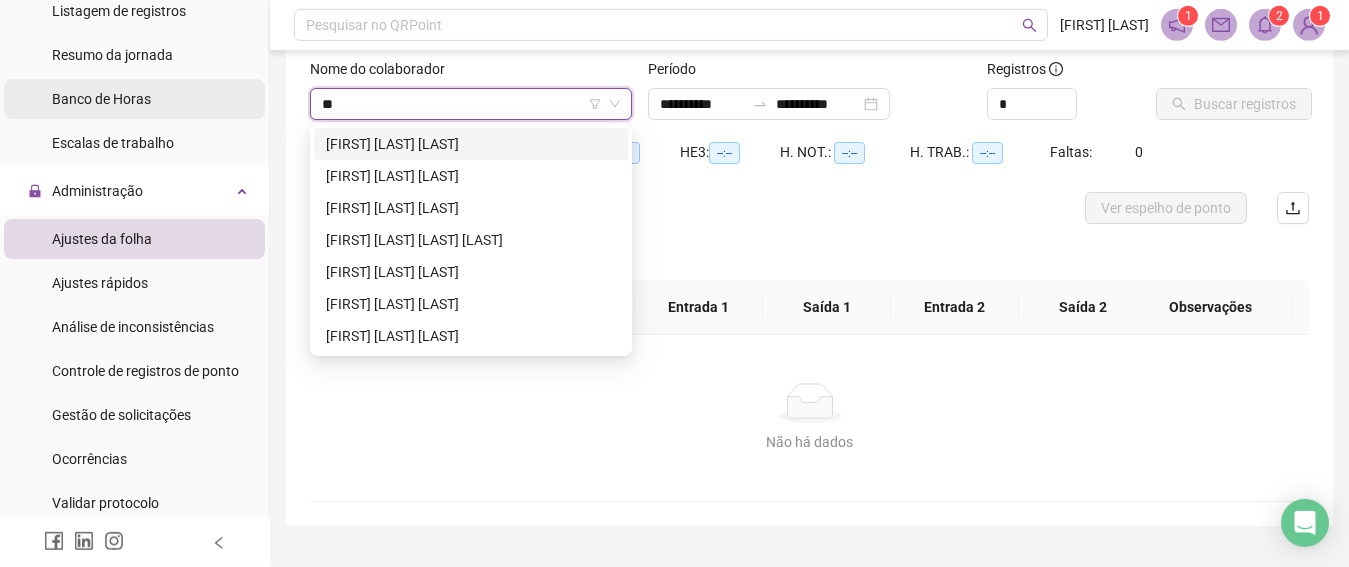 type on "***" 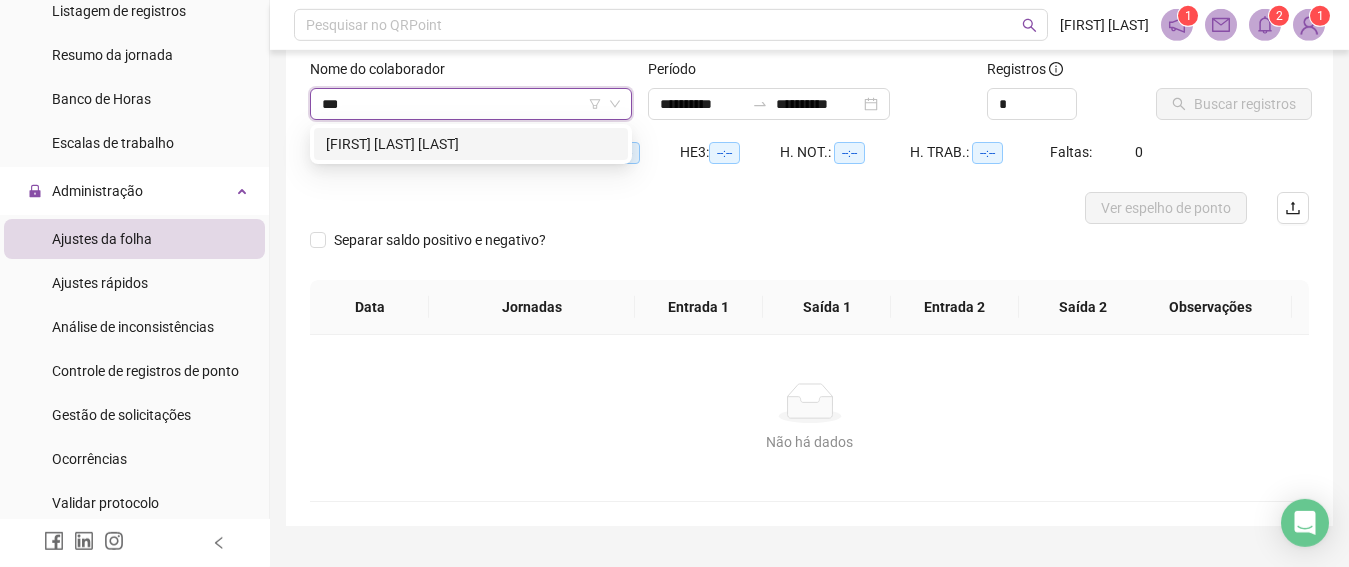 click on "[FIRST] [LAST] [LAST]" at bounding box center [471, 144] 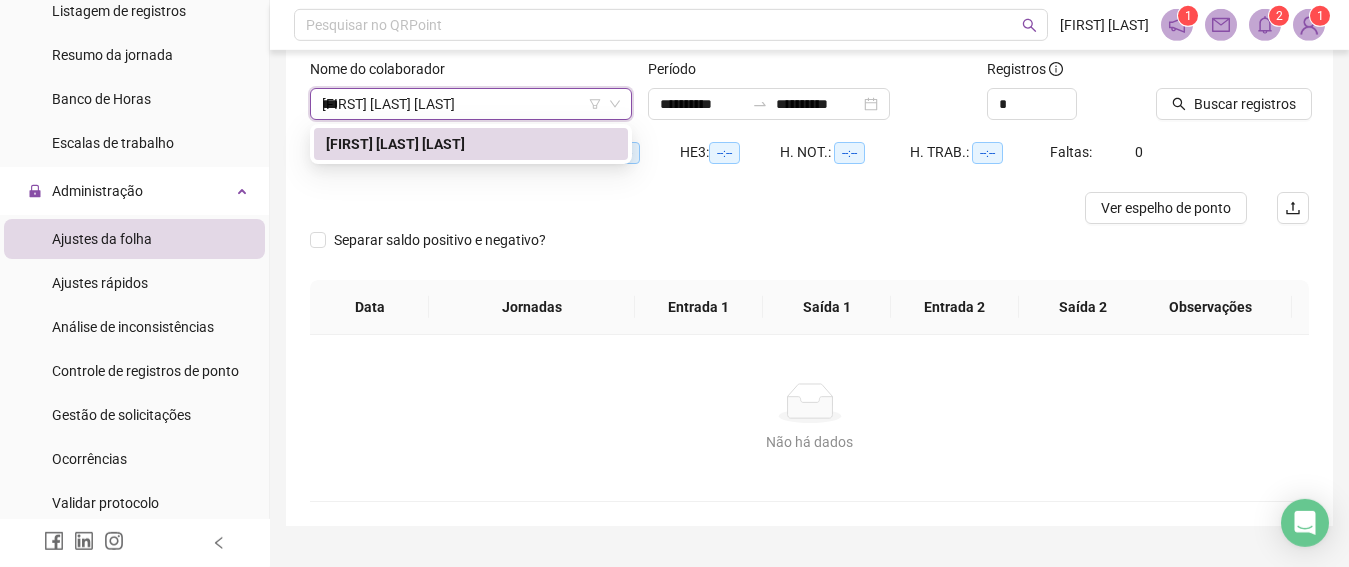 type 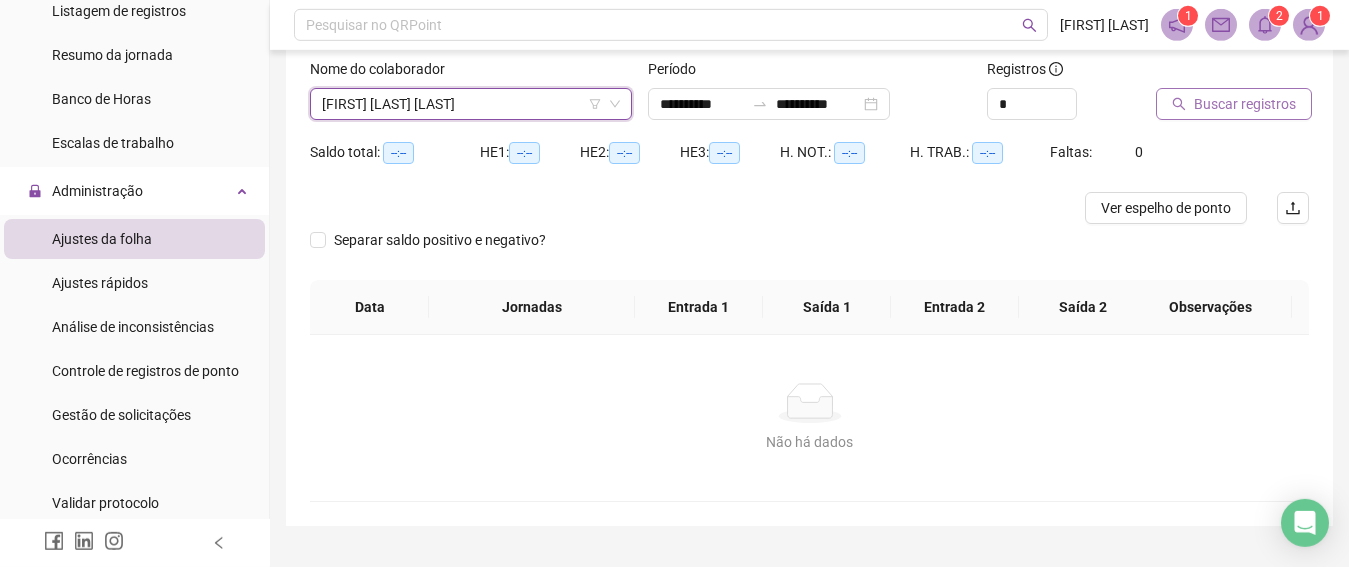 click on "Buscar registros" at bounding box center [1245, 104] 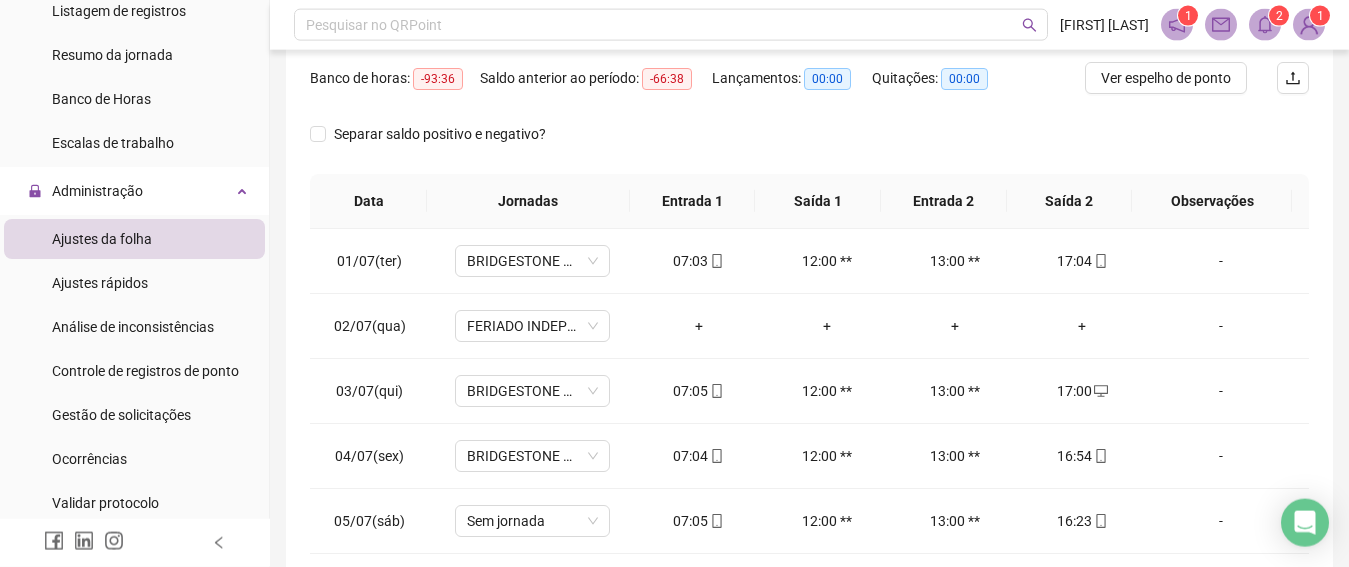 scroll, scrollTop: 511, scrollLeft: 0, axis: vertical 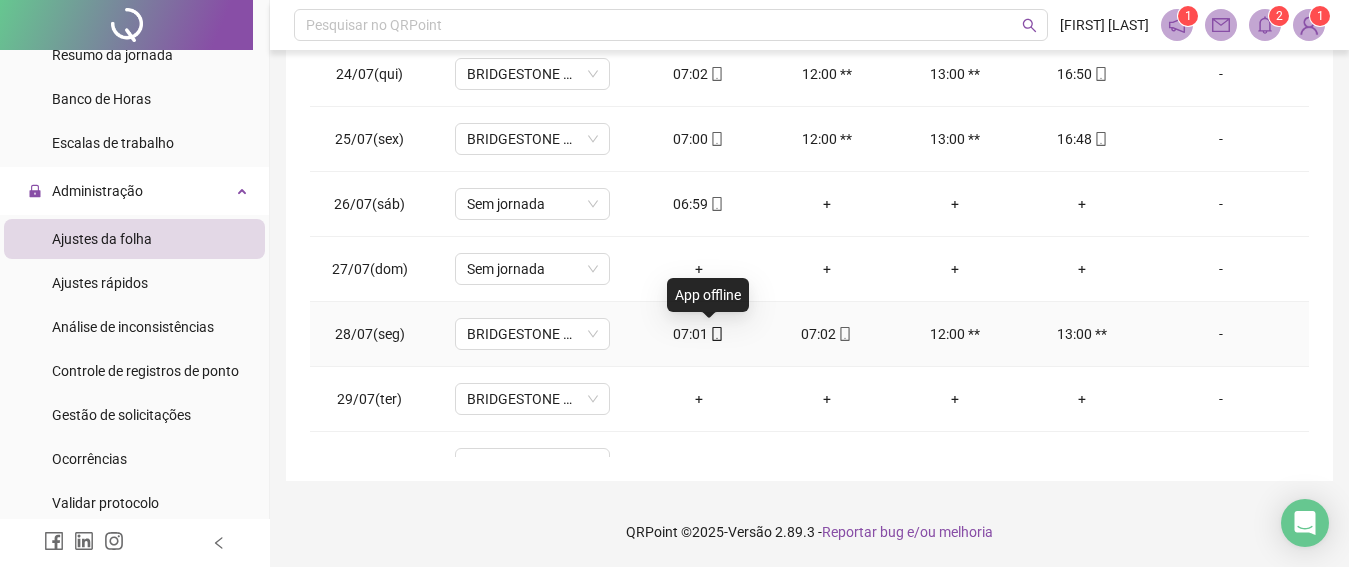 click 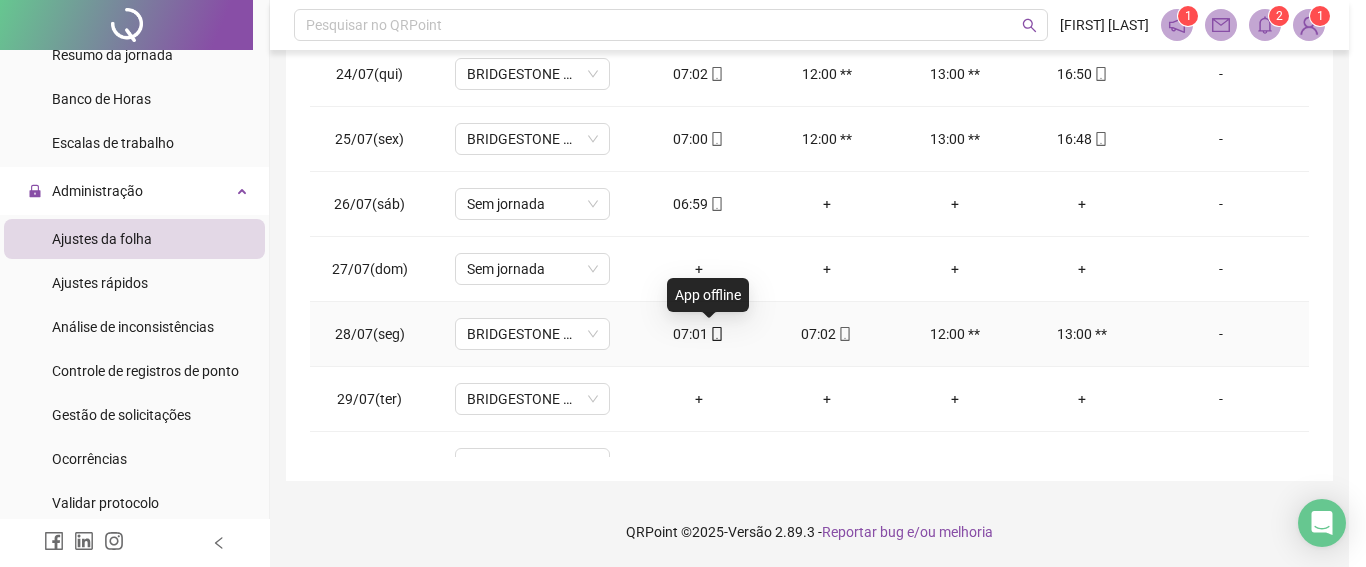 type on "**********" 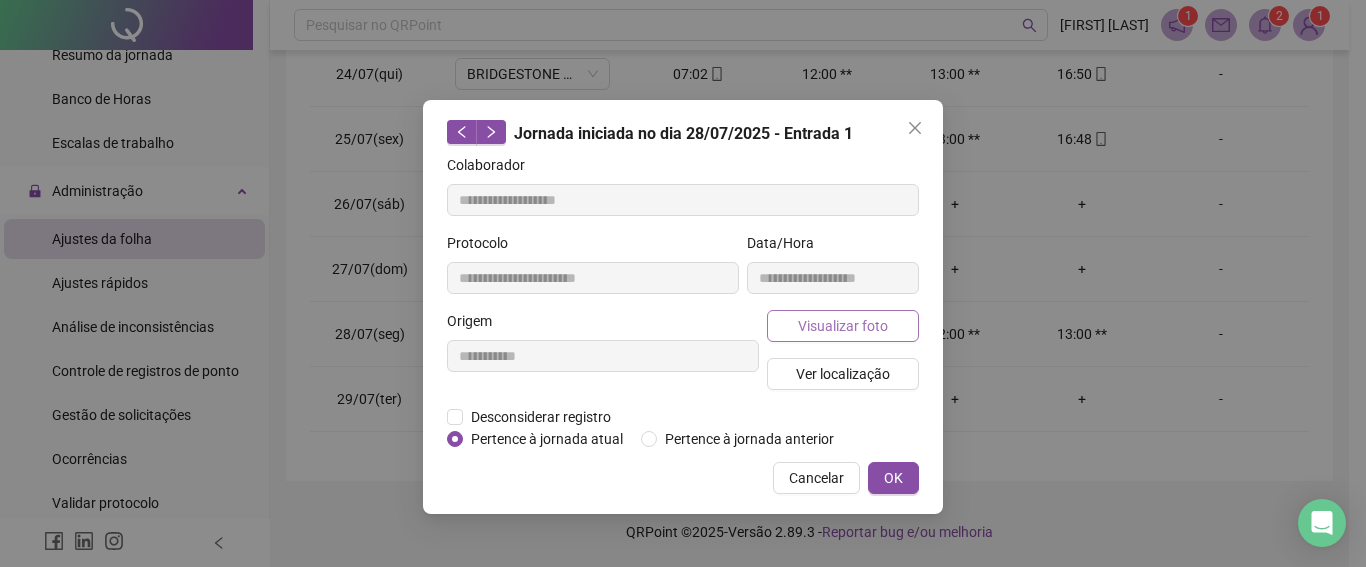 click on "Visualizar foto" at bounding box center [843, 326] 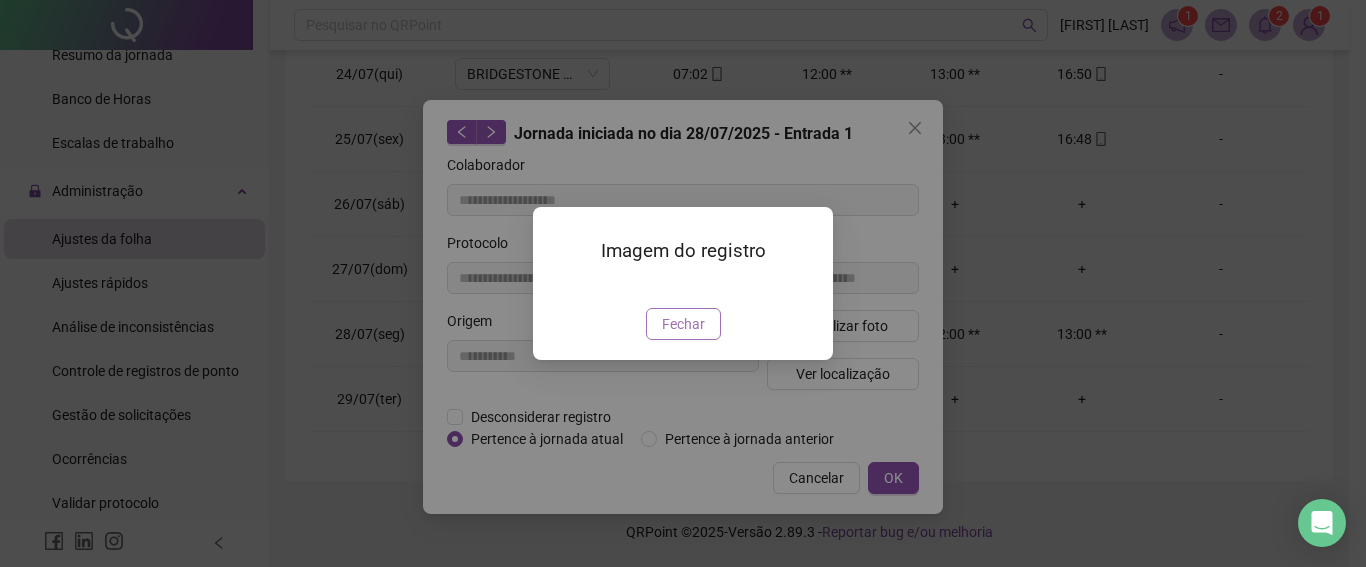 click on "Fechar" at bounding box center (683, 324) 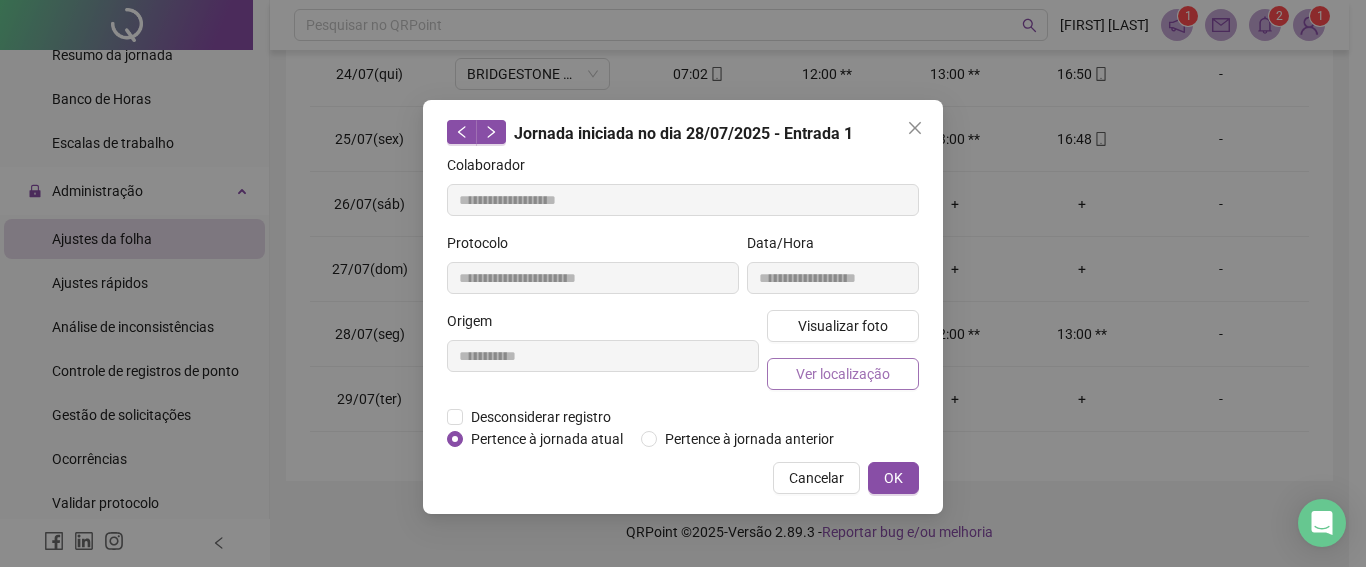 click on "Ver localização" at bounding box center (843, 374) 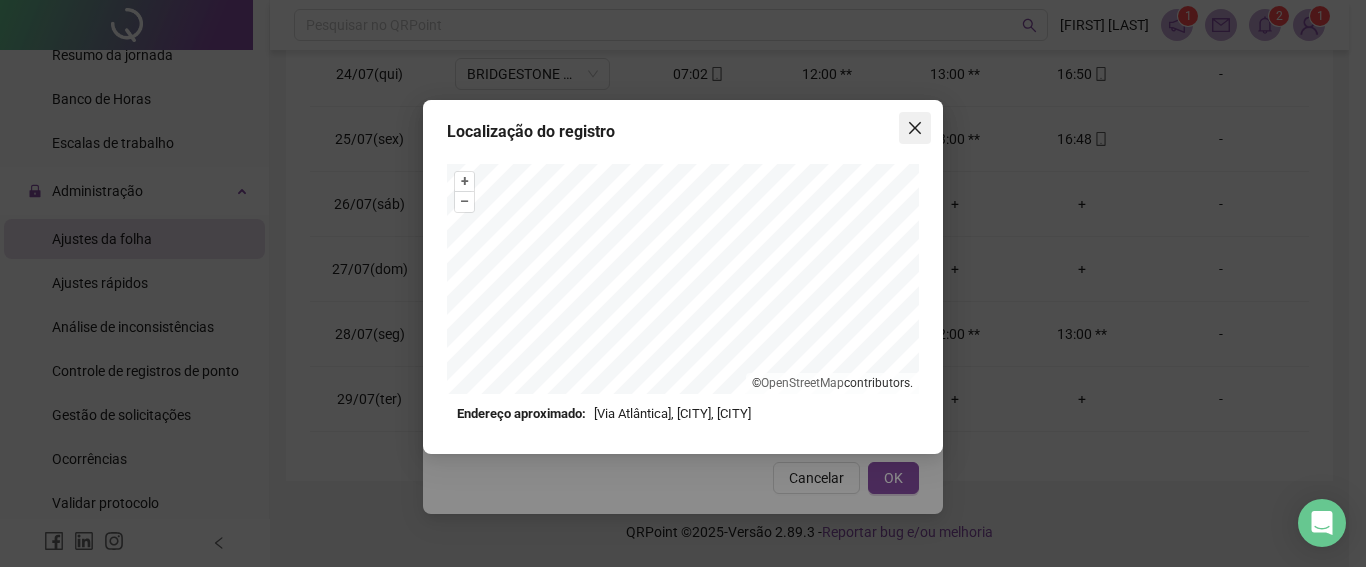 click at bounding box center [915, 128] 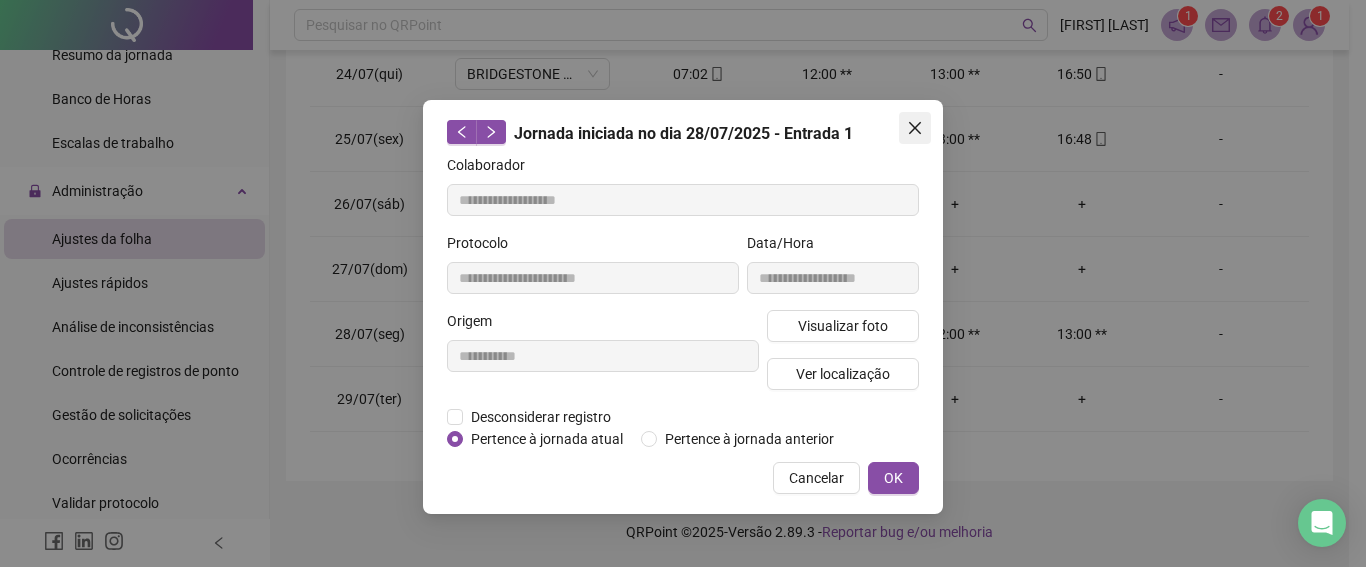 click at bounding box center (915, 128) 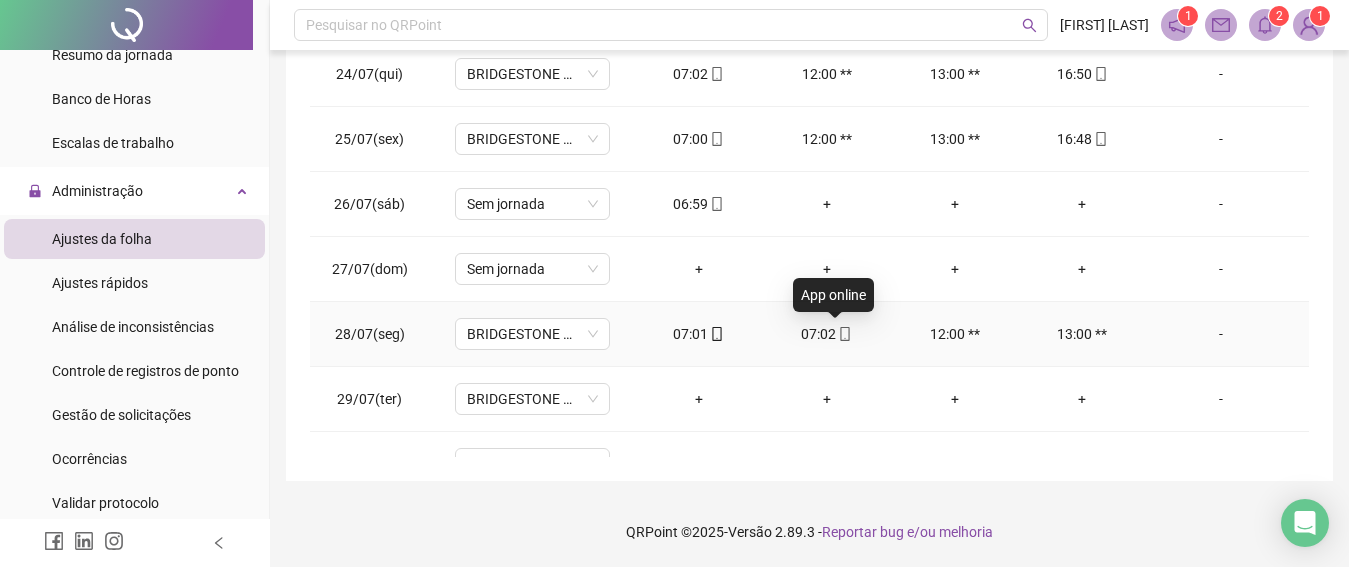 click at bounding box center [844, 334] 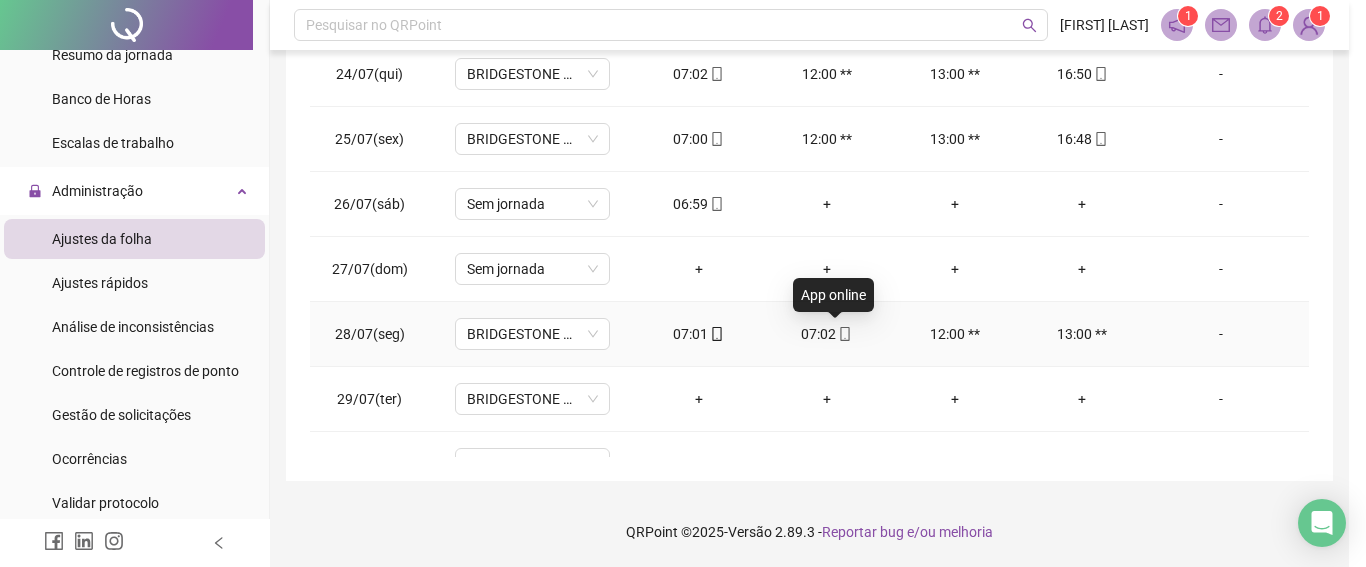 type on "**********" 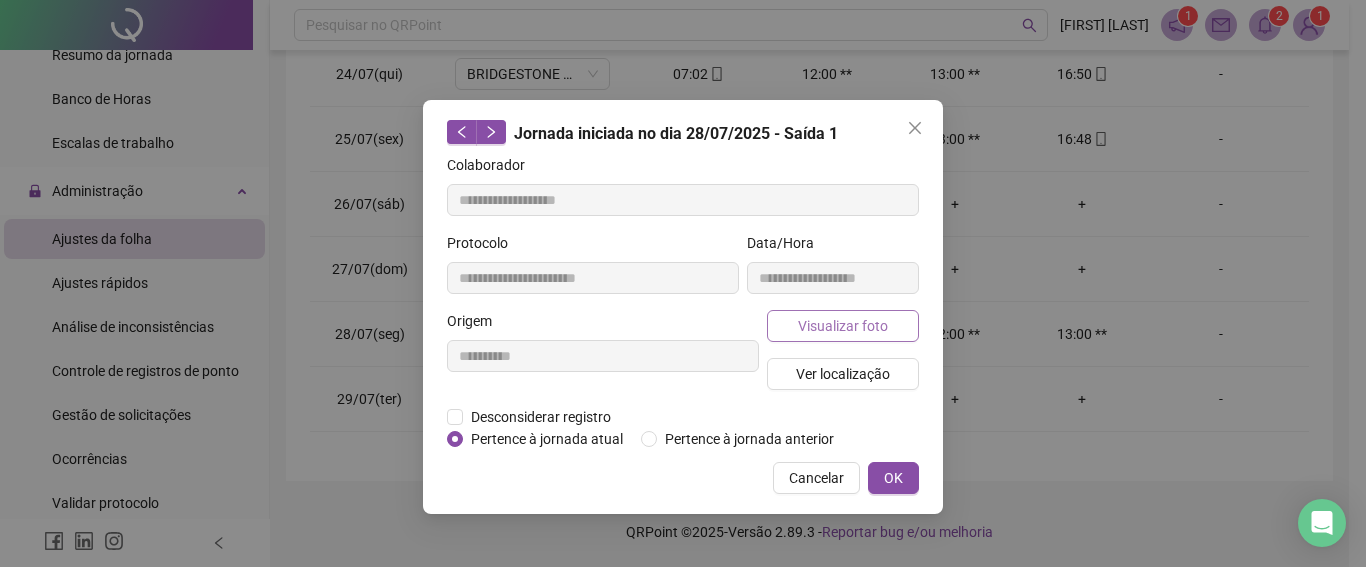 click on "Visualizar foto" at bounding box center [843, 326] 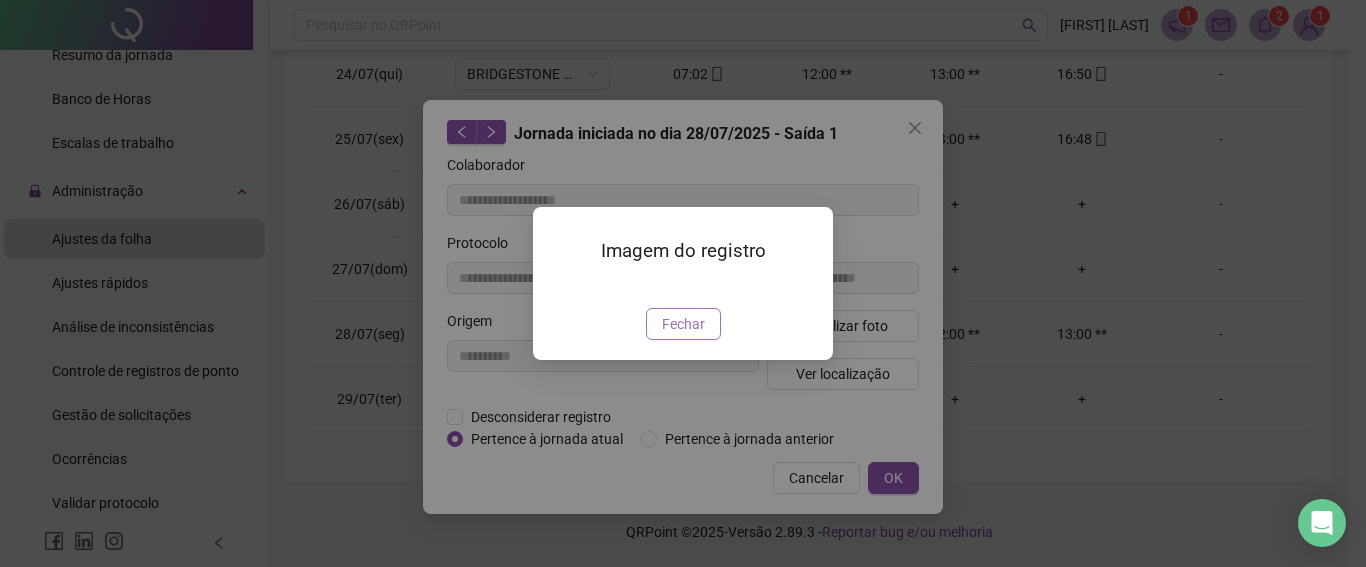 click on "Fechar" at bounding box center (683, 324) 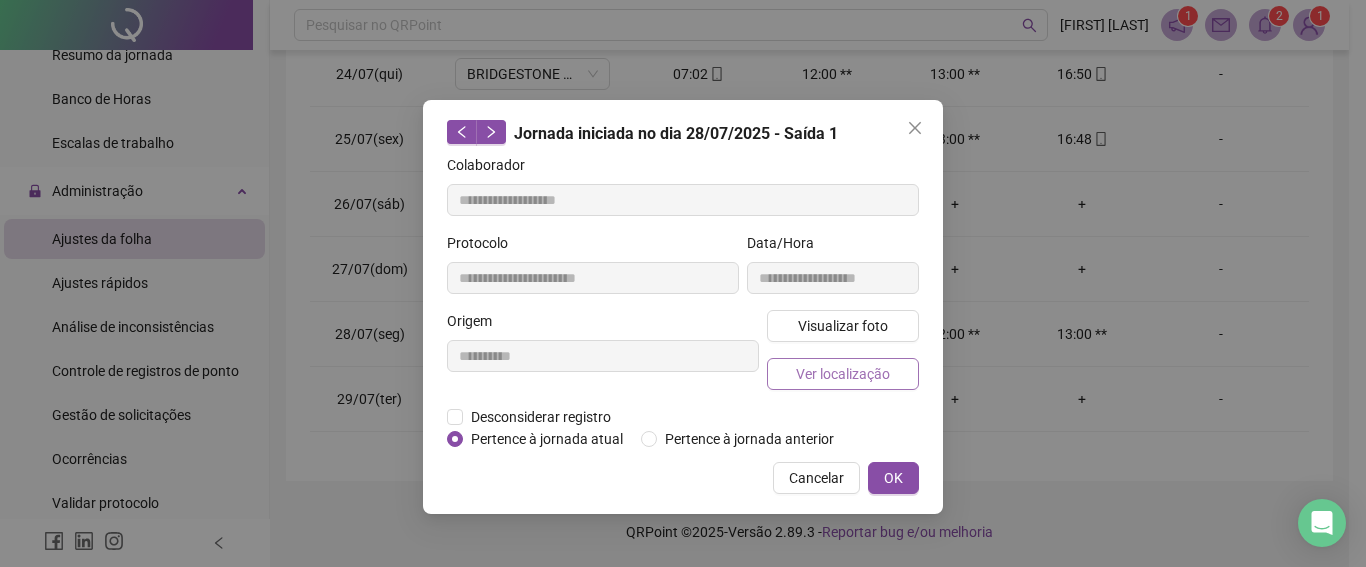 click on "Ver localização" at bounding box center (843, 374) 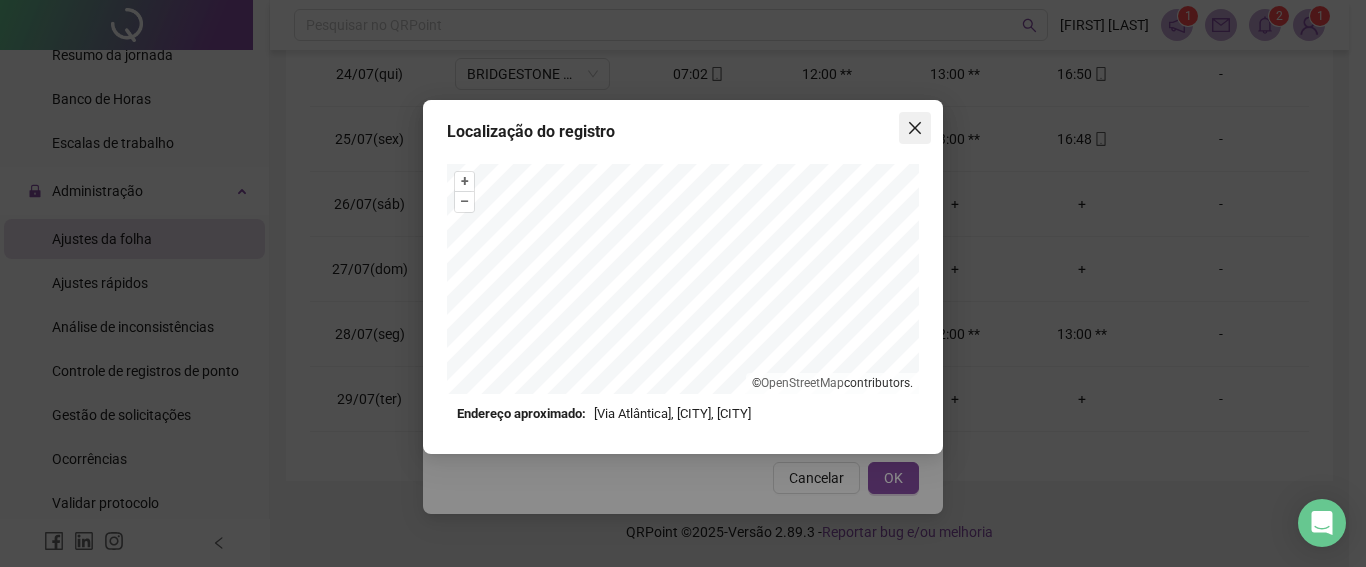 click 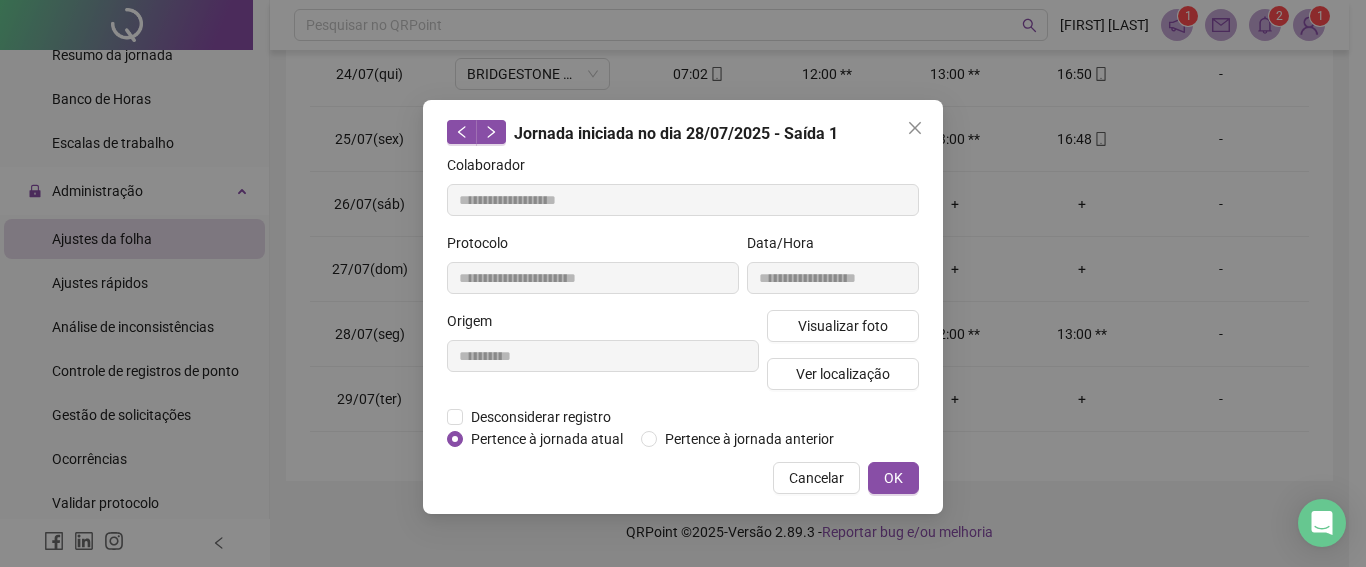 click 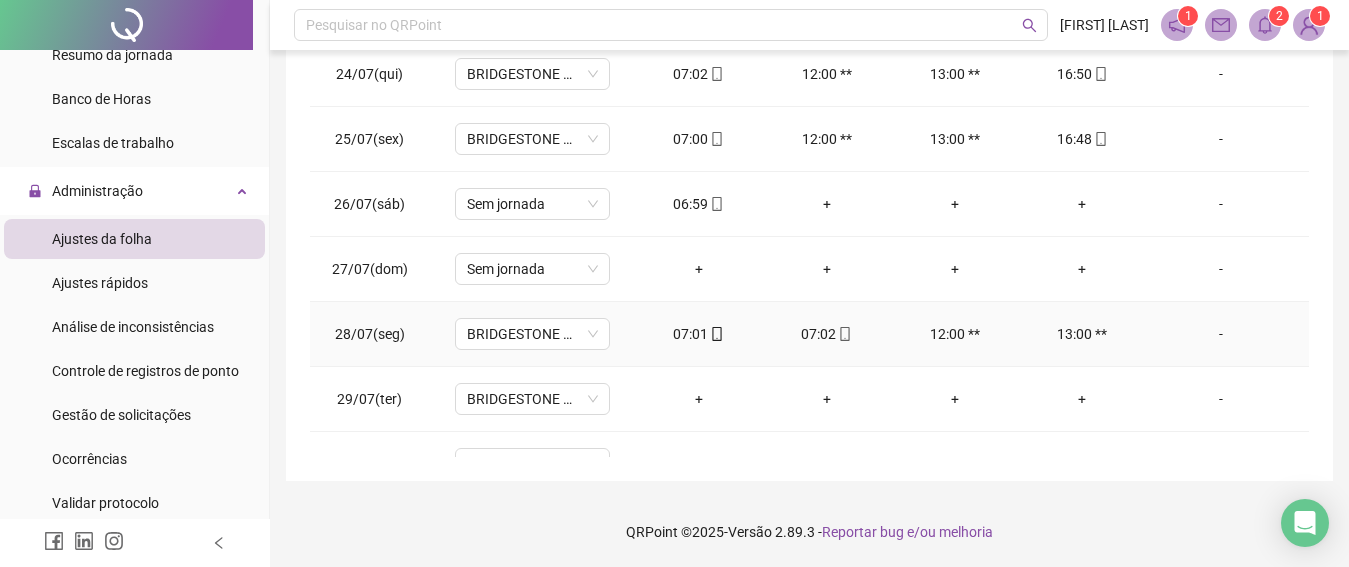 click at bounding box center (844, 334) 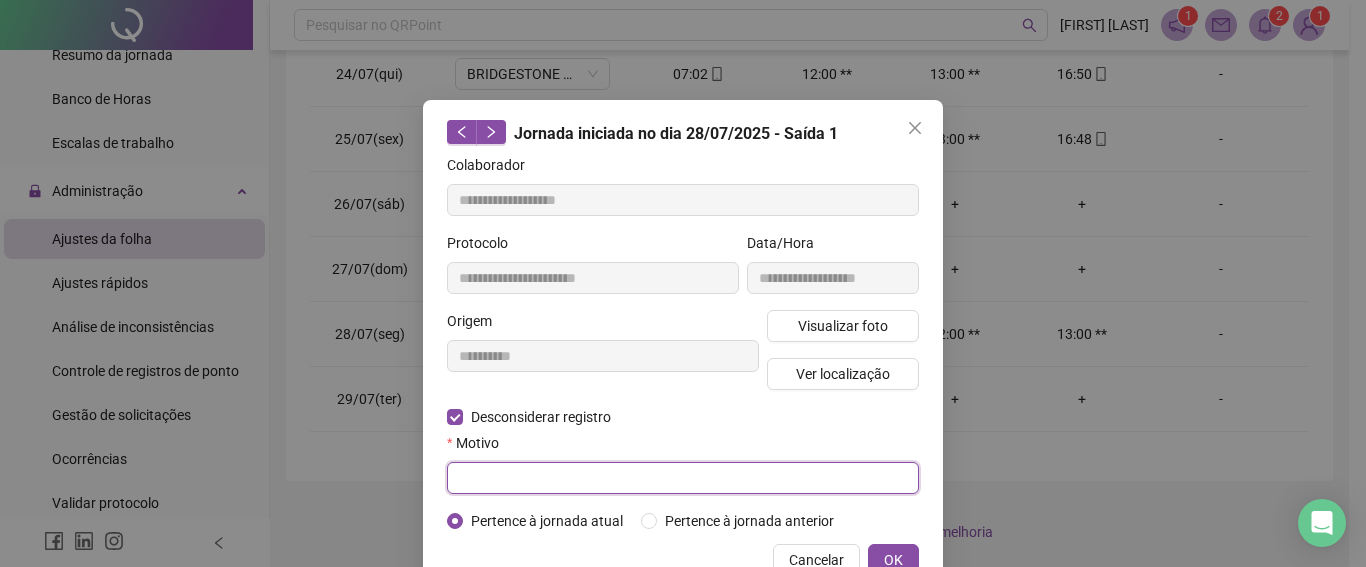 click at bounding box center (683, 478) 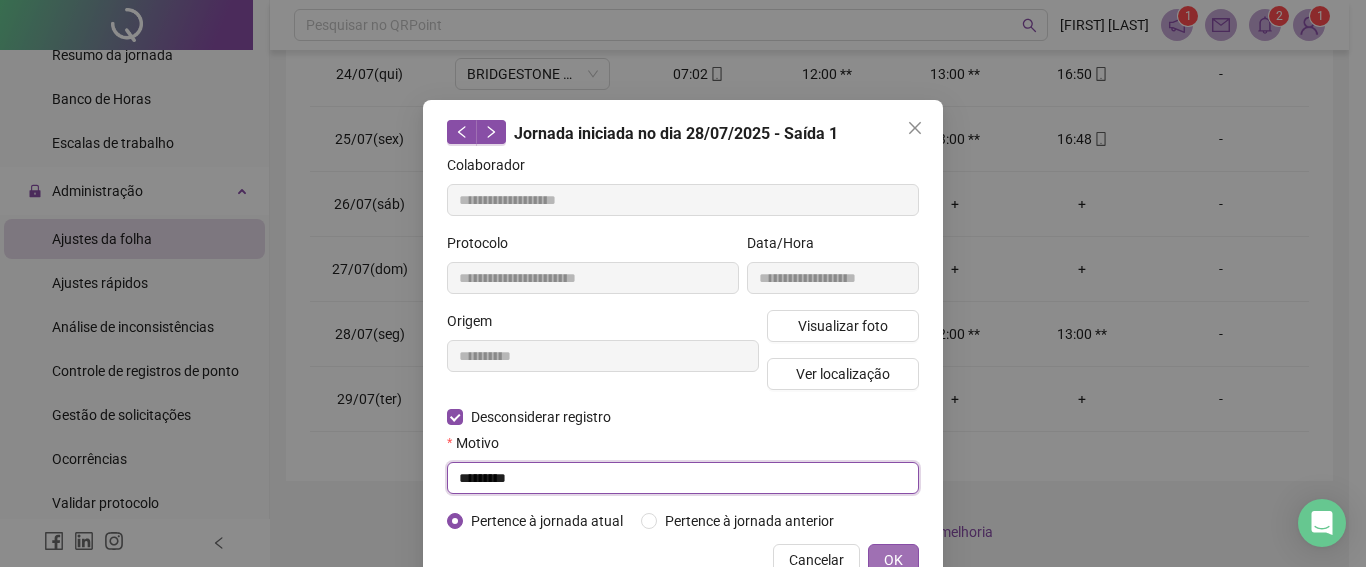 type on "*********" 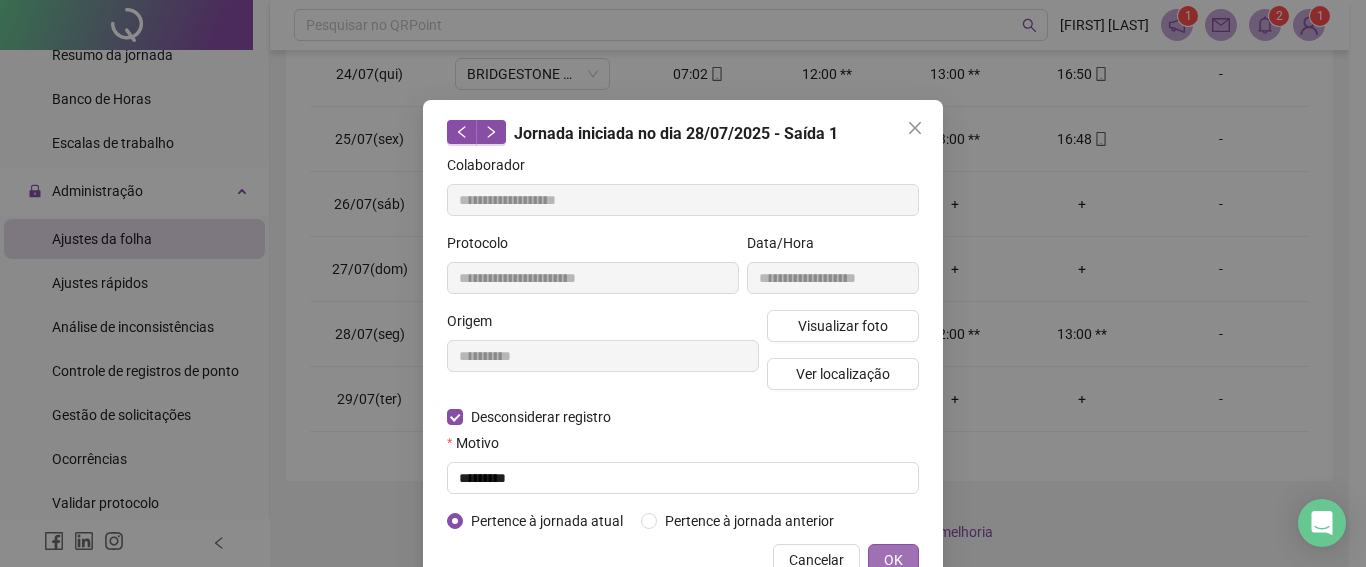 click on "OK" at bounding box center [893, 560] 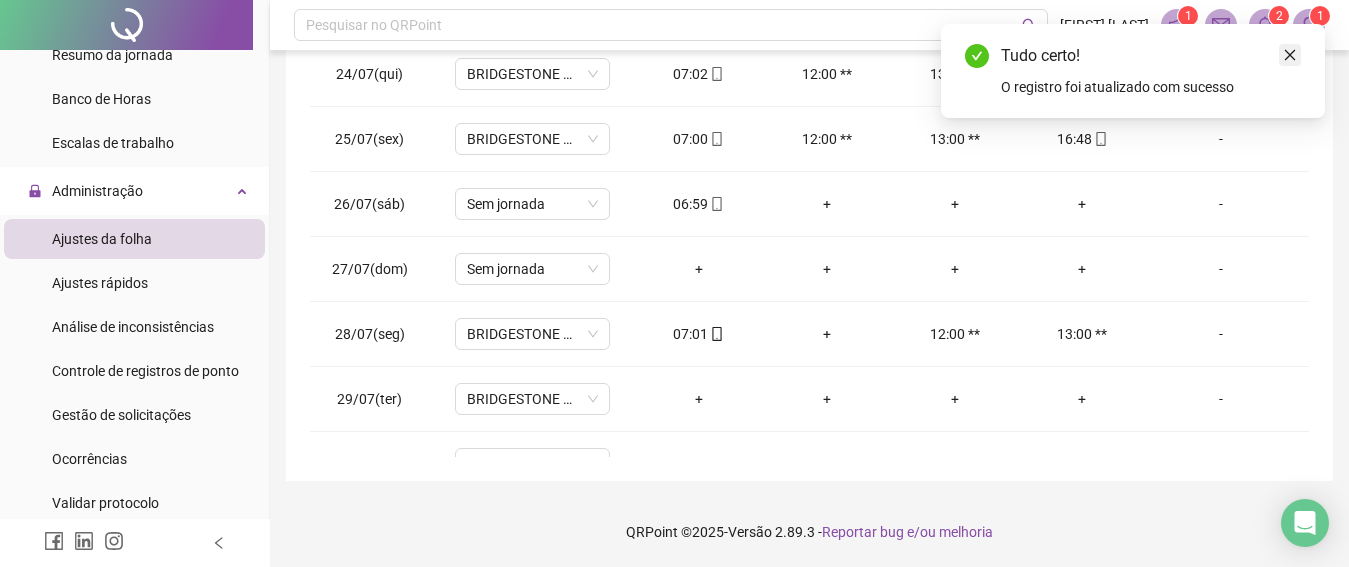 click 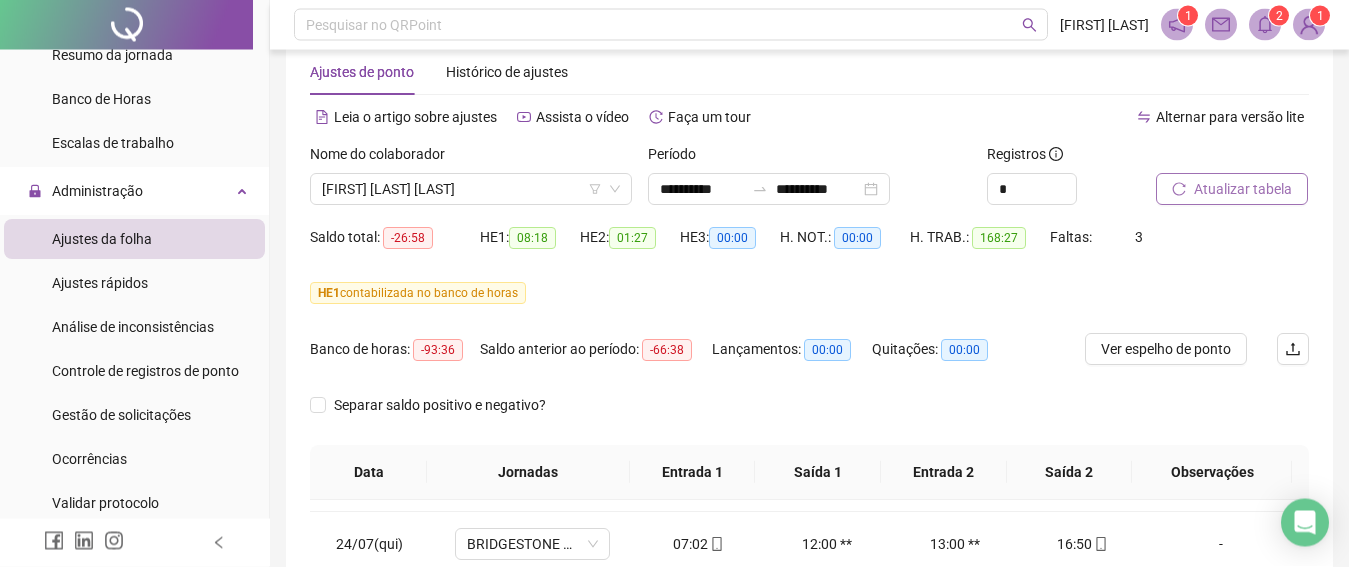 scroll, scrollTop: 10, scrollLeft: 0, axis: vertical 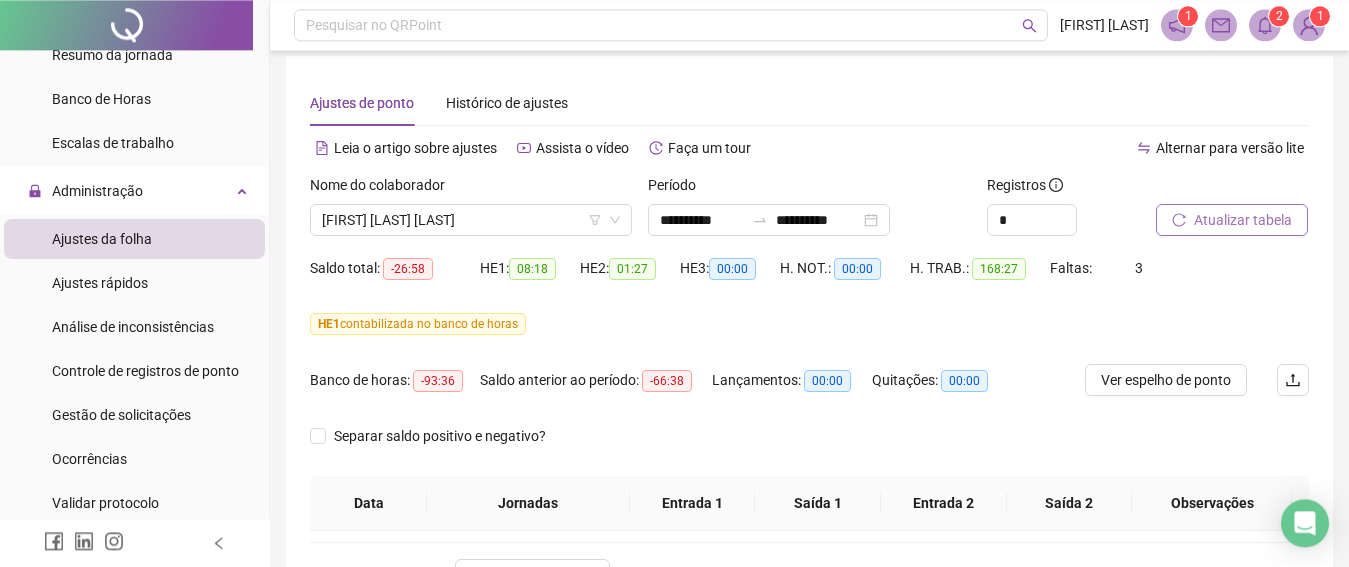 click on "Atualizar tabela" at bounding box center (1243, 220) 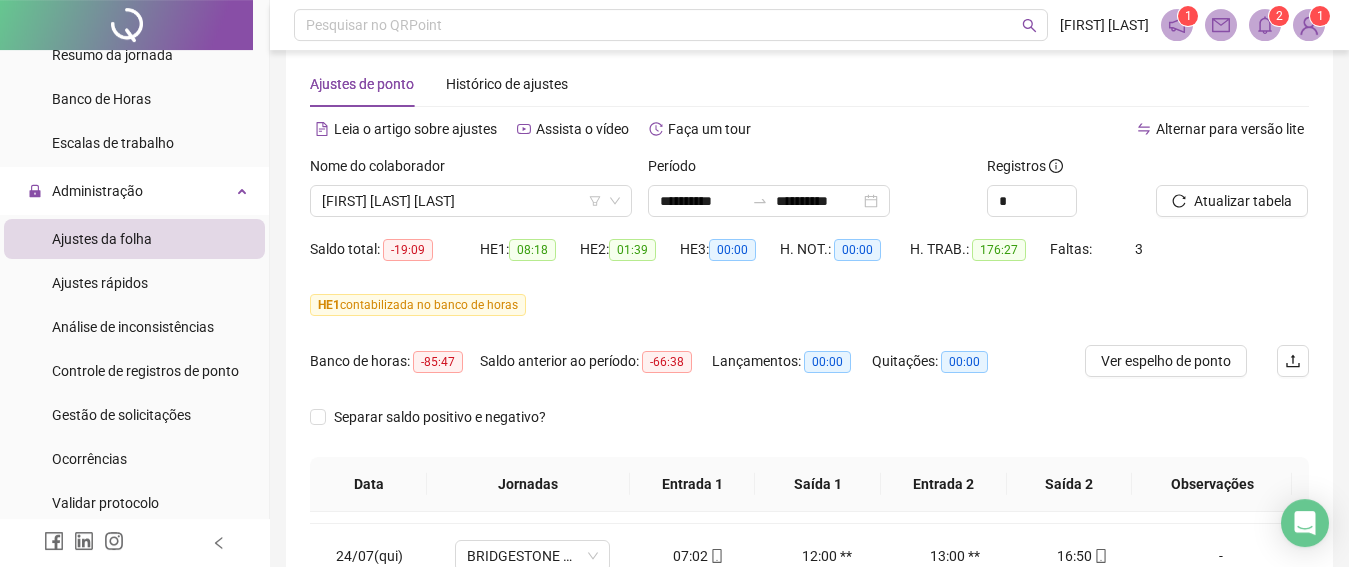 scroll, scrollTop: 19, scrollLeft: 0, axis: vertical 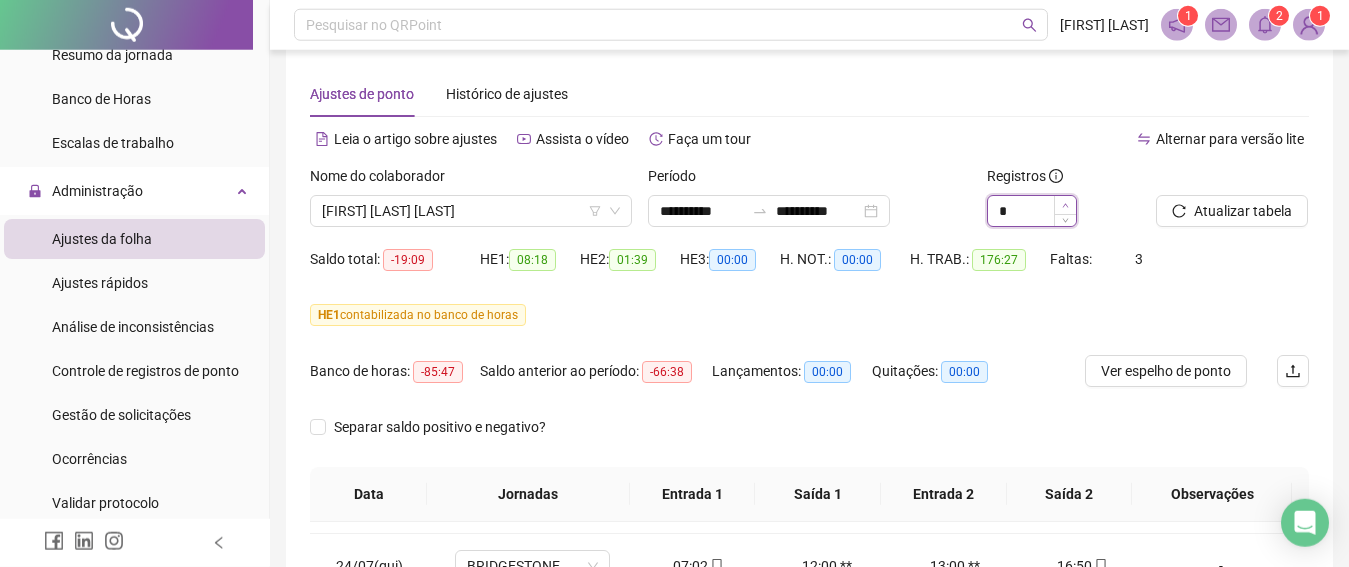 click 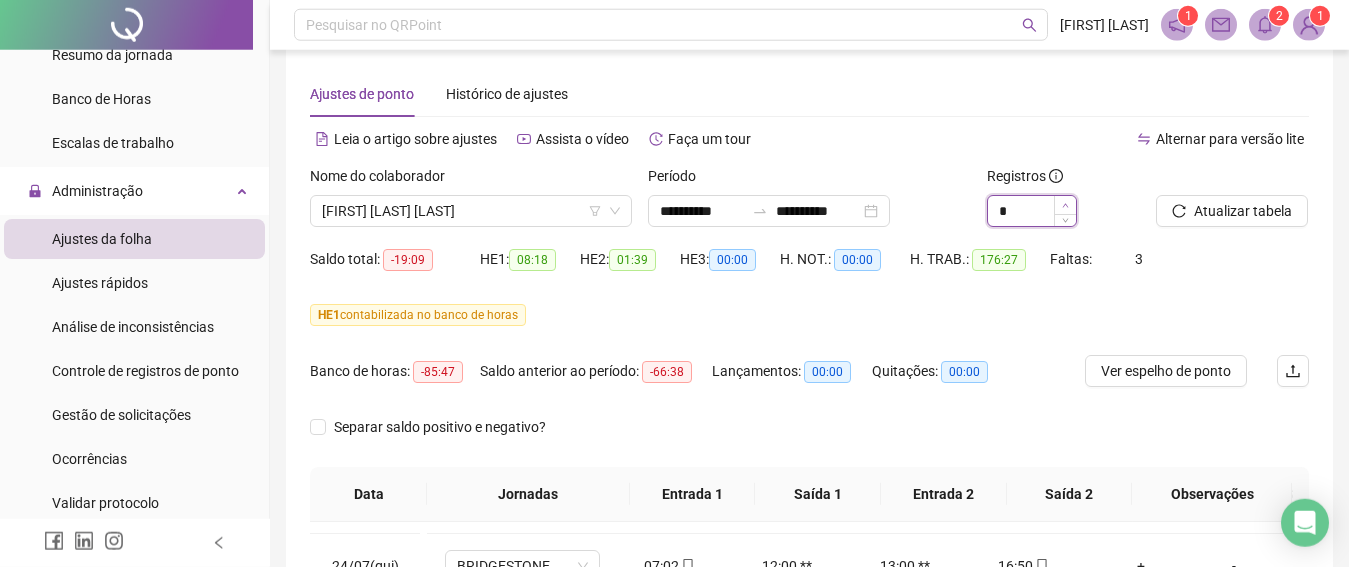 type on "*" 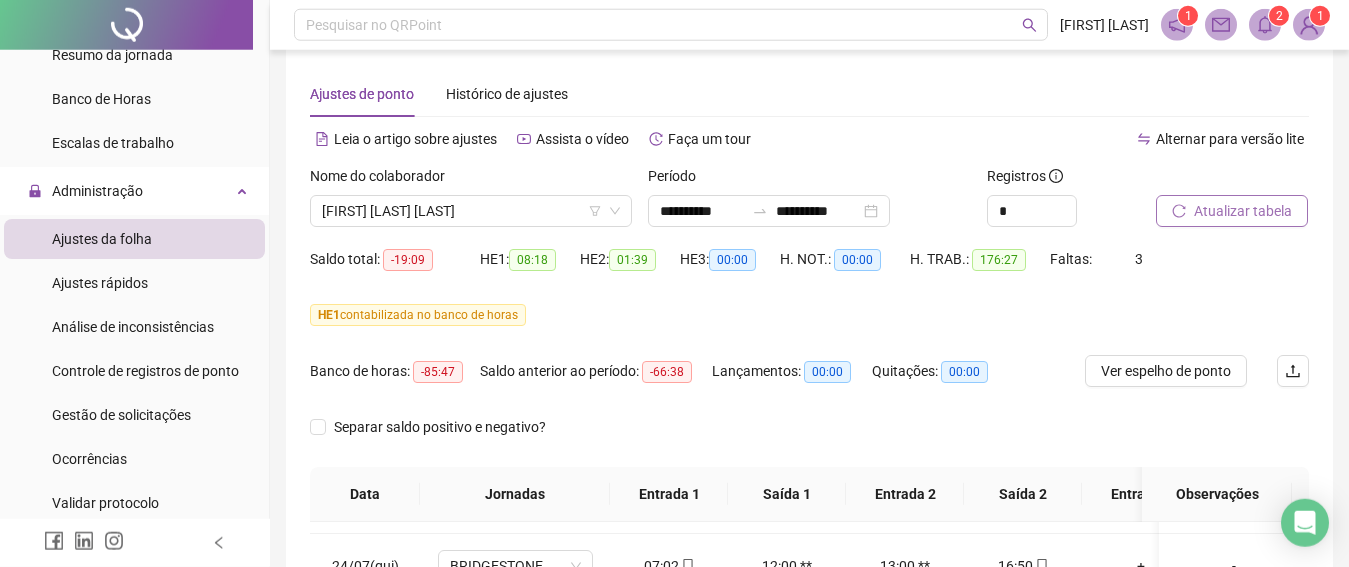 click on "Atualizar tabela" at bounding box center [1243, 211] 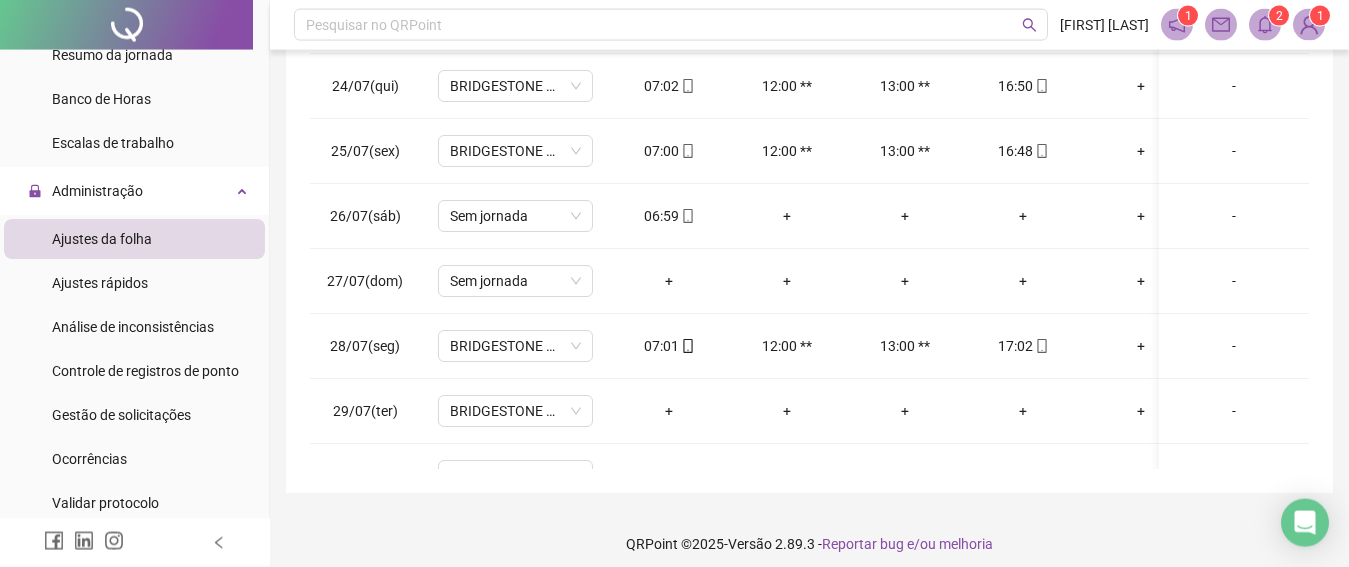 scroll, scrollTop: 511, scrollLeft: 0, axis: vertical 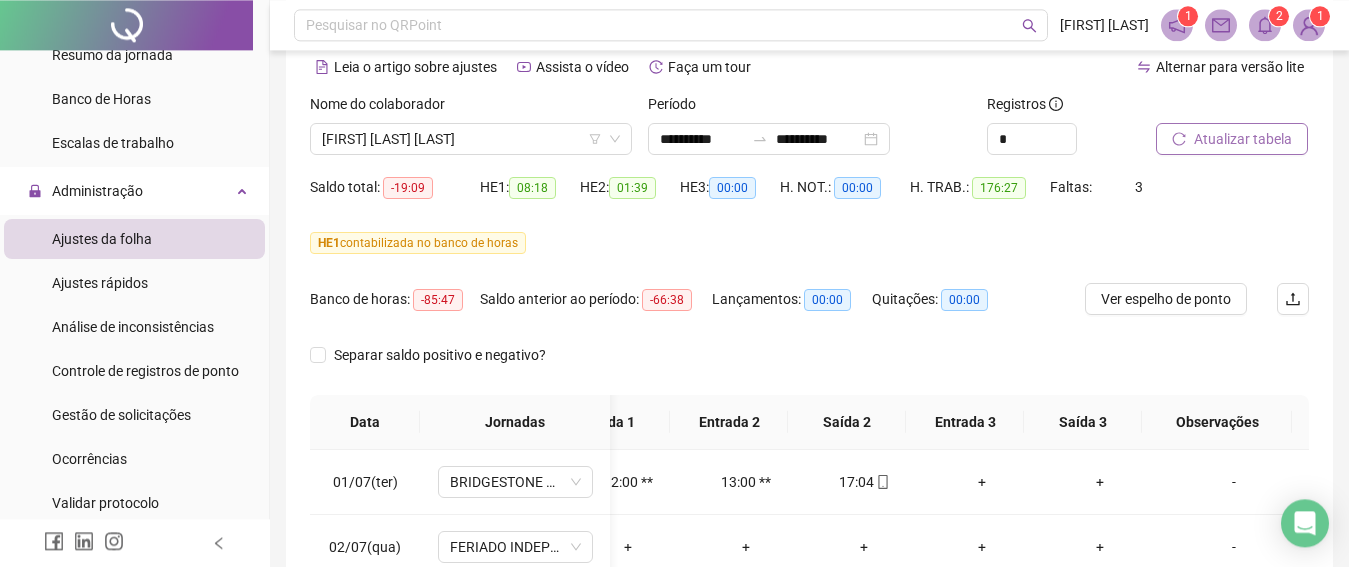 click on "Atualizar tabela" at bounding box center (1243, 139) 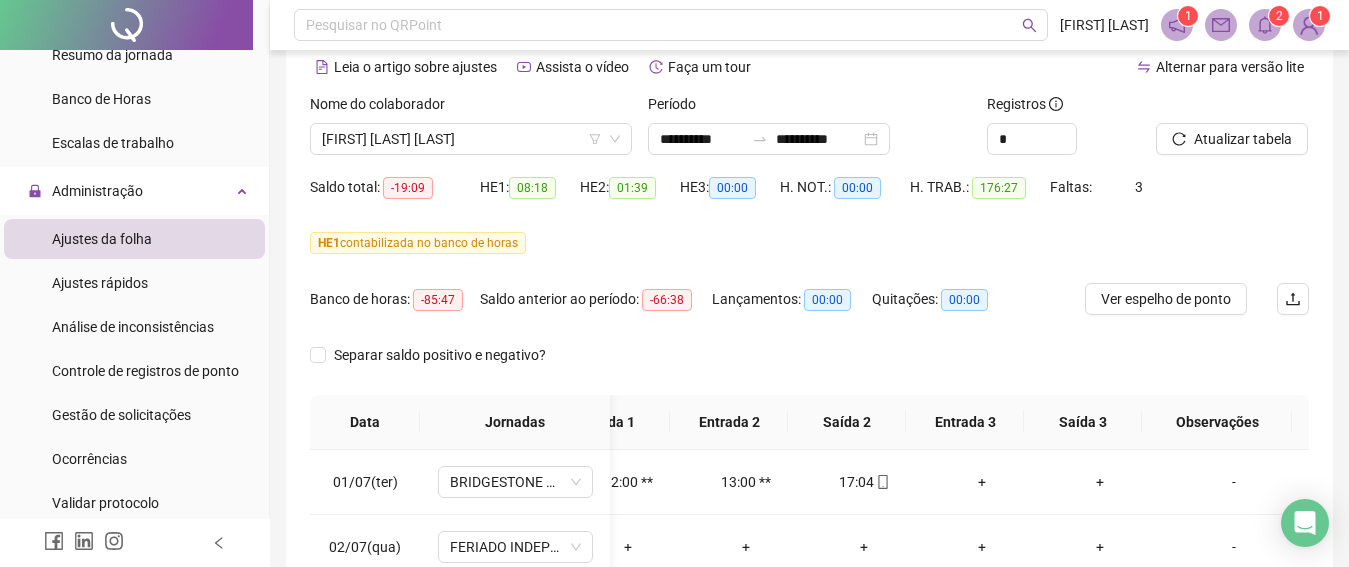 click on "Ver espelho de ponto" at bounding box center [1166, 299] 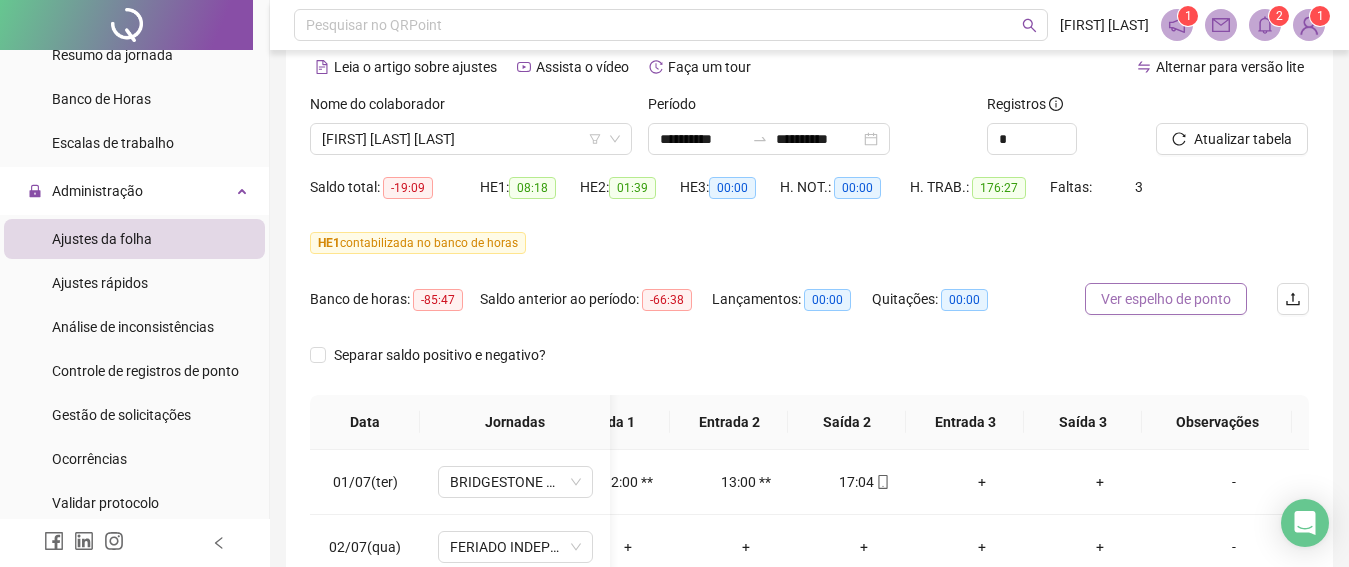click on "Ver espelho de ponto" at bounding box center (1166, 299) 